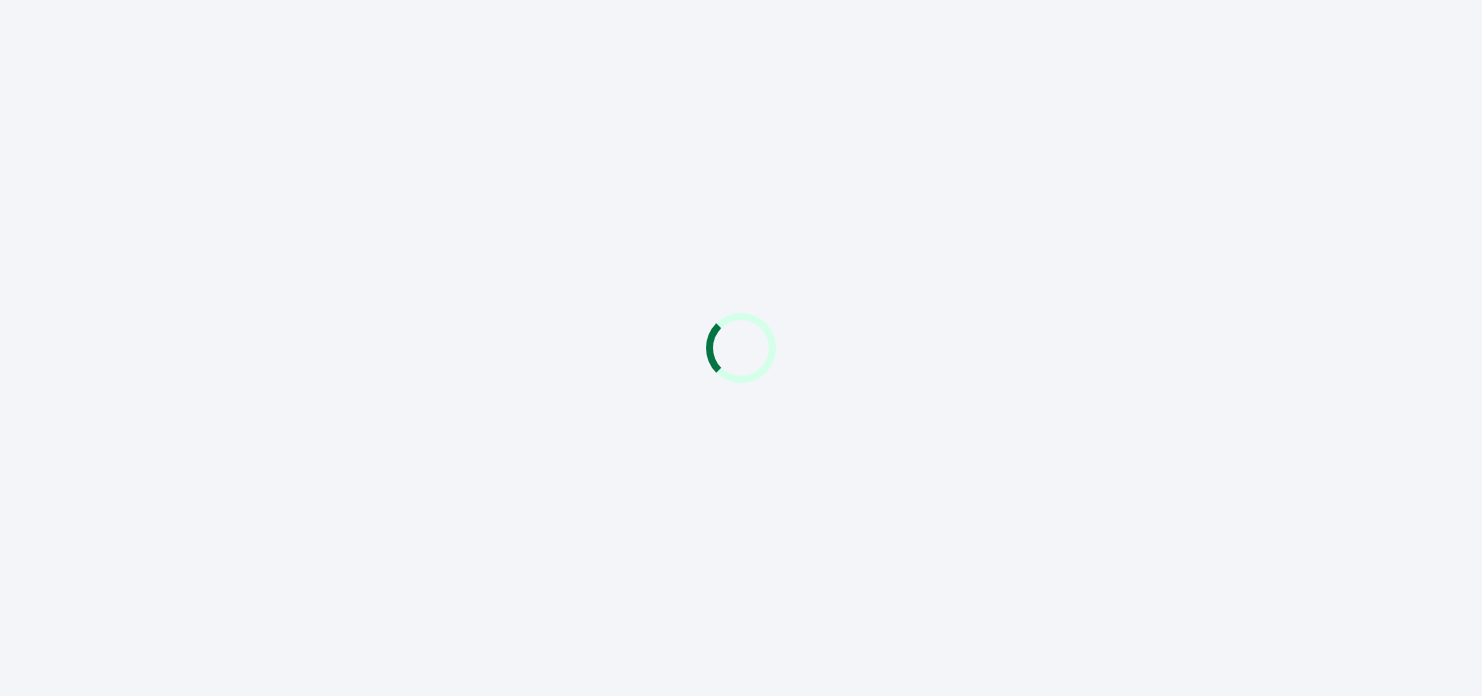 scroll, scrollTop: 0, scrollLeft: 0, axis: both 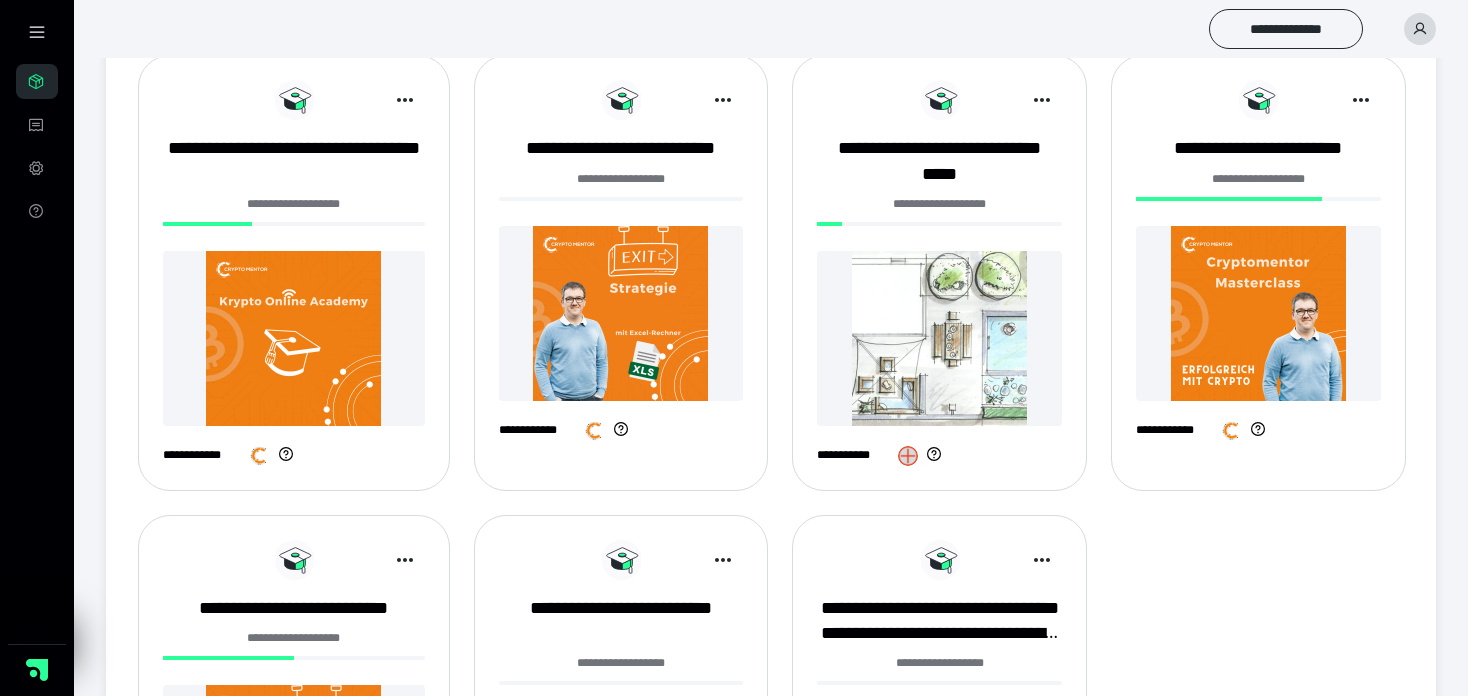 click at bounding box center (939, 338) 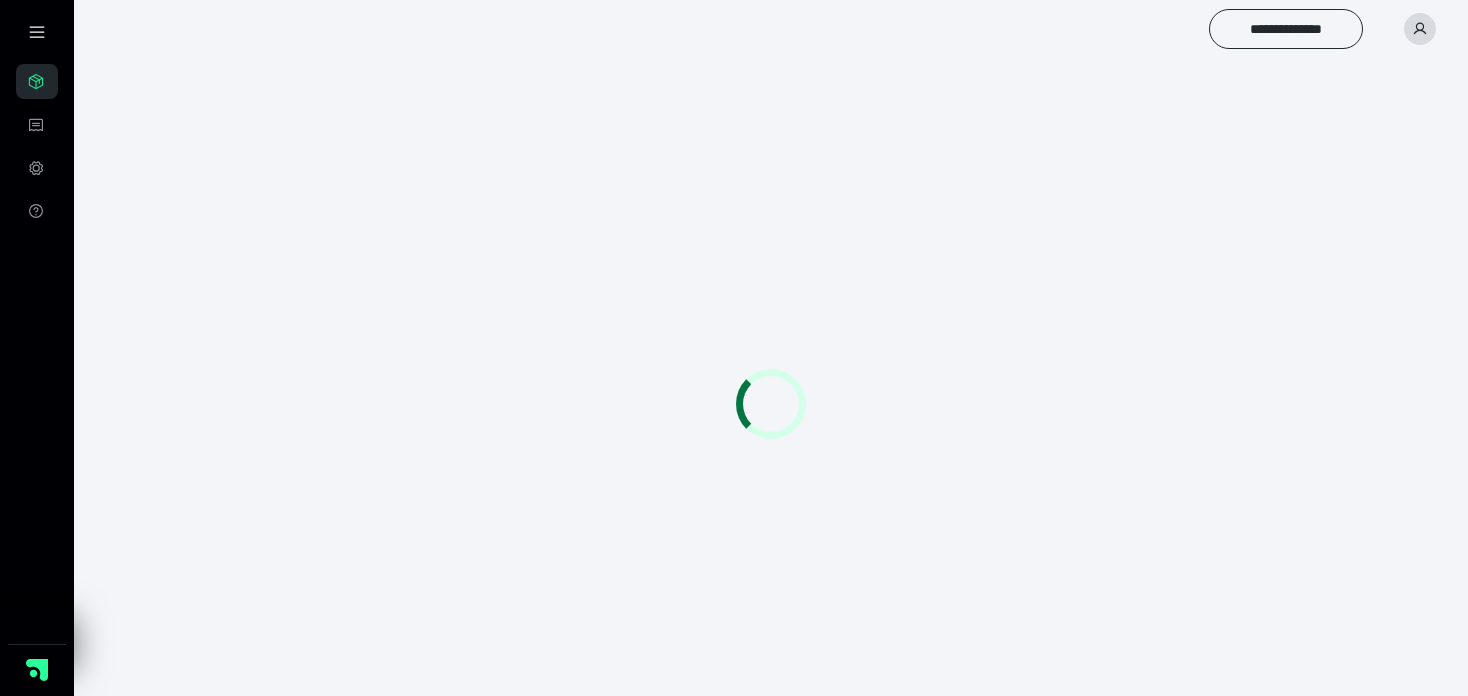 scroll, scrollTop: 0, scrollLeft: 0, axis: both 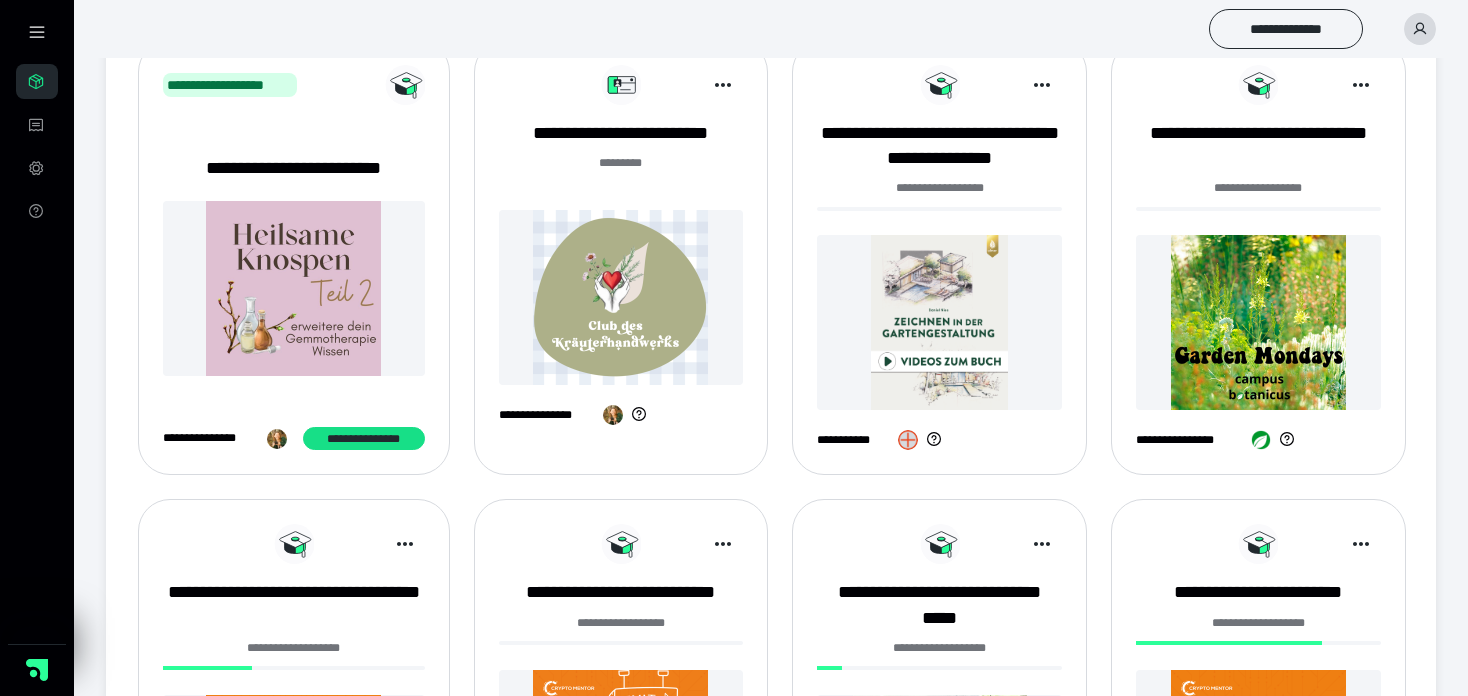click at bounding box center (939, 322) 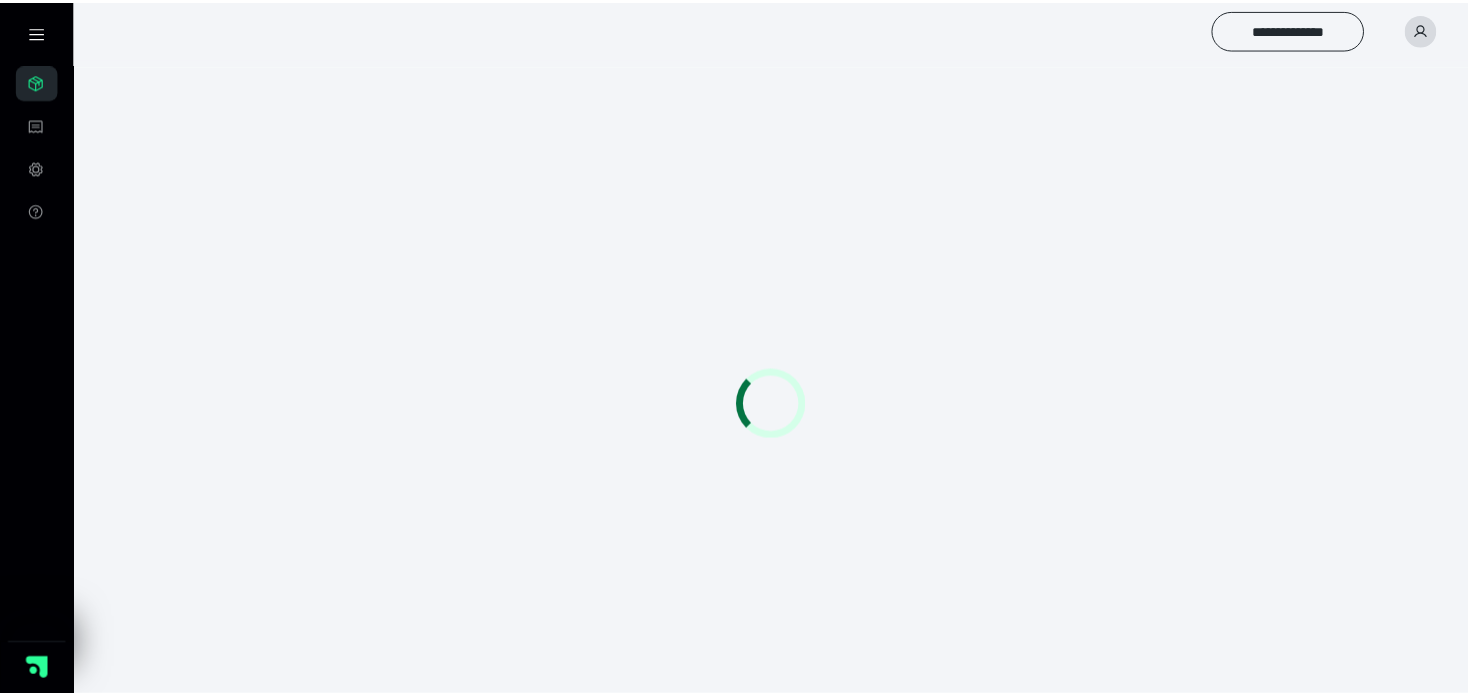 scroll, scrollTop: 0, scrollLeft: 0, axis: both 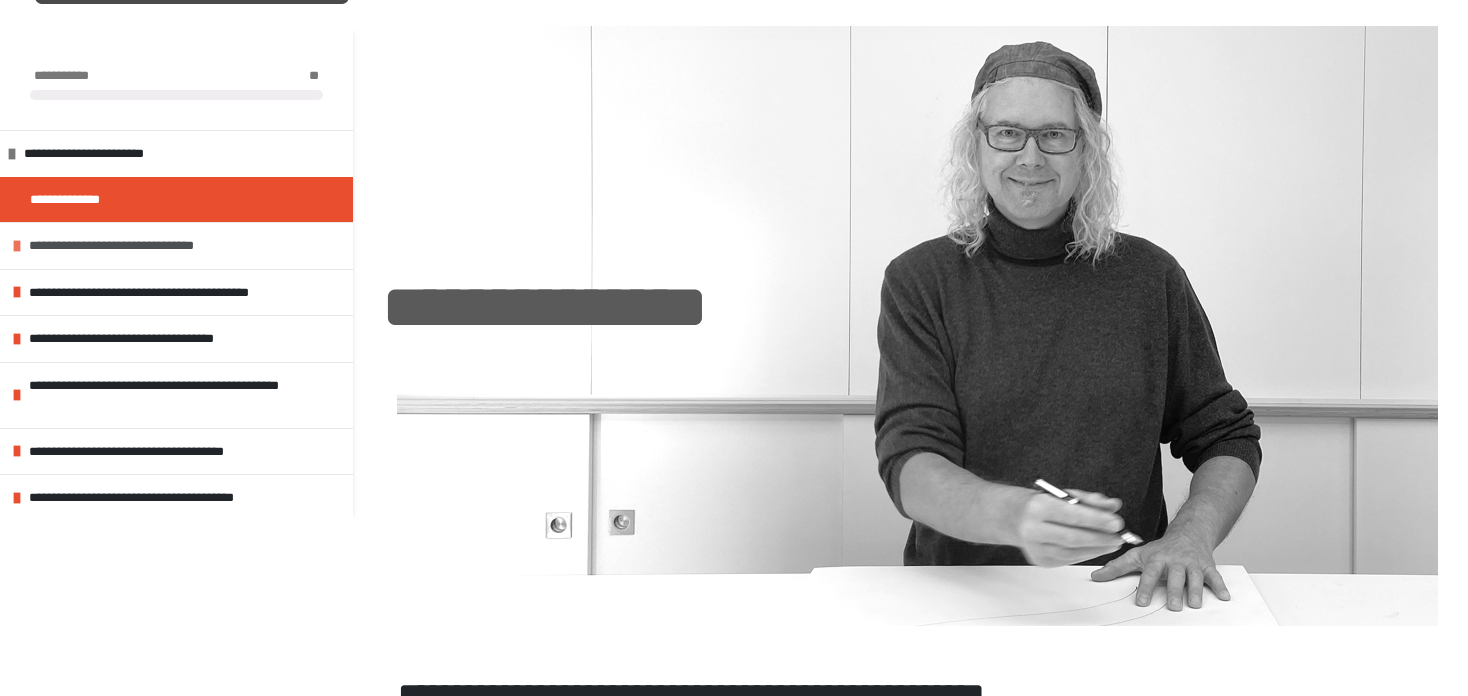 click at bounding box center [17, 246] 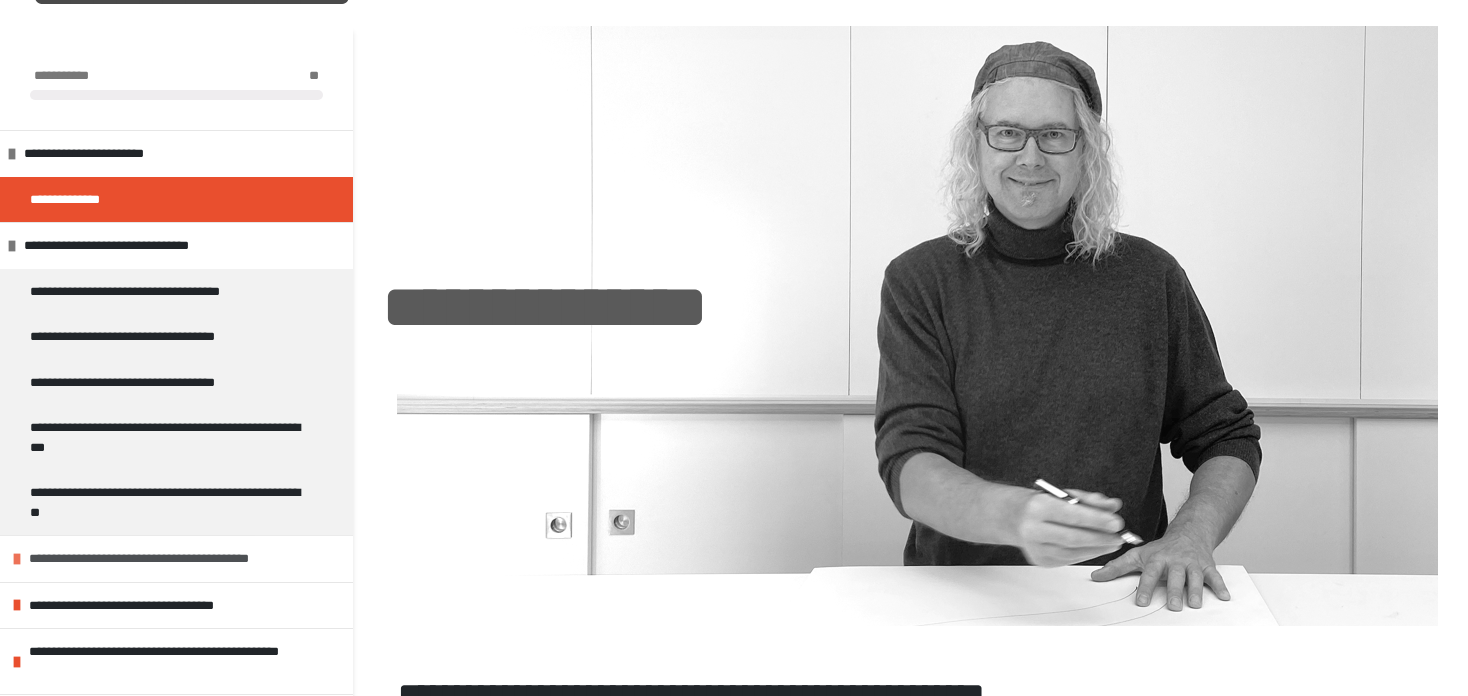 click at bounding box center (17, 559) 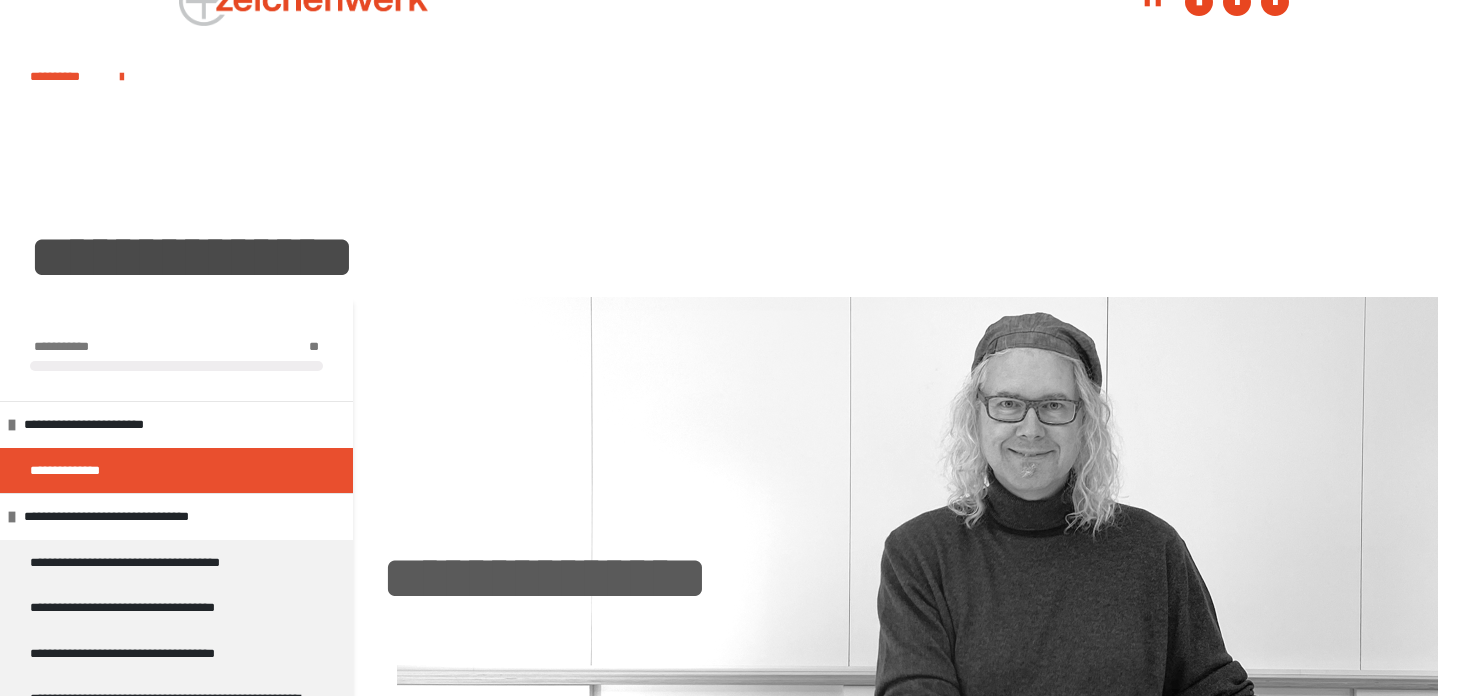 scroll, scrollTop: 0, scrollLeft: 0, axis: both 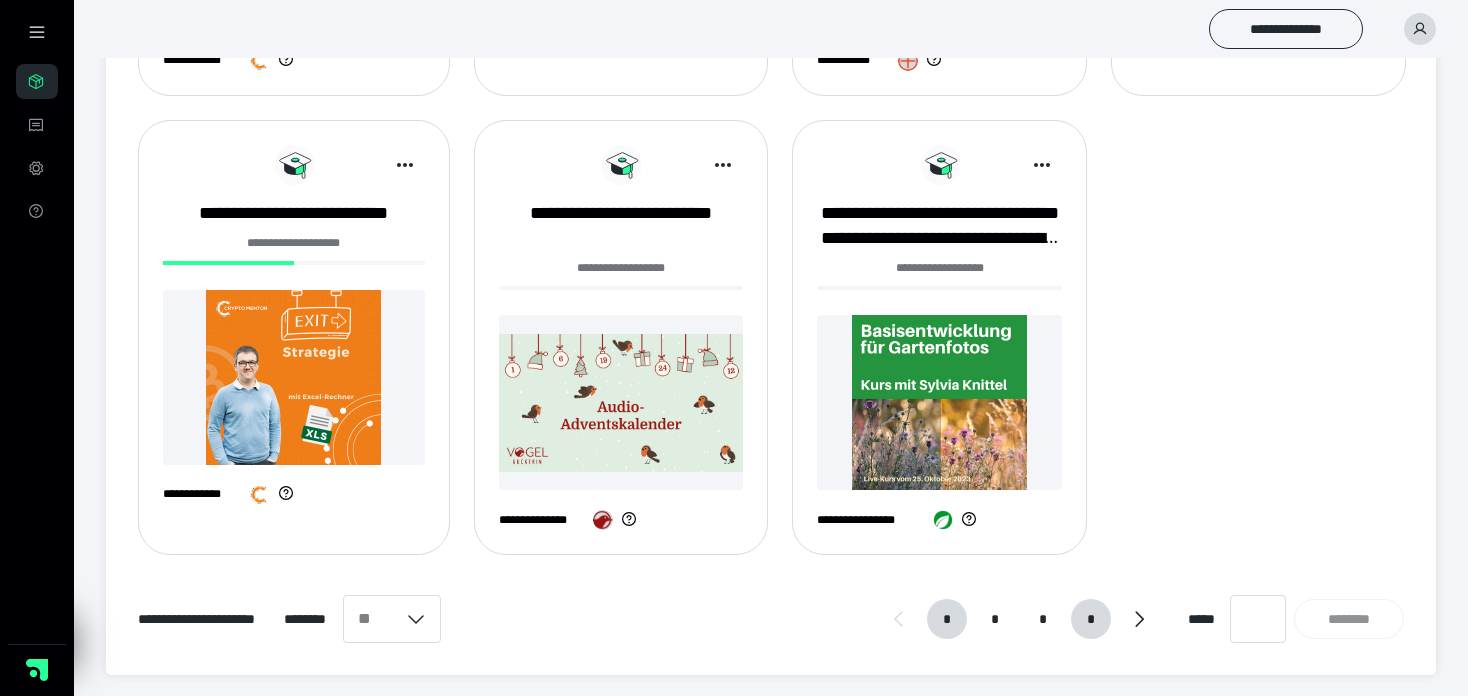 click on "*" at bounding box center (1091, 619) 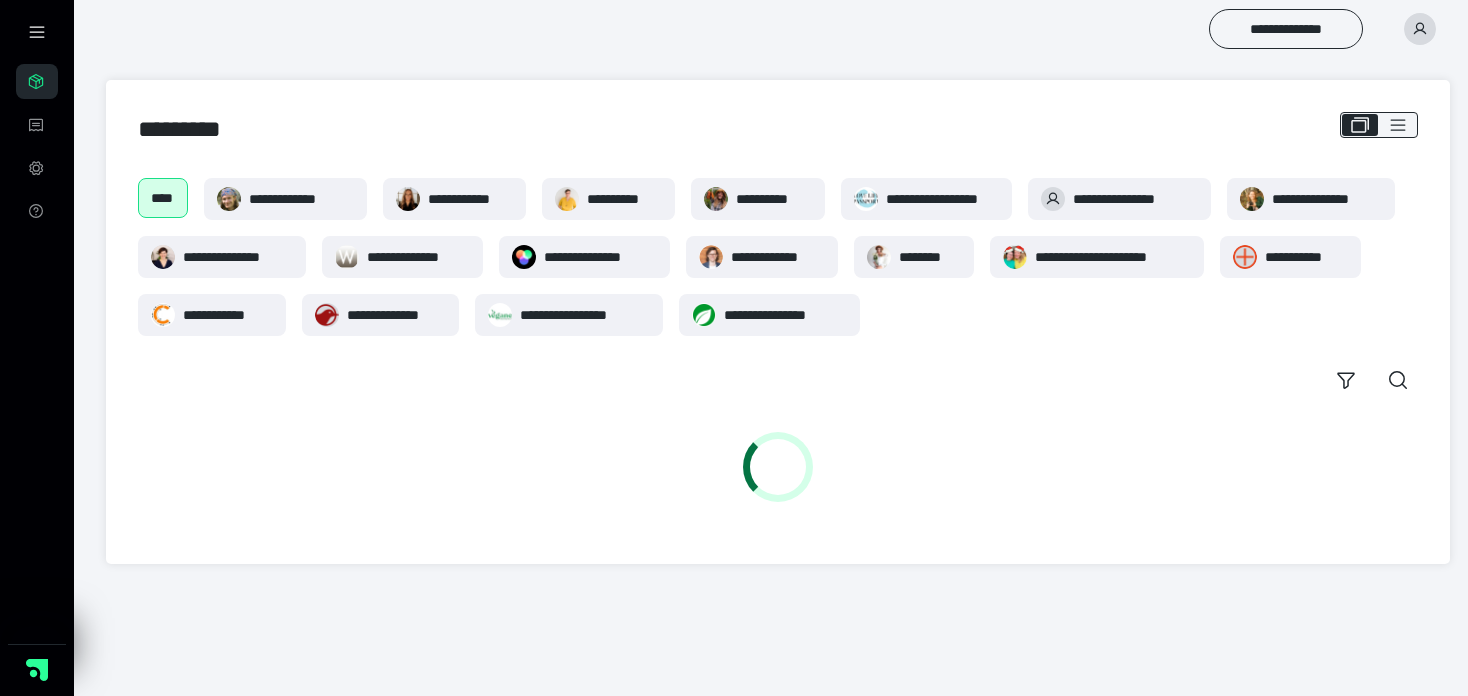 scroll, scrollTop: 0, scrollLeft: 0, axis: both 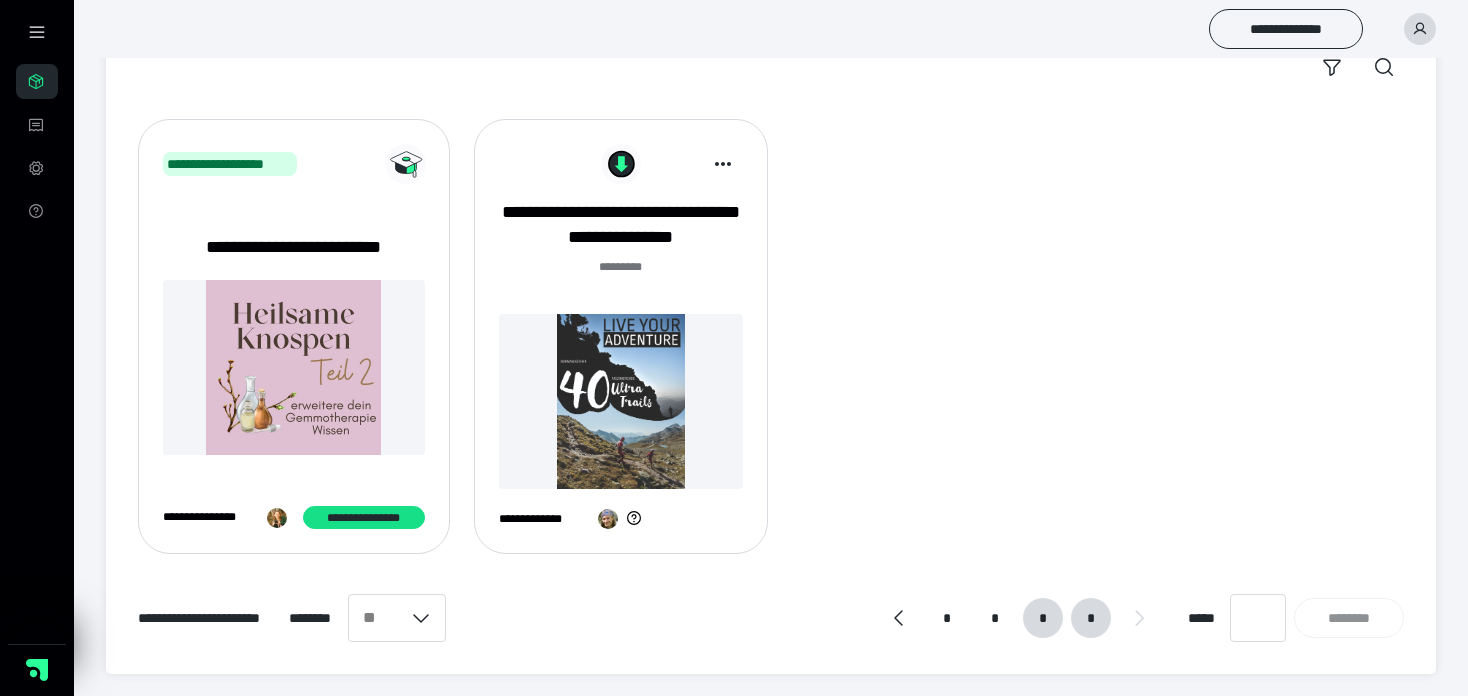 click on "*" at bounding box center [1043, 618] 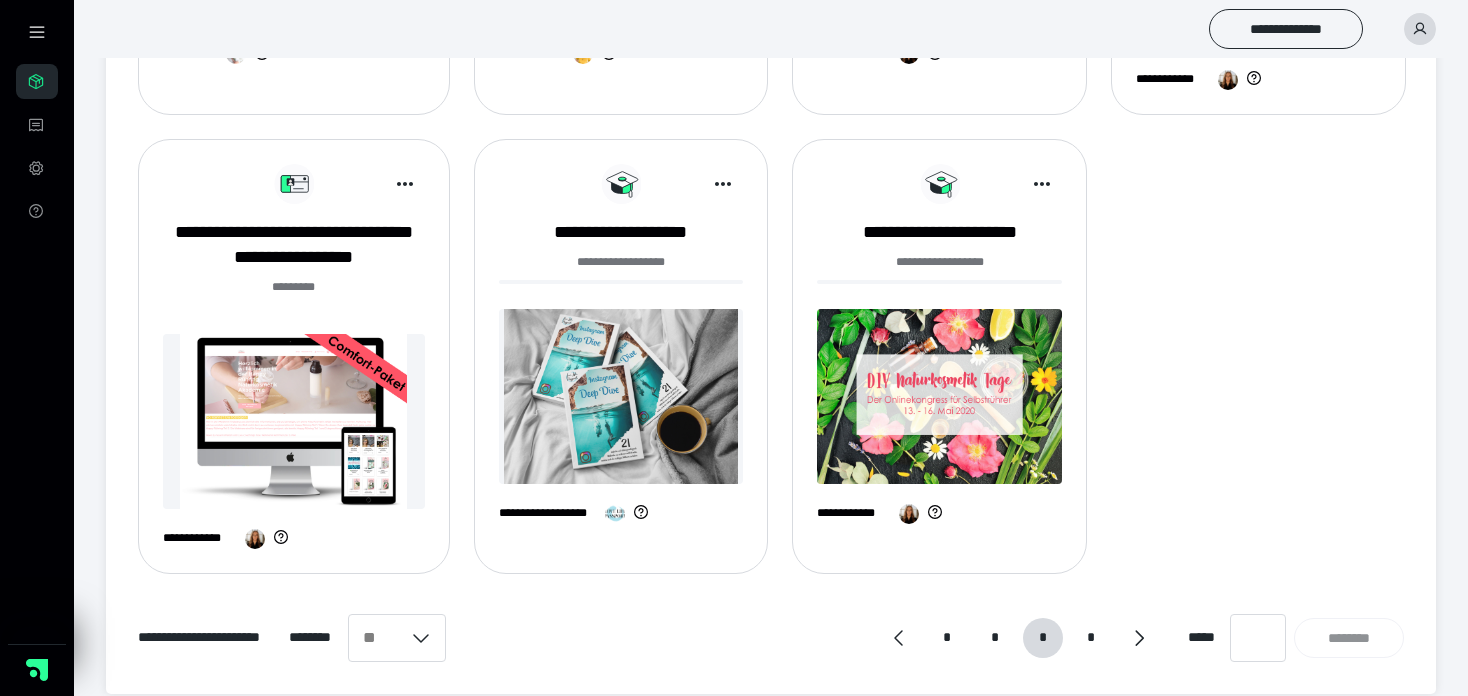 scroll, scrollTop: 1206, scrollLeft: 0, axis: vertical 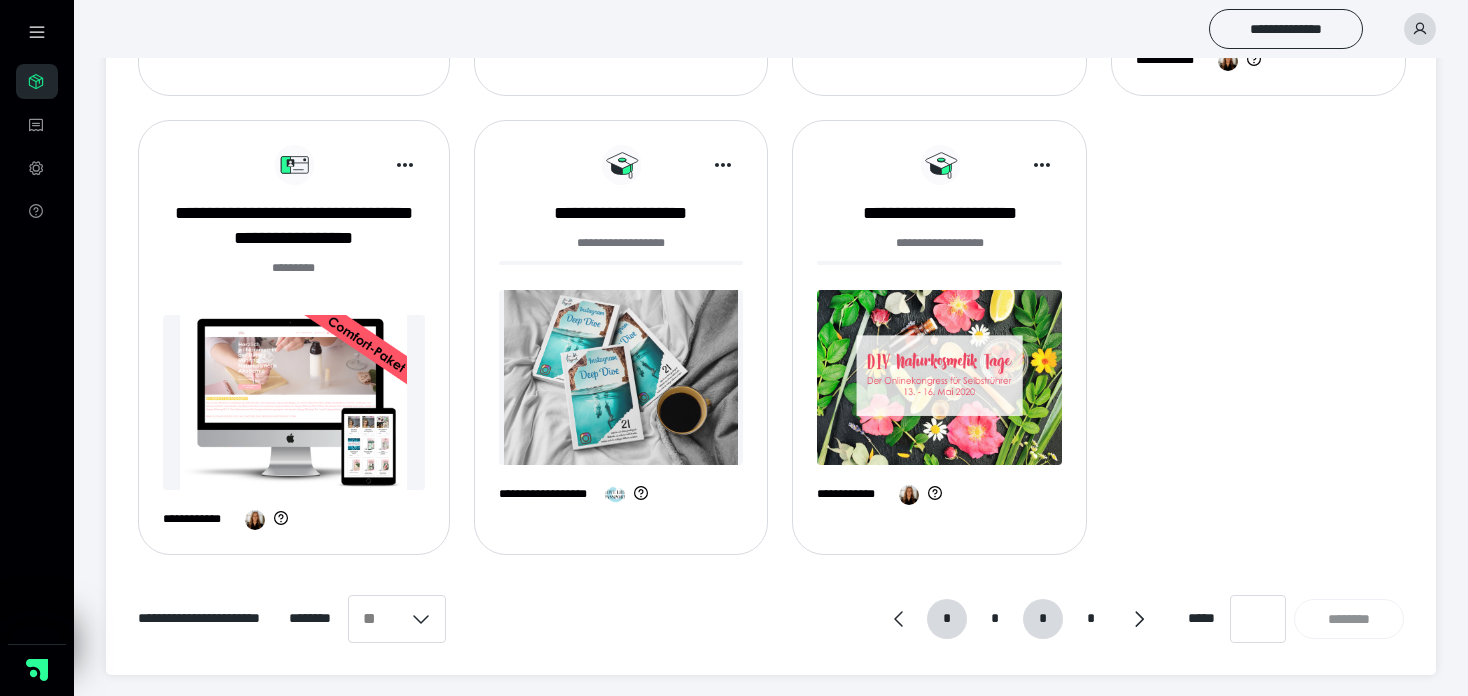 click on "*" at bounding box center (947, 619) 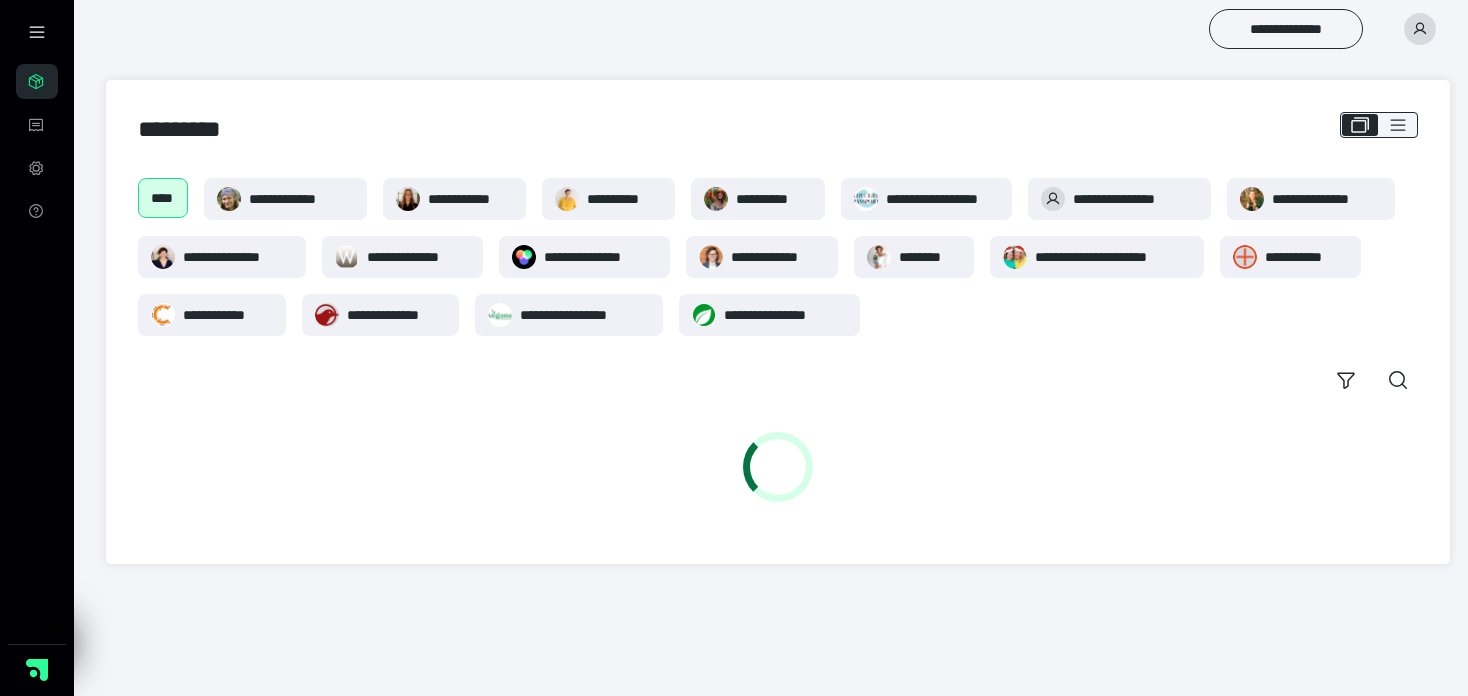 scroll, scrollTop: 0, scrollLeft: 0, axis: both 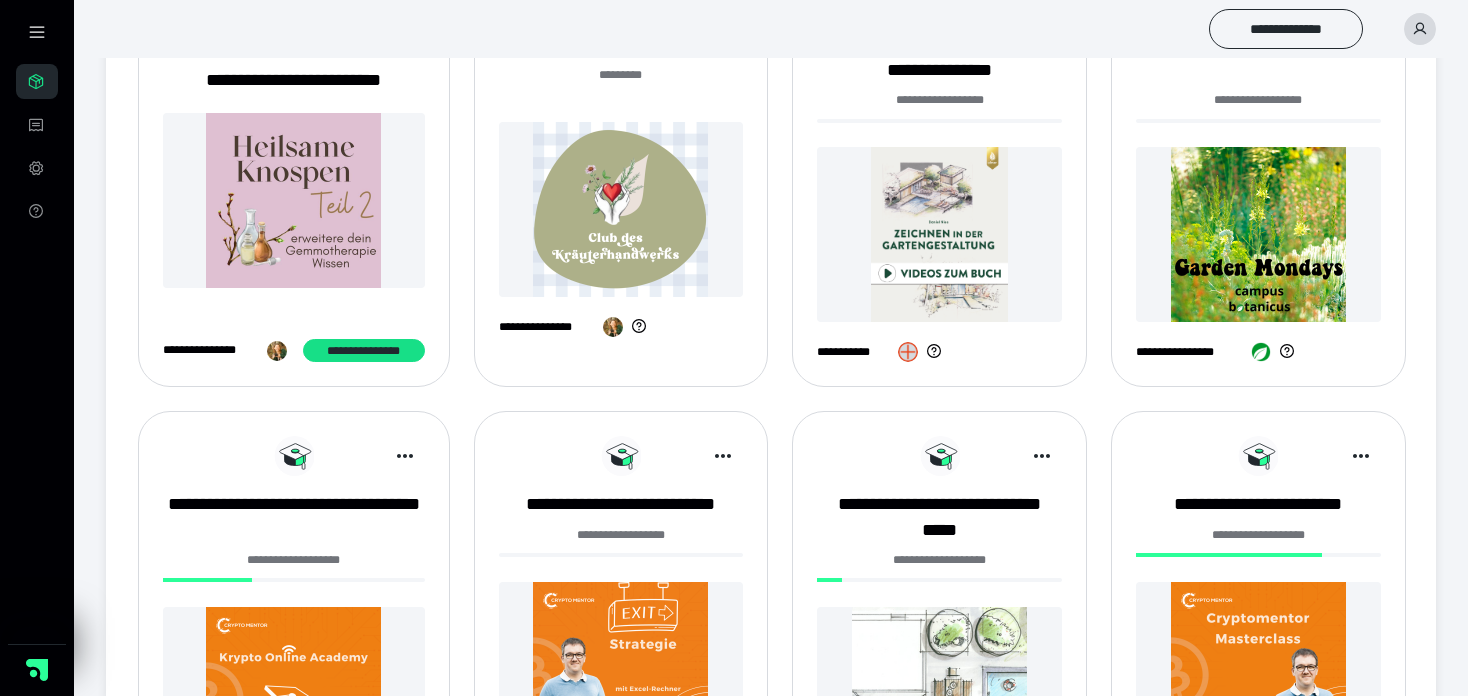 click at bounding box center [939, 234] 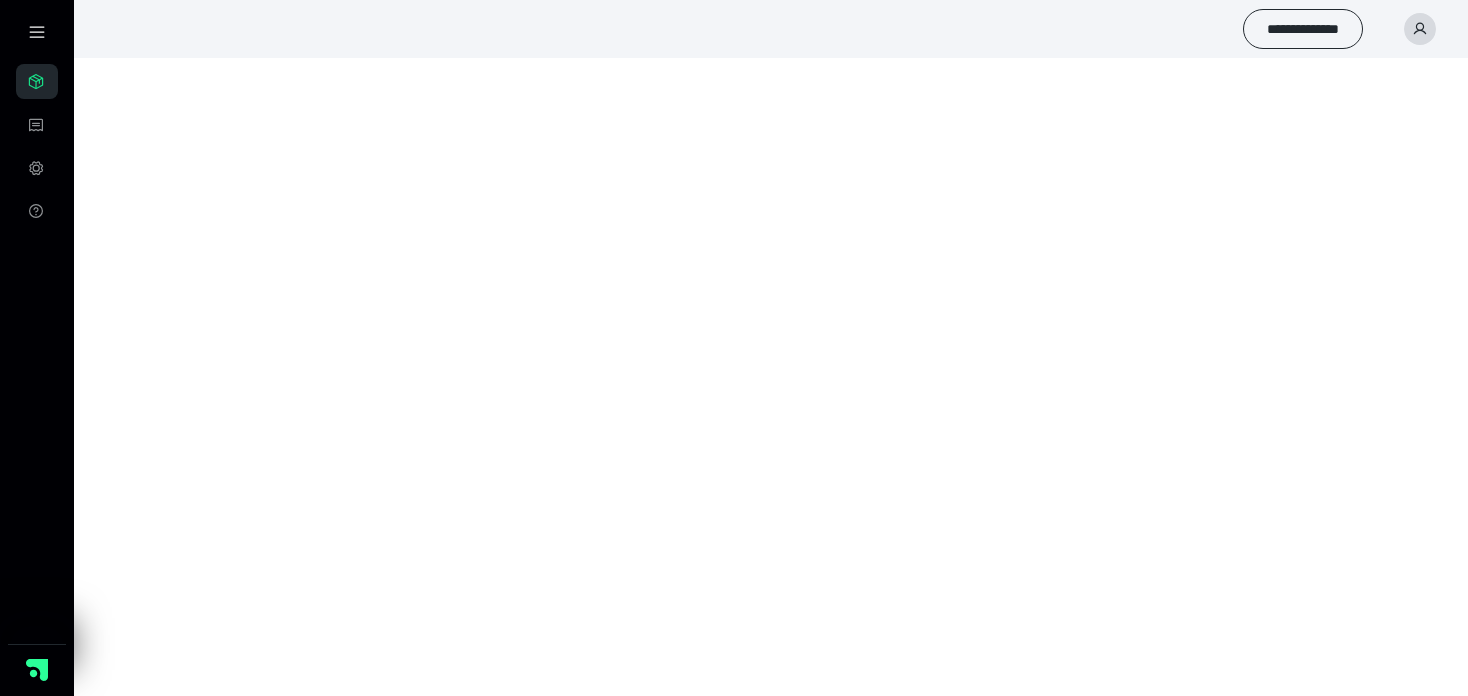 scroll, scrollTop: 0, scrollLeft: 0, axis: both 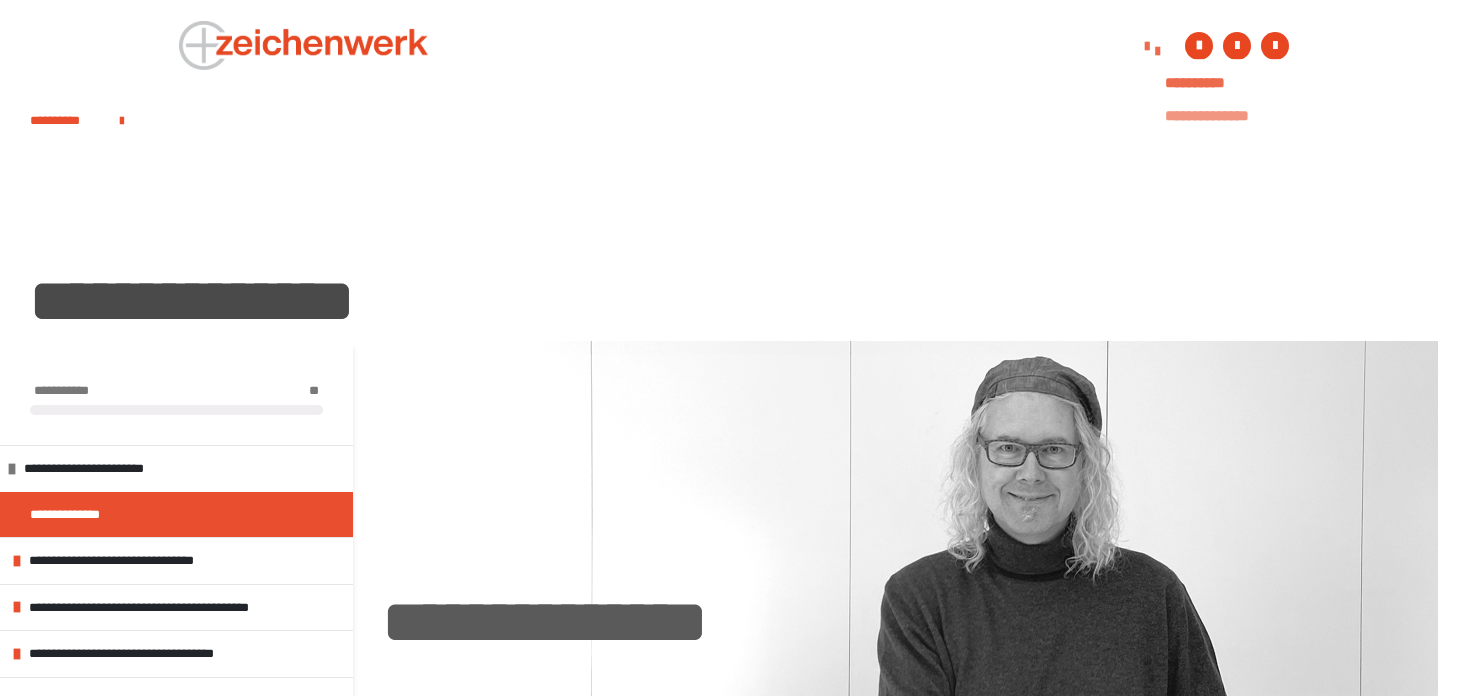 click on "**********" at bounding box center (1225, 116) 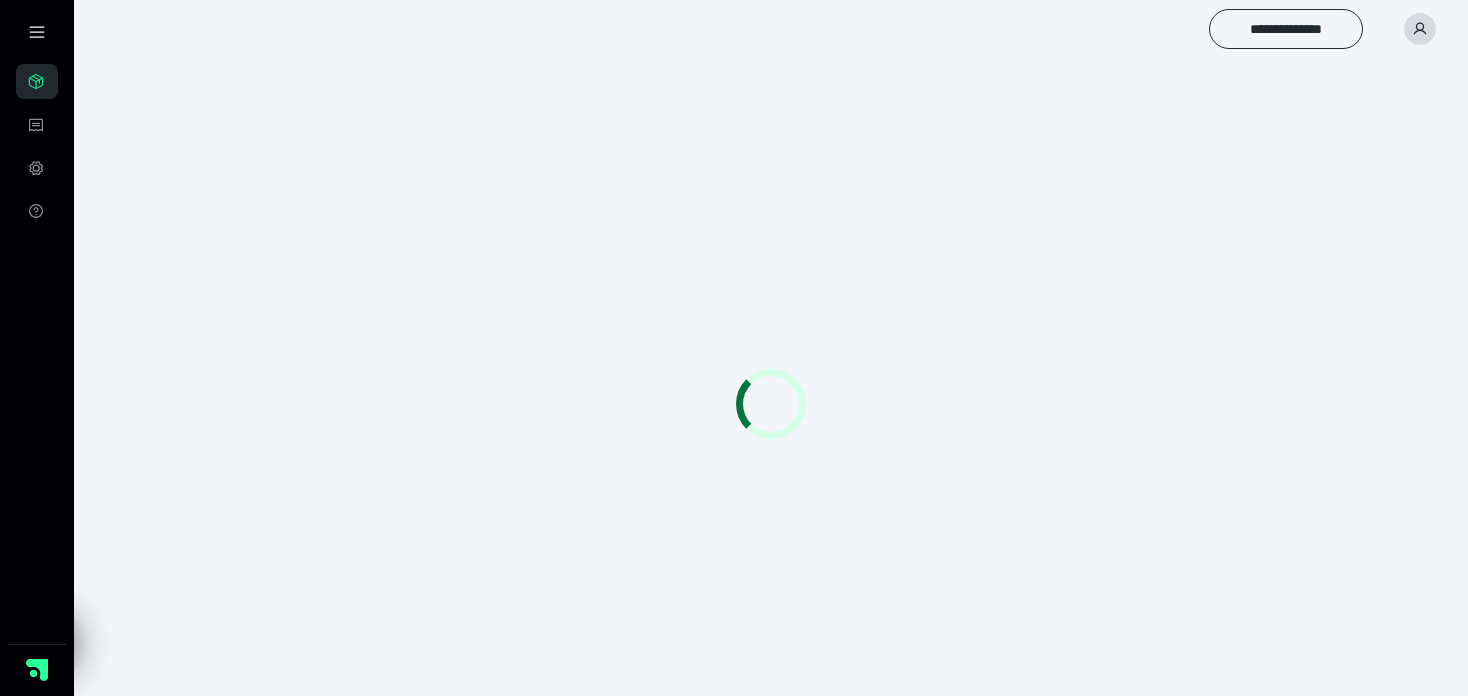 scroll, scrollTop: 0, scrollLeft: 0, axis: both 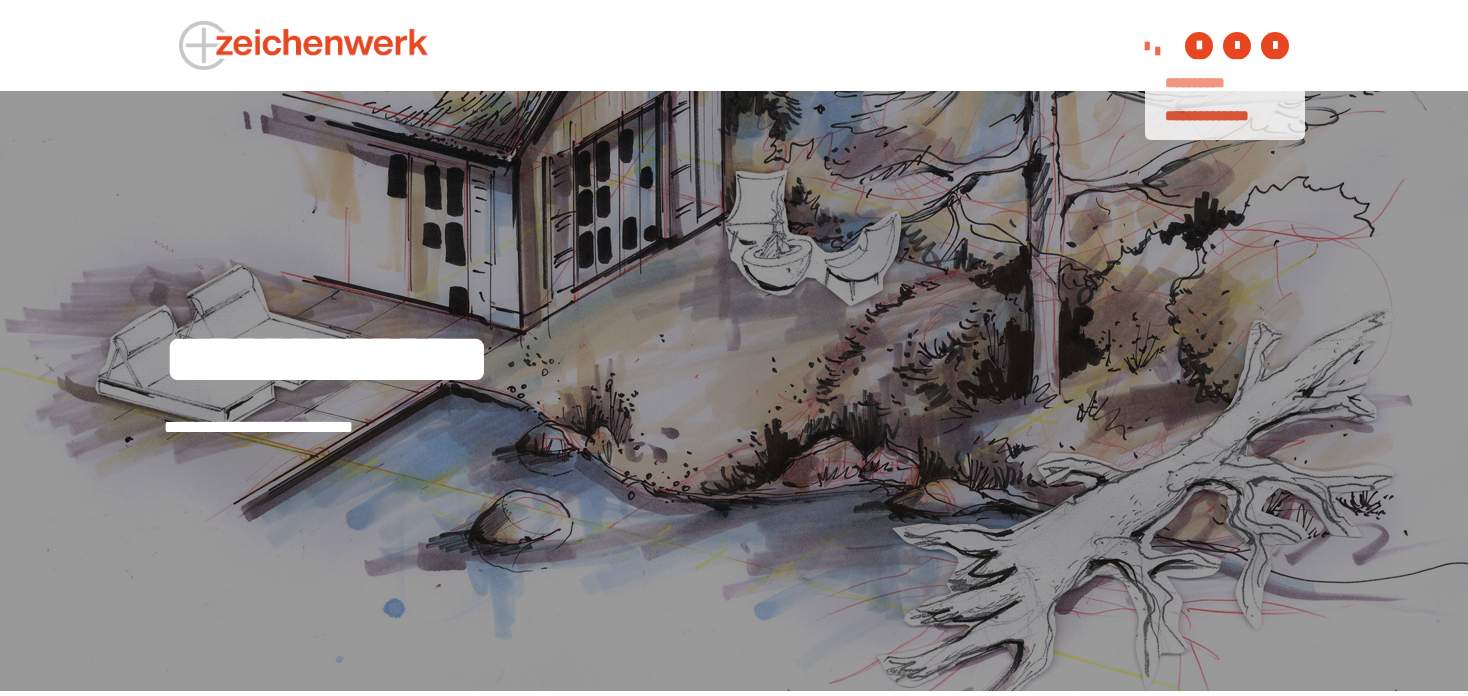 click on "**********" at bounding box center (1225, 83) 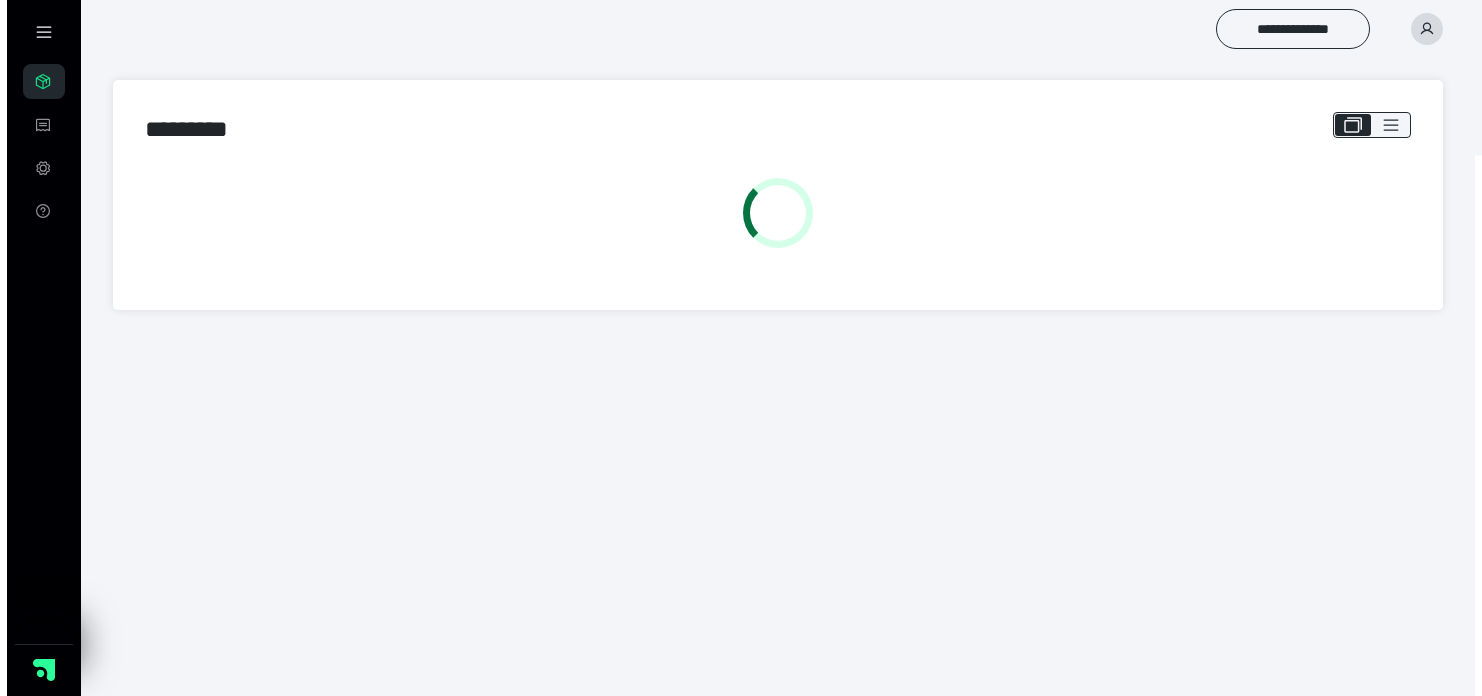 scroll, scrollTop: 0, scrollLeft: 0, axis: both 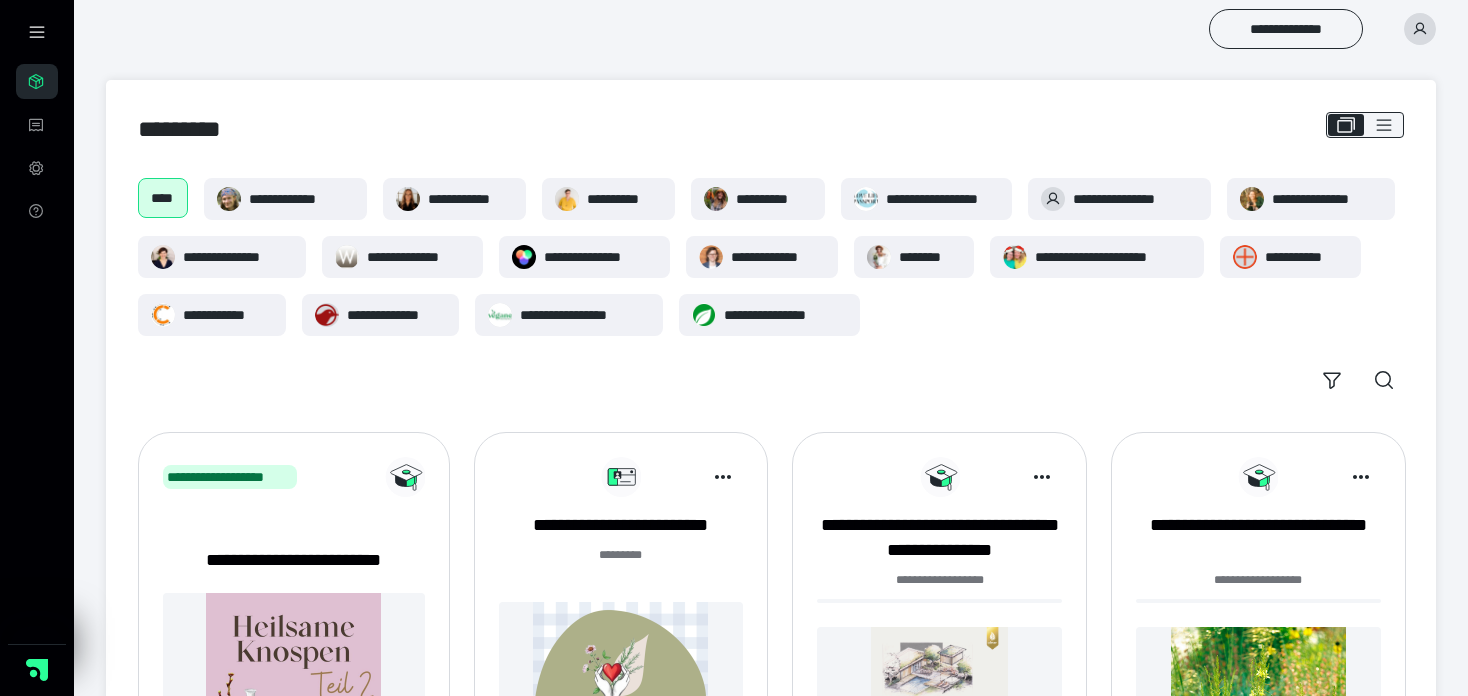 click on "**********" at bounding box center [771, 289] 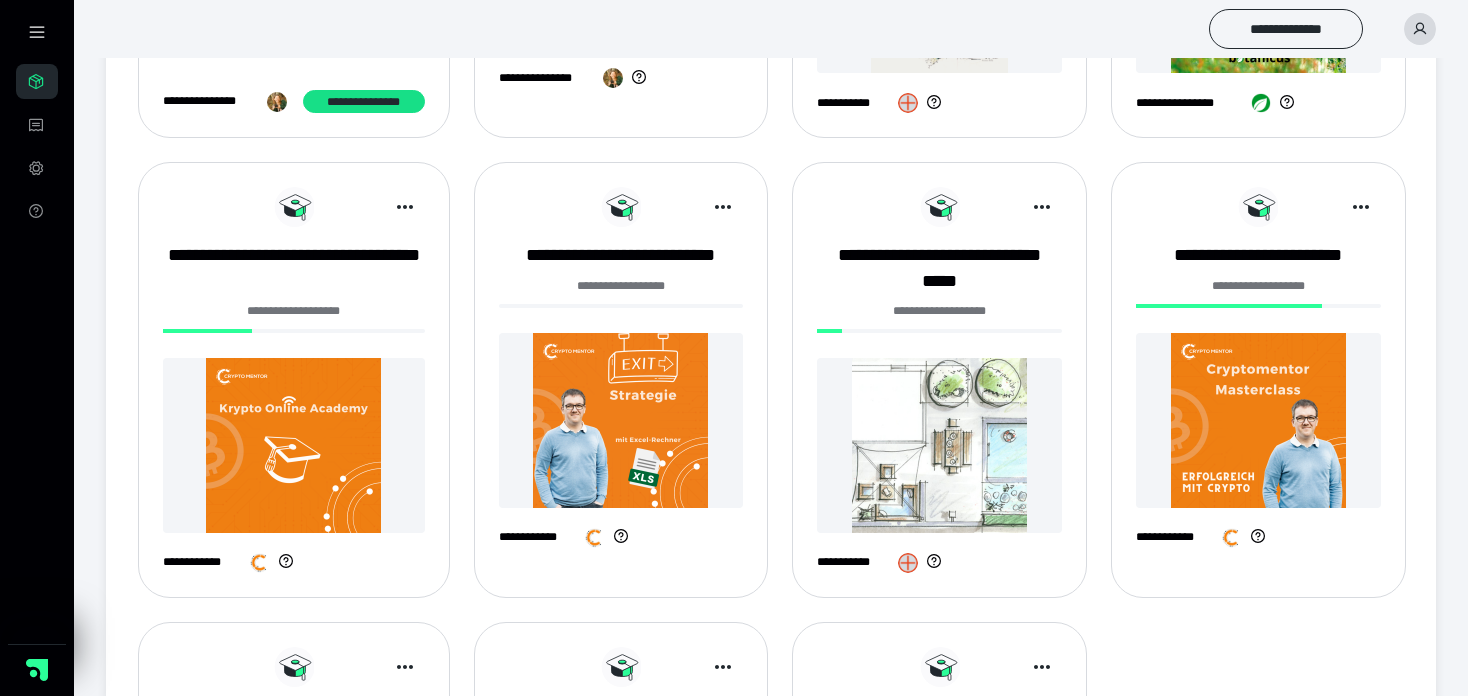 scroll, scrollTop: 733, scrollLeft: 0, axis: vertical 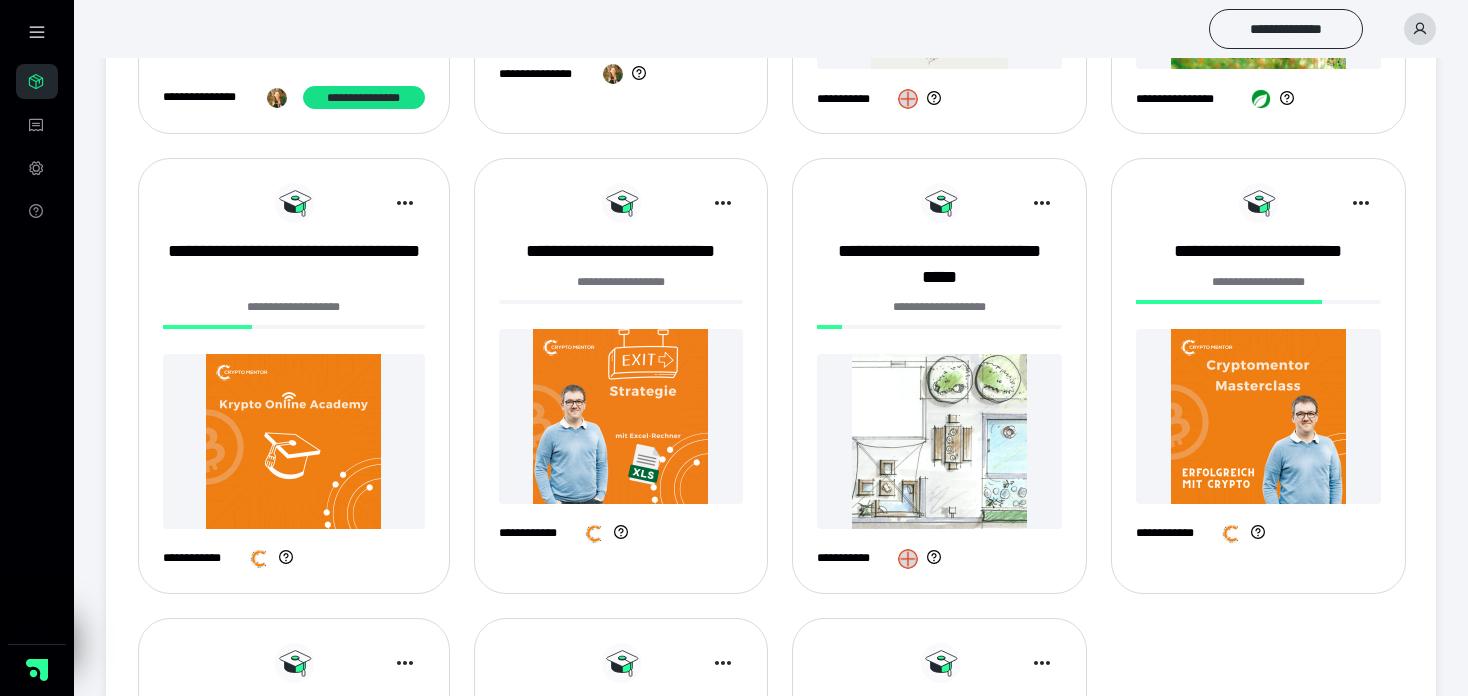 click at bounding box center (939, 441) 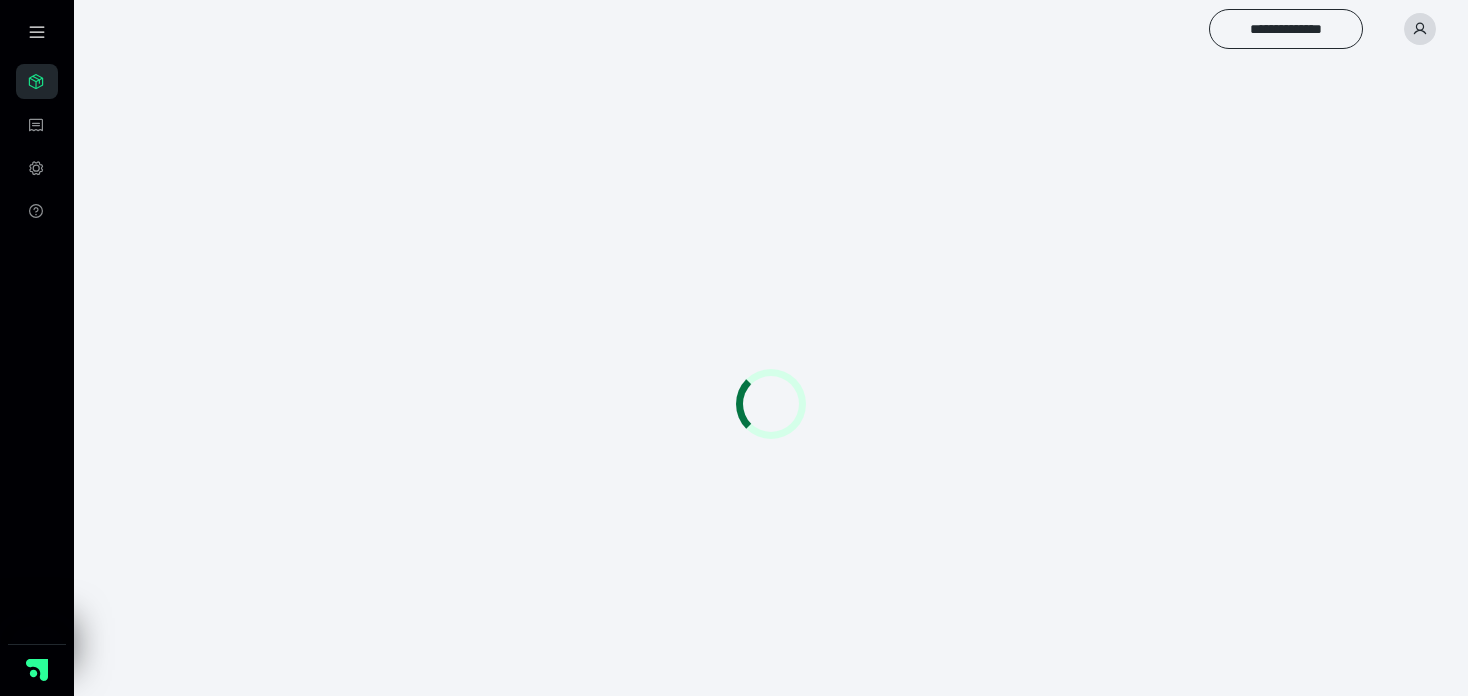 scroll, scrollTop: 0, scrollLeft: 0, axis: both 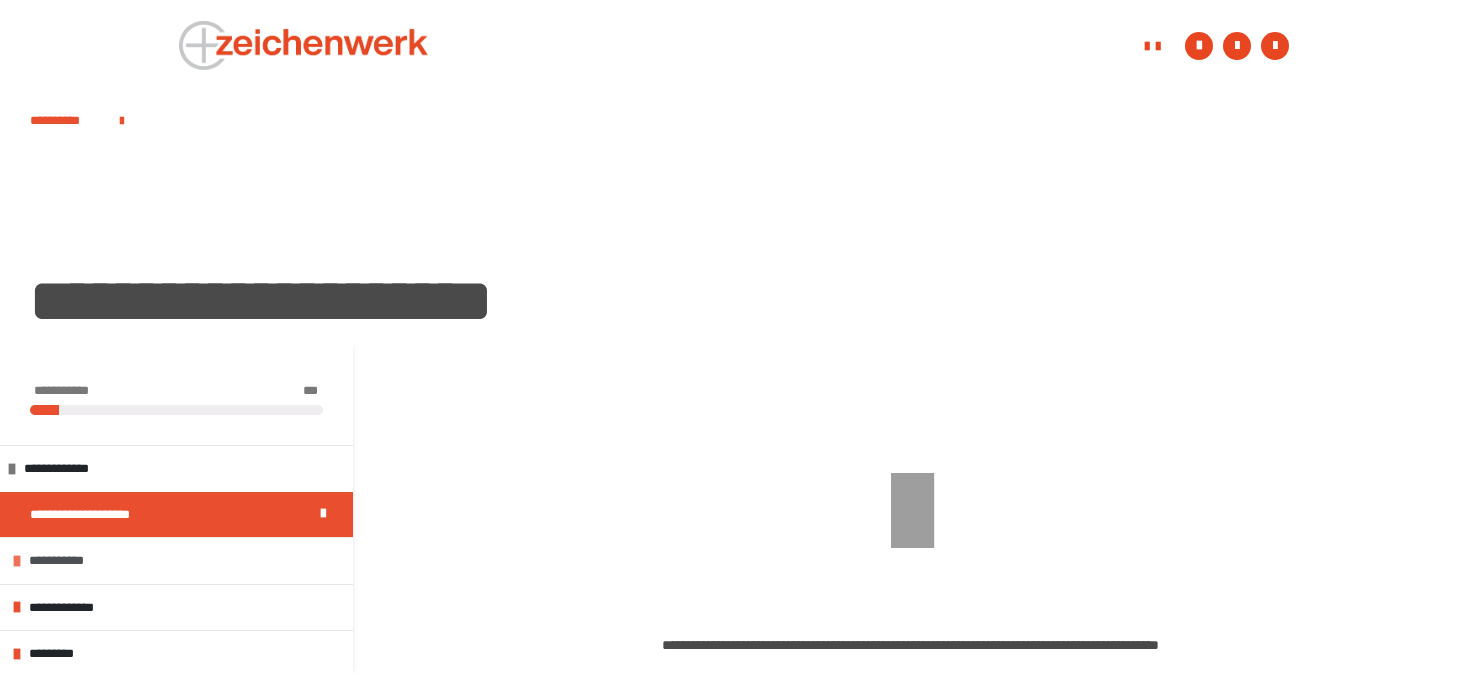 click at bounding box center [17, 561] 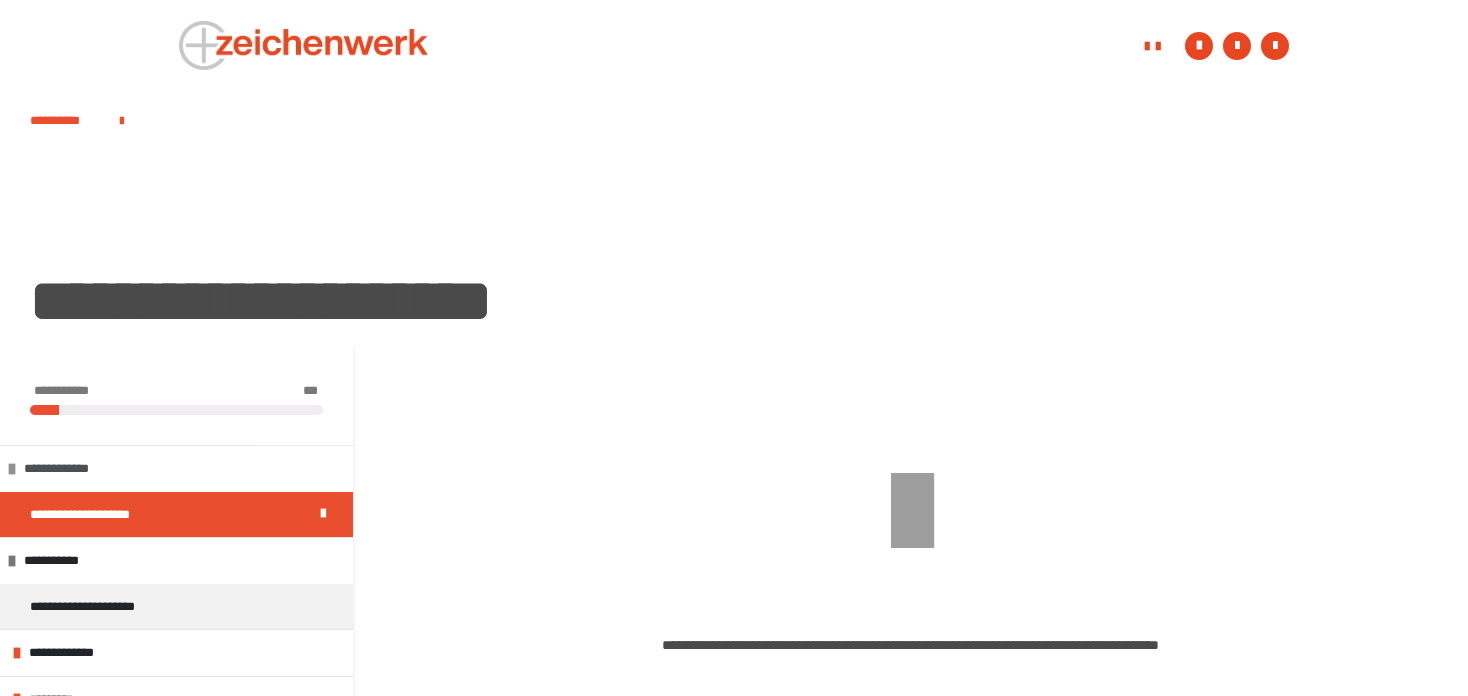 click at bounding box center [12, 469] 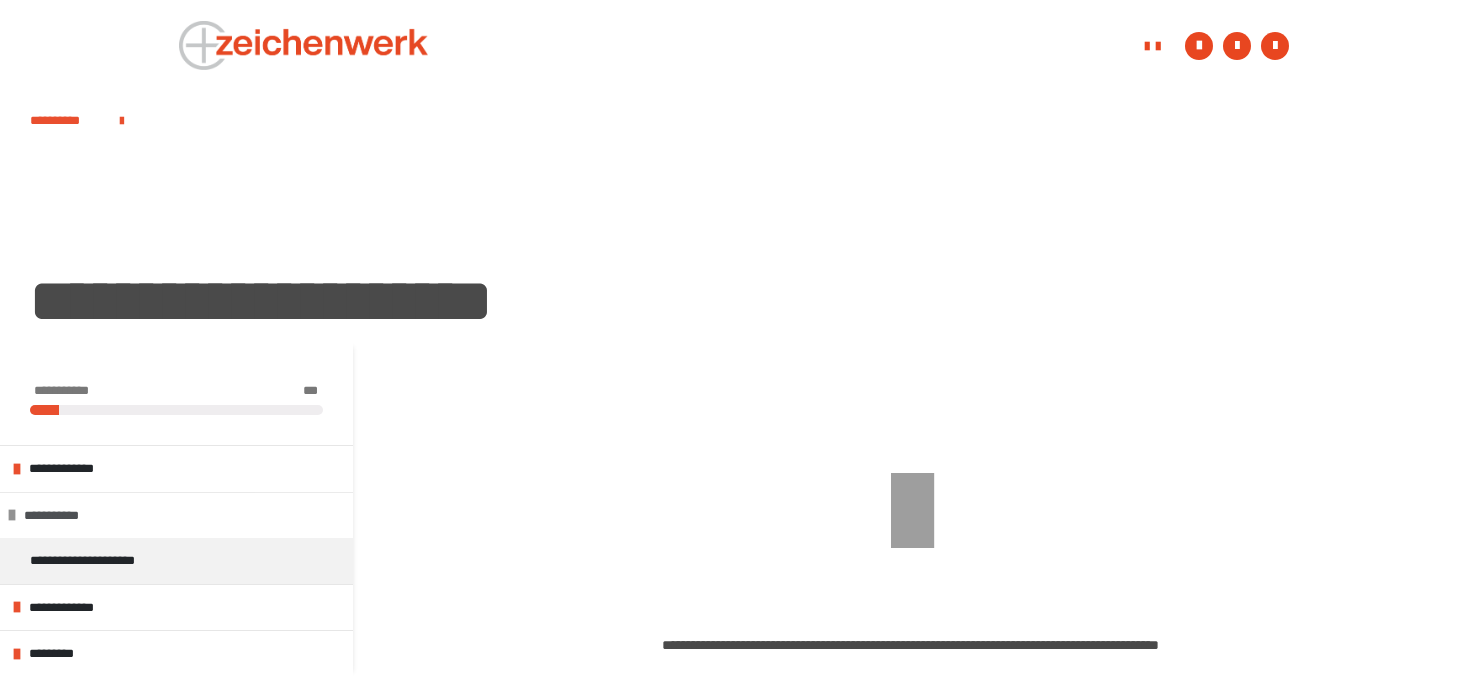 click at bounding box center [12, 515] 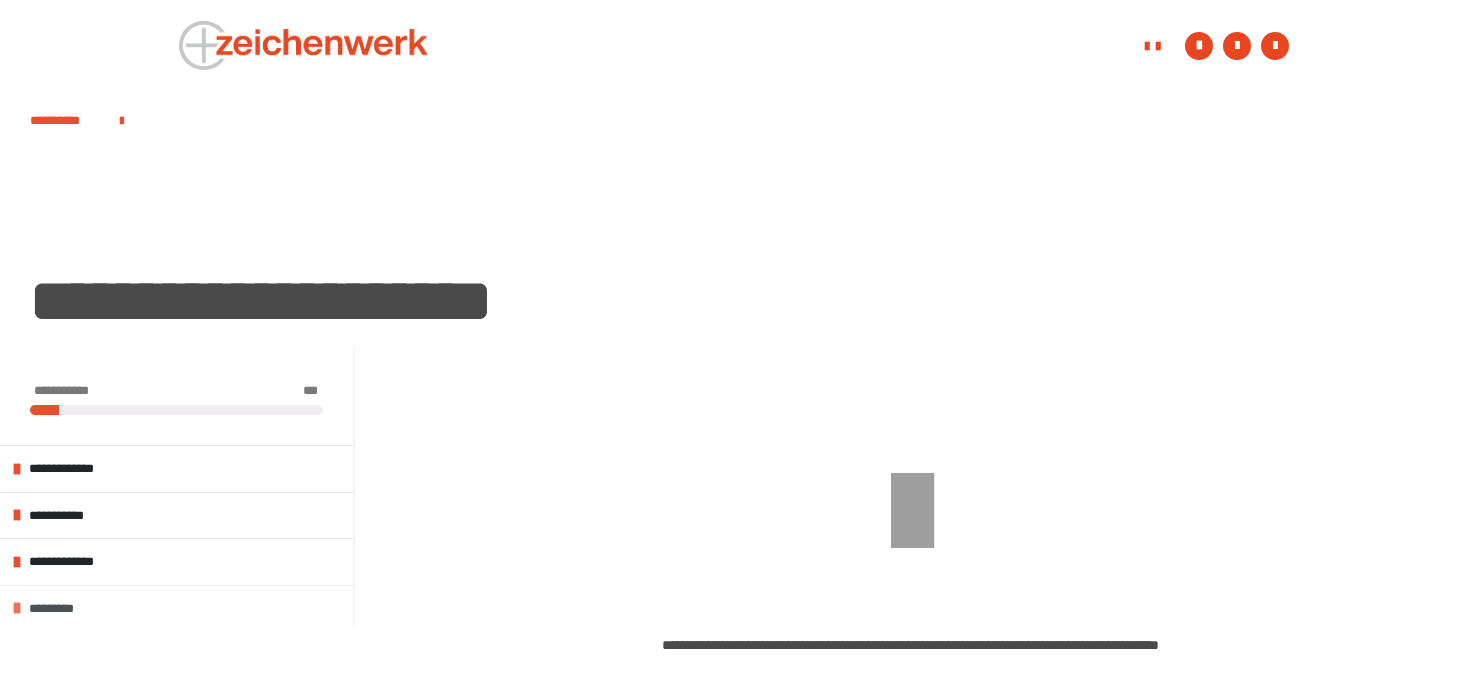 click on "*********" at bounding box center [58, 609] 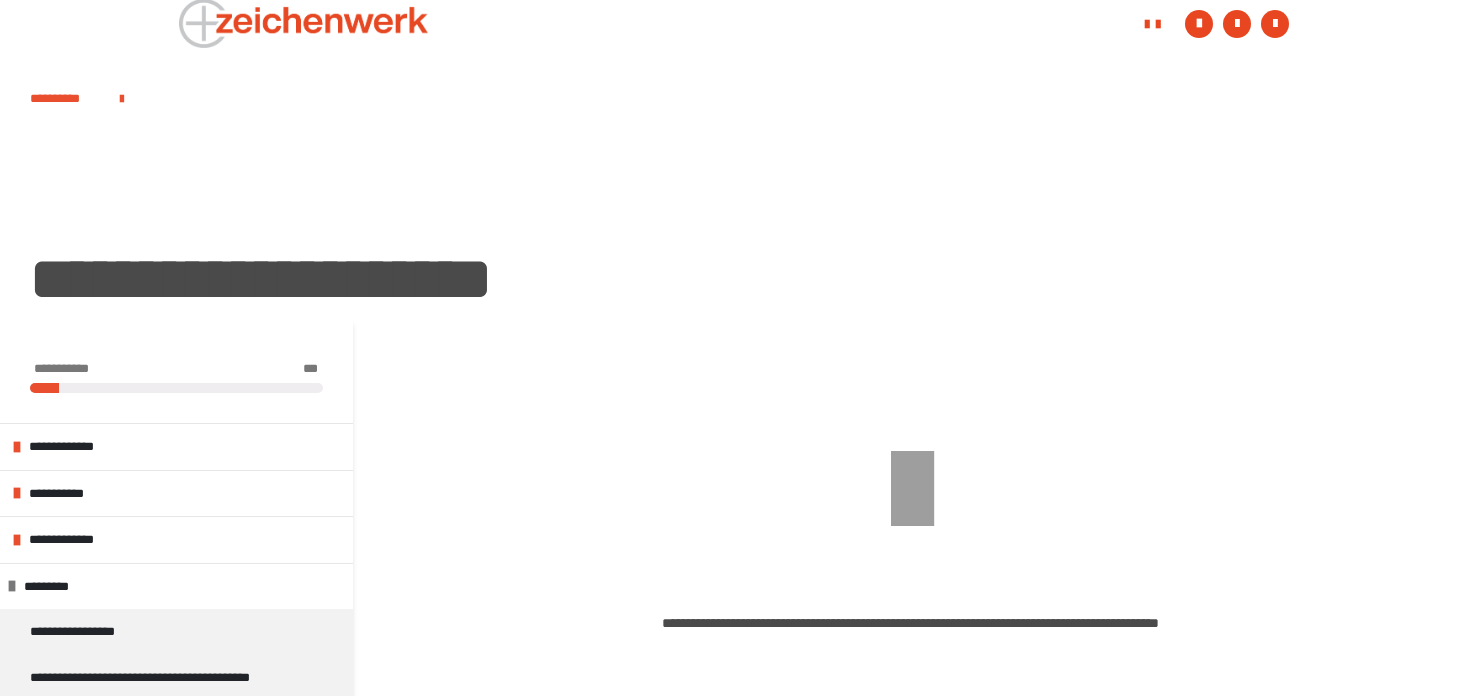 scroll, scrollTop: 0, scrollLeft: 0, axis: both 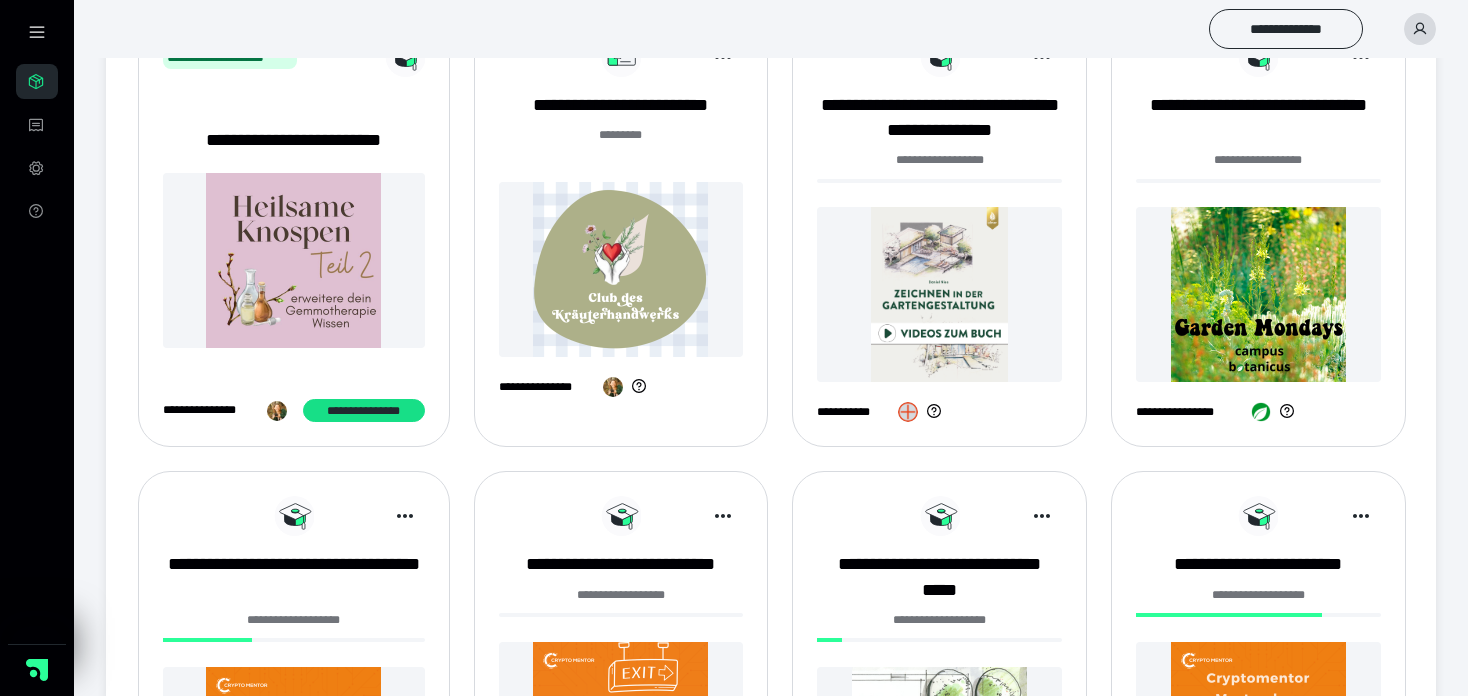 click at bounding box center [939, 294] 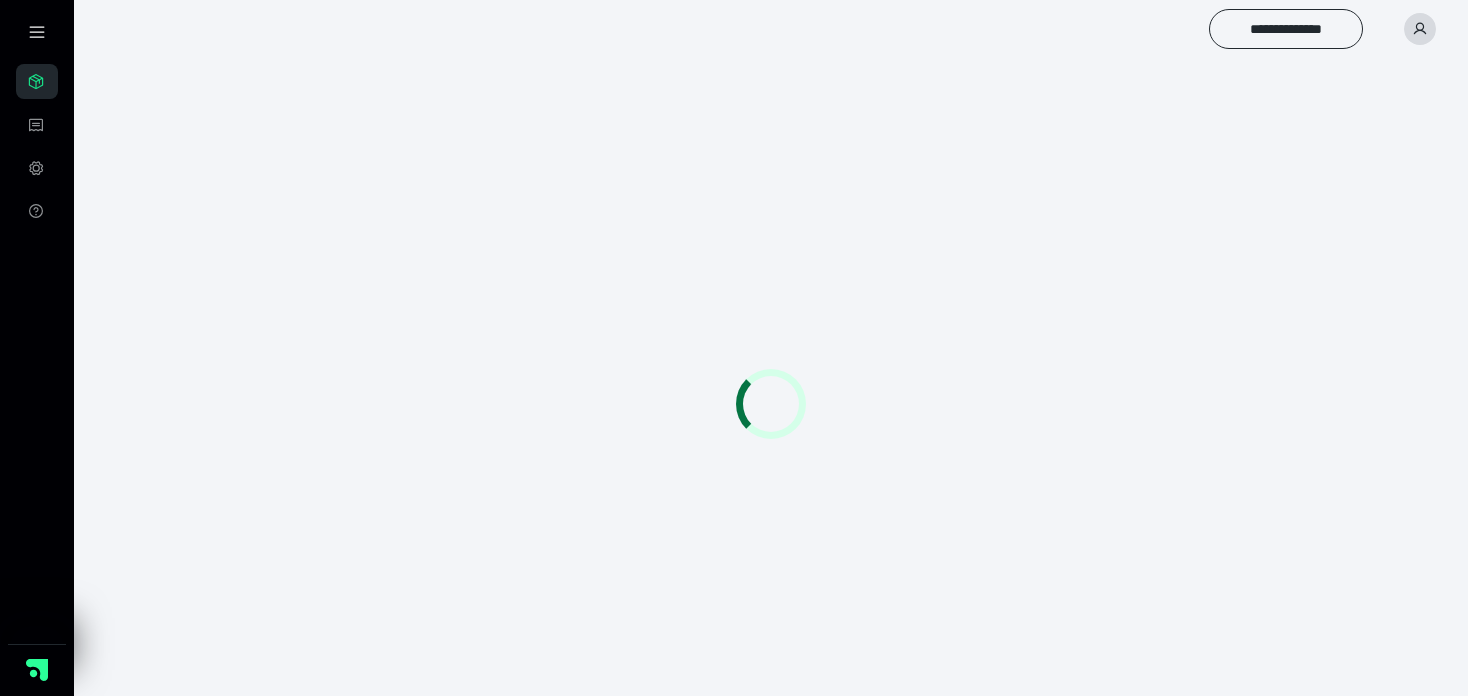 scroll, scrollTop: 0, scrollLeft: 0, axis: both 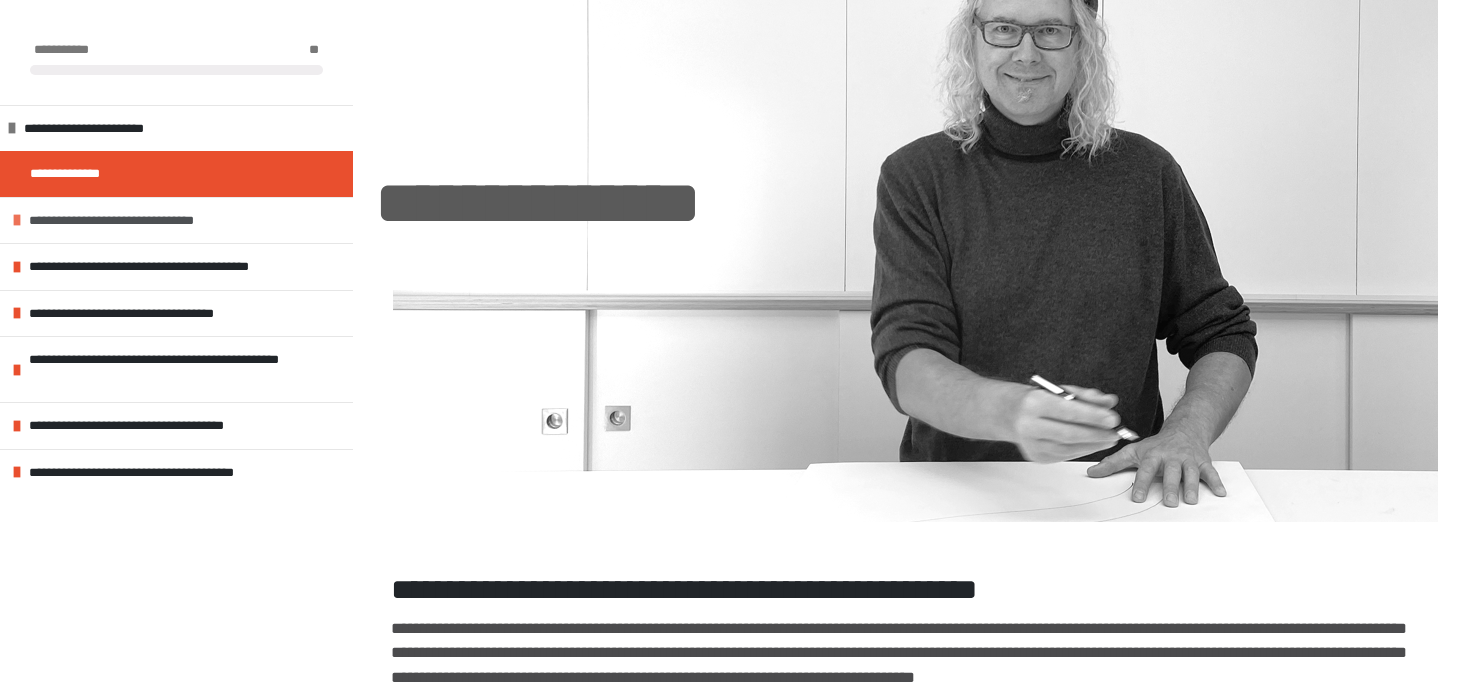 click at bounding box center (17, 220) 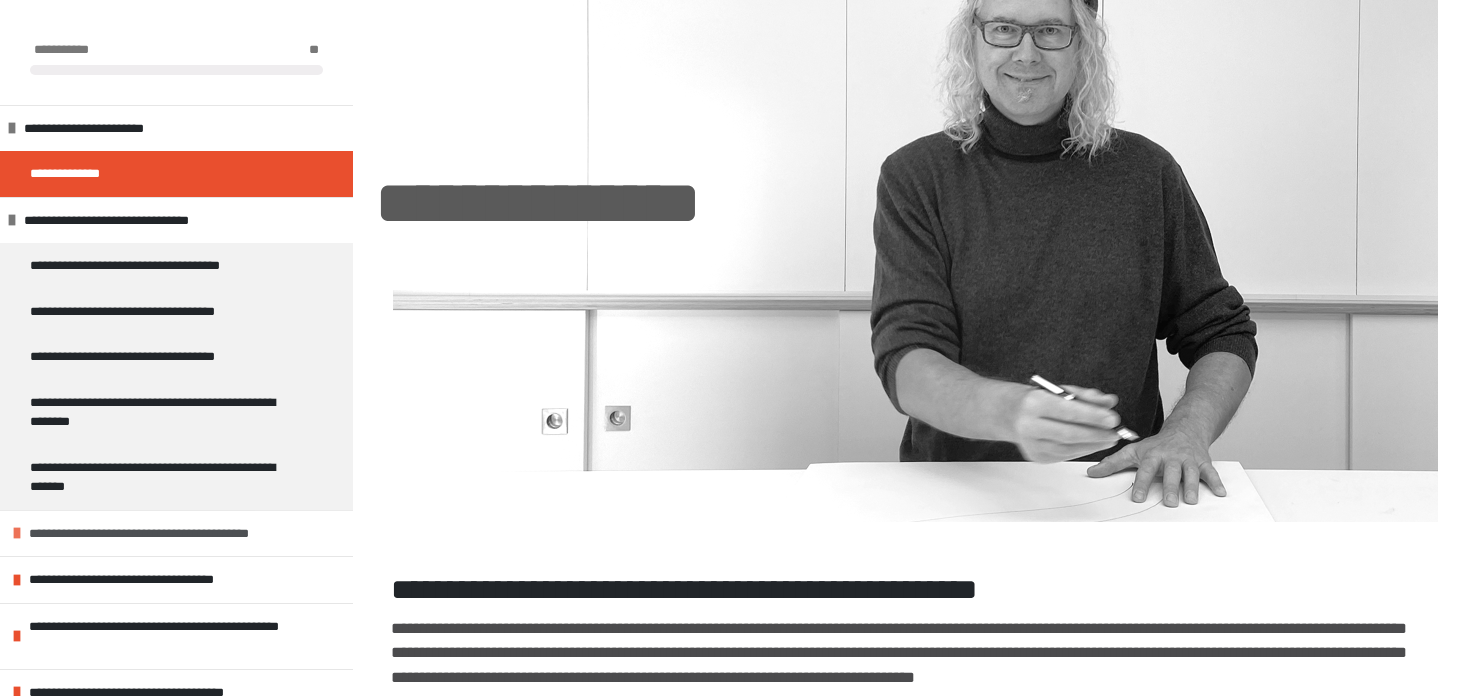 click at bounding box center [17, 533] 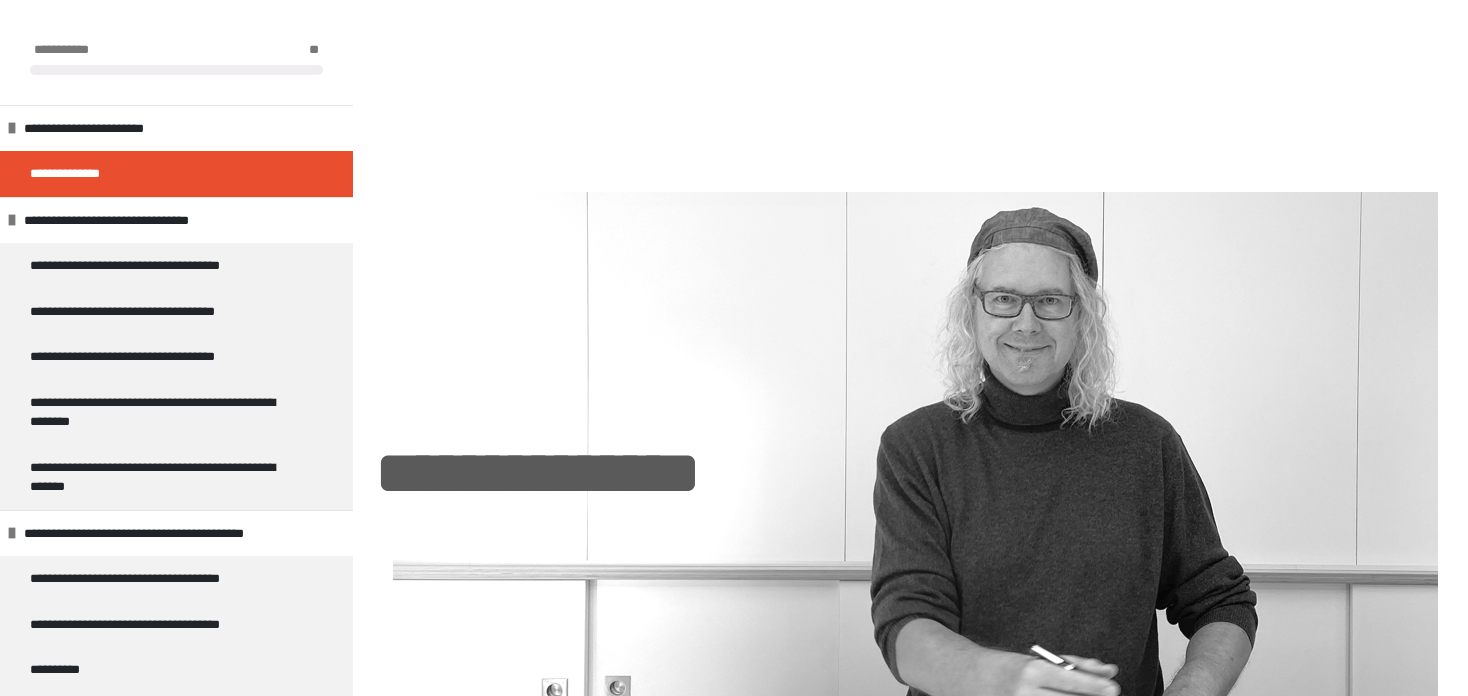scroll, scrollTop: 0, scrollLeft: 0, axis: both 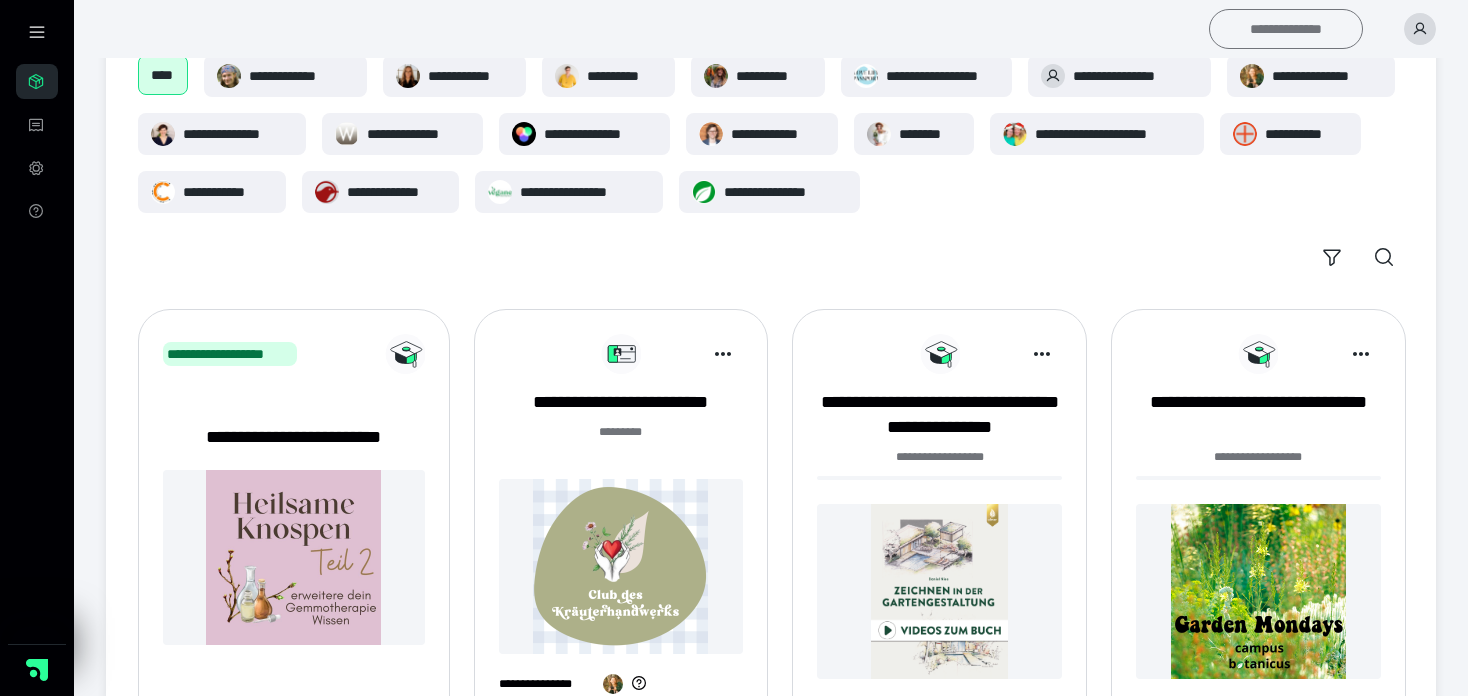 click on "**********" at bounding box center (1286, 29) 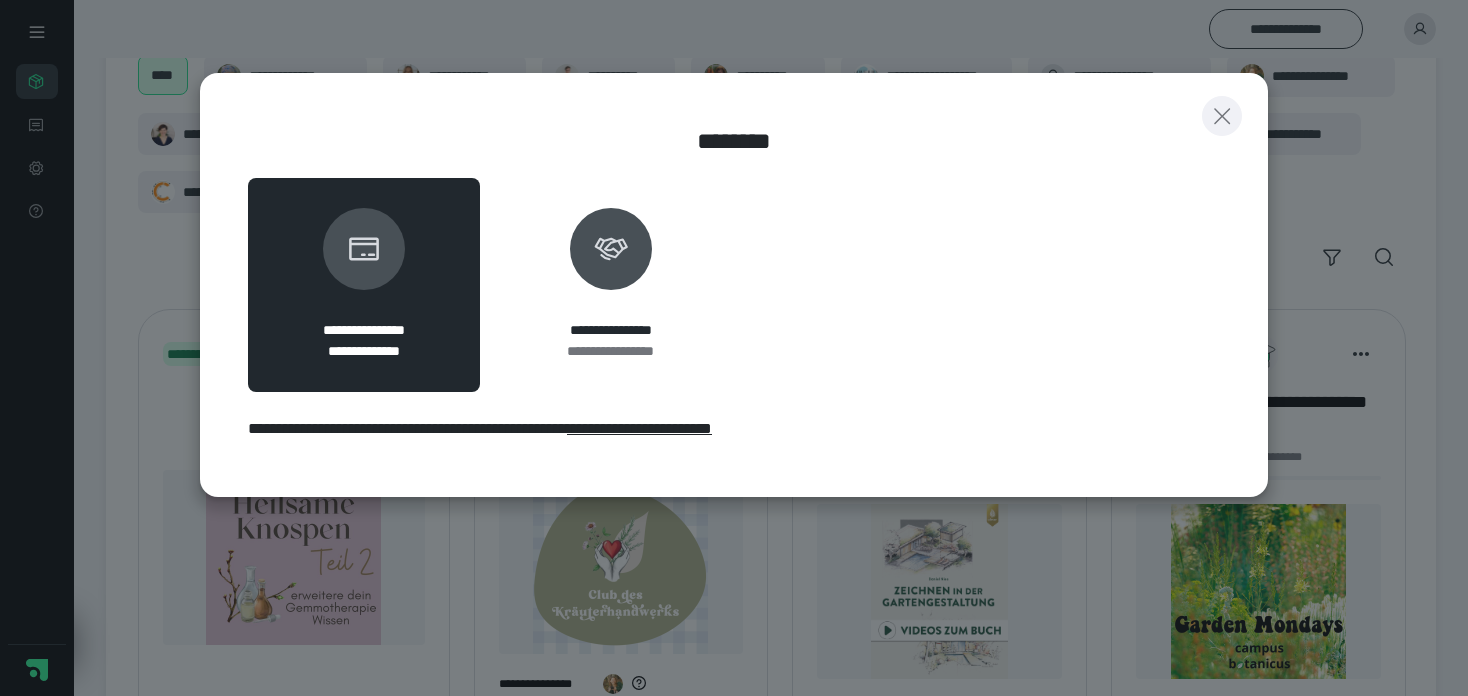 click 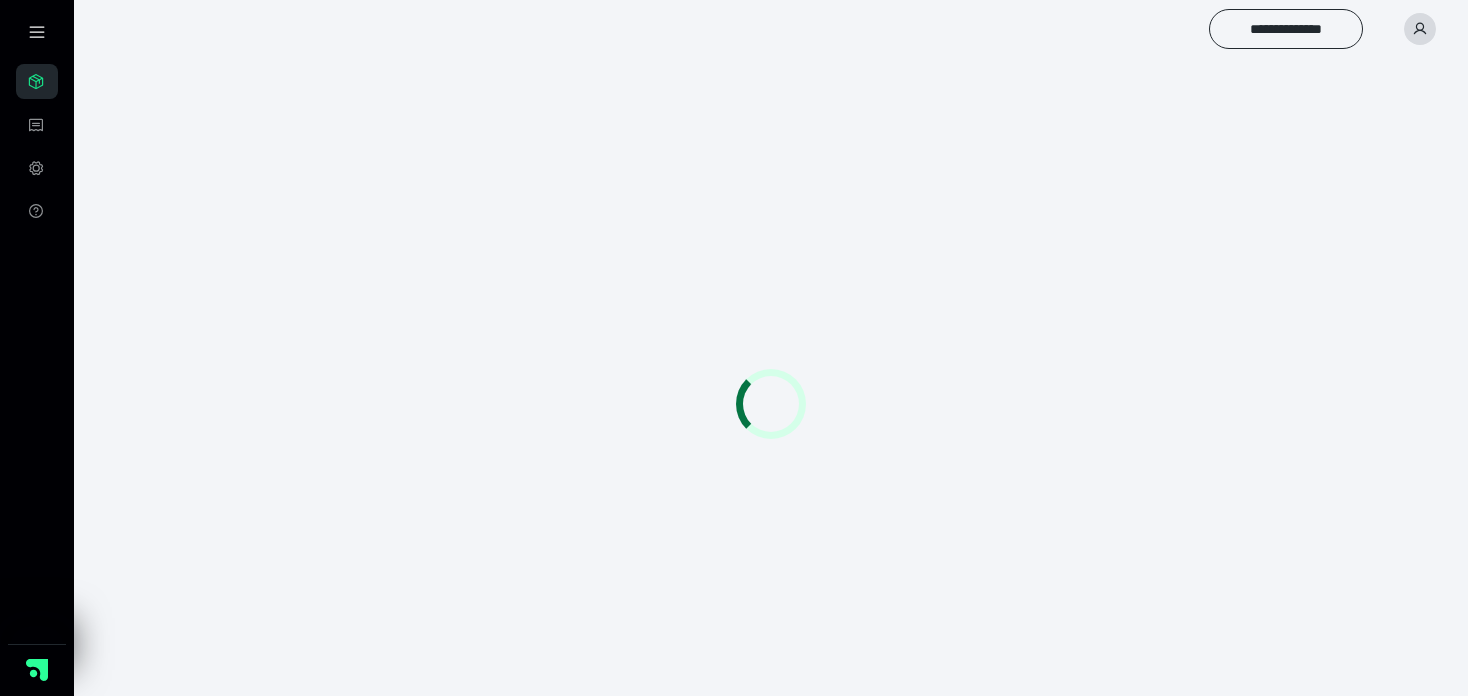 scroll, scrollTop: 0, scrollLeft: 0, axis: both 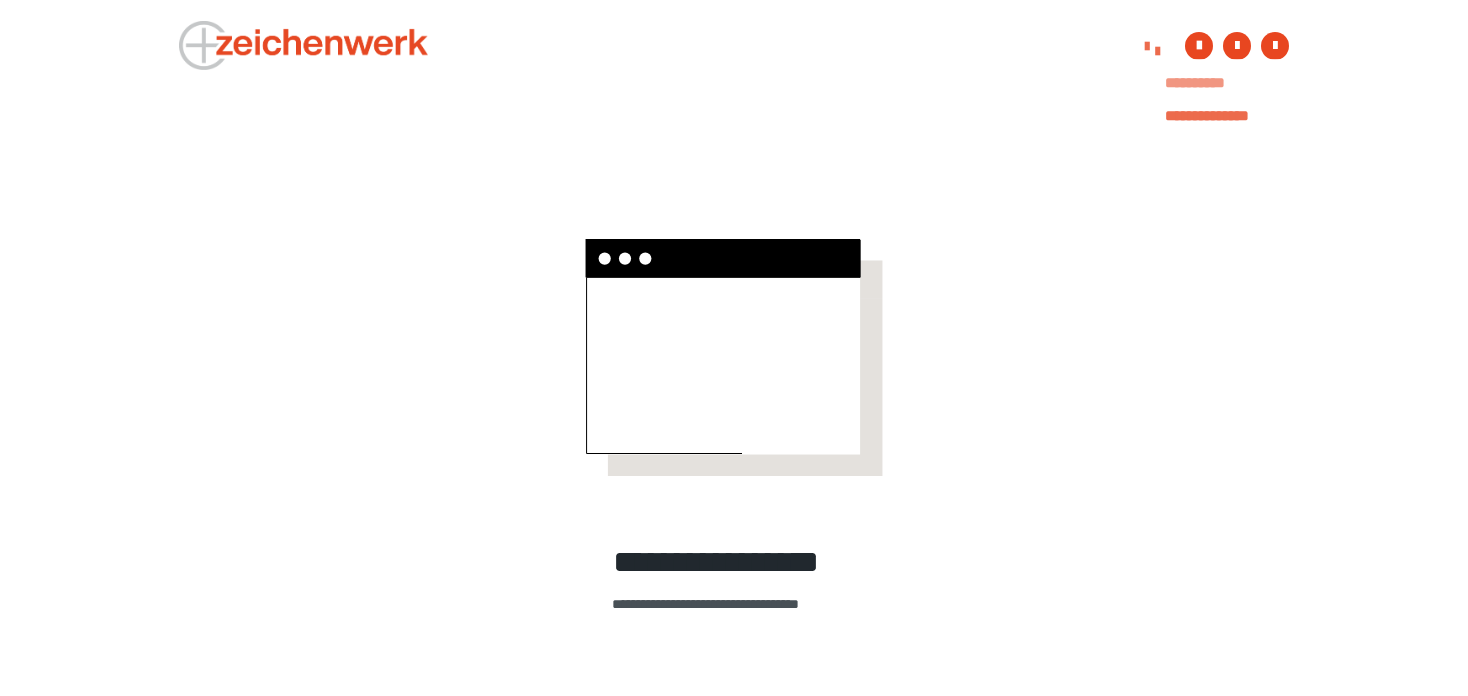 click on "**********" at bounding box center [1225, 83] 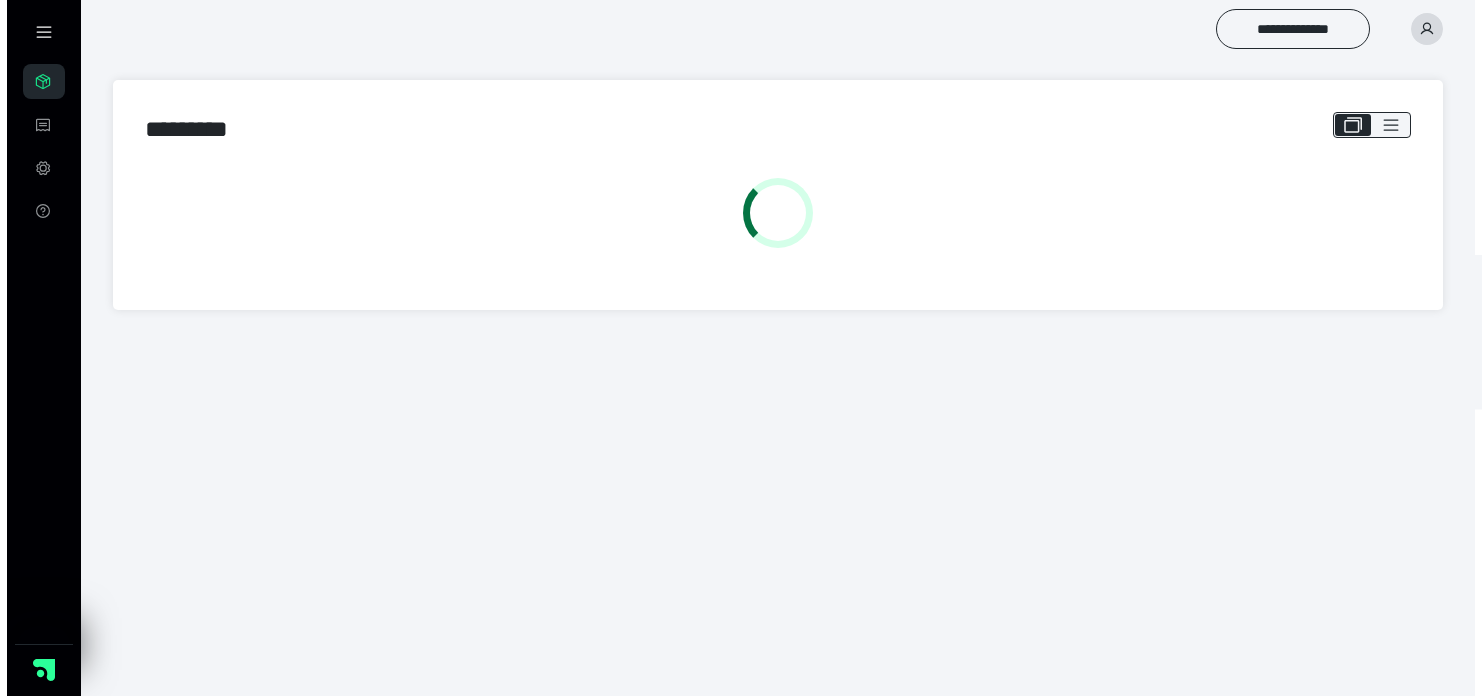 scroll, scrollTop: 0, scrollLeft: 0, axis: both 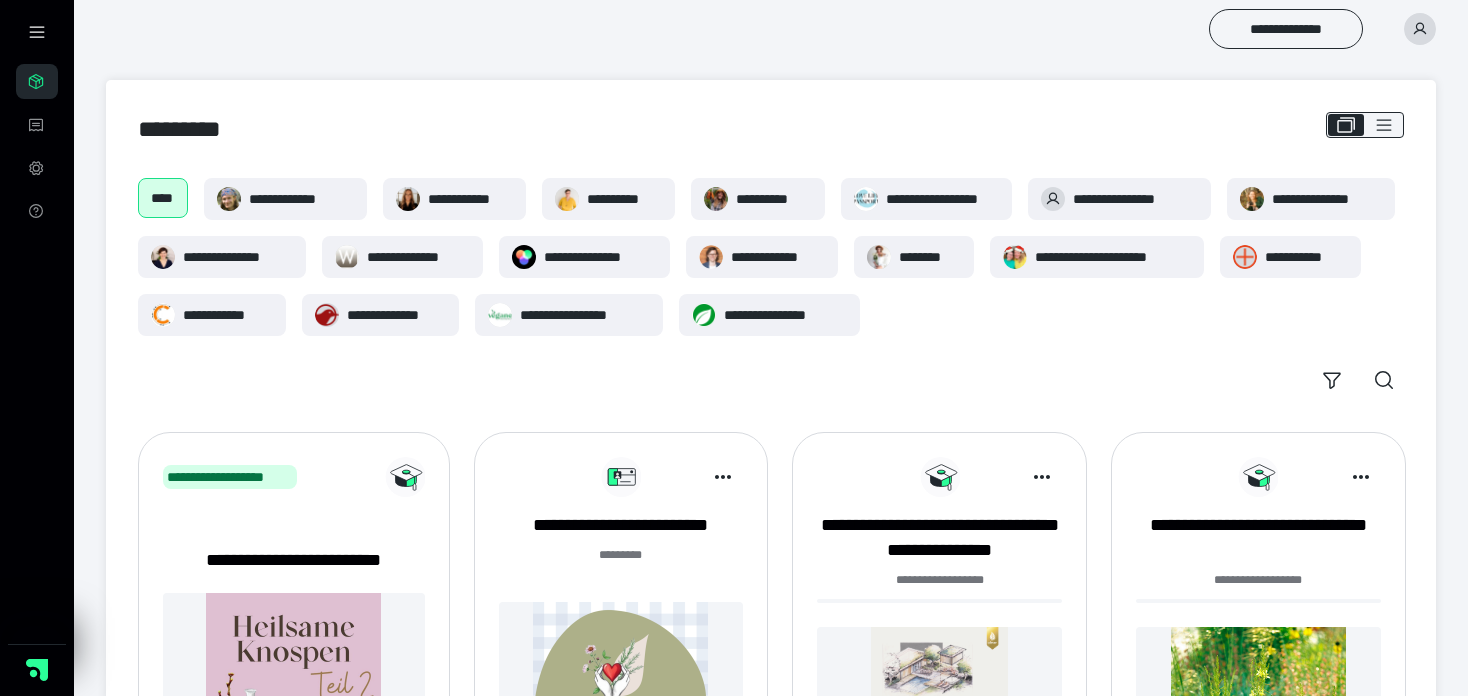 click 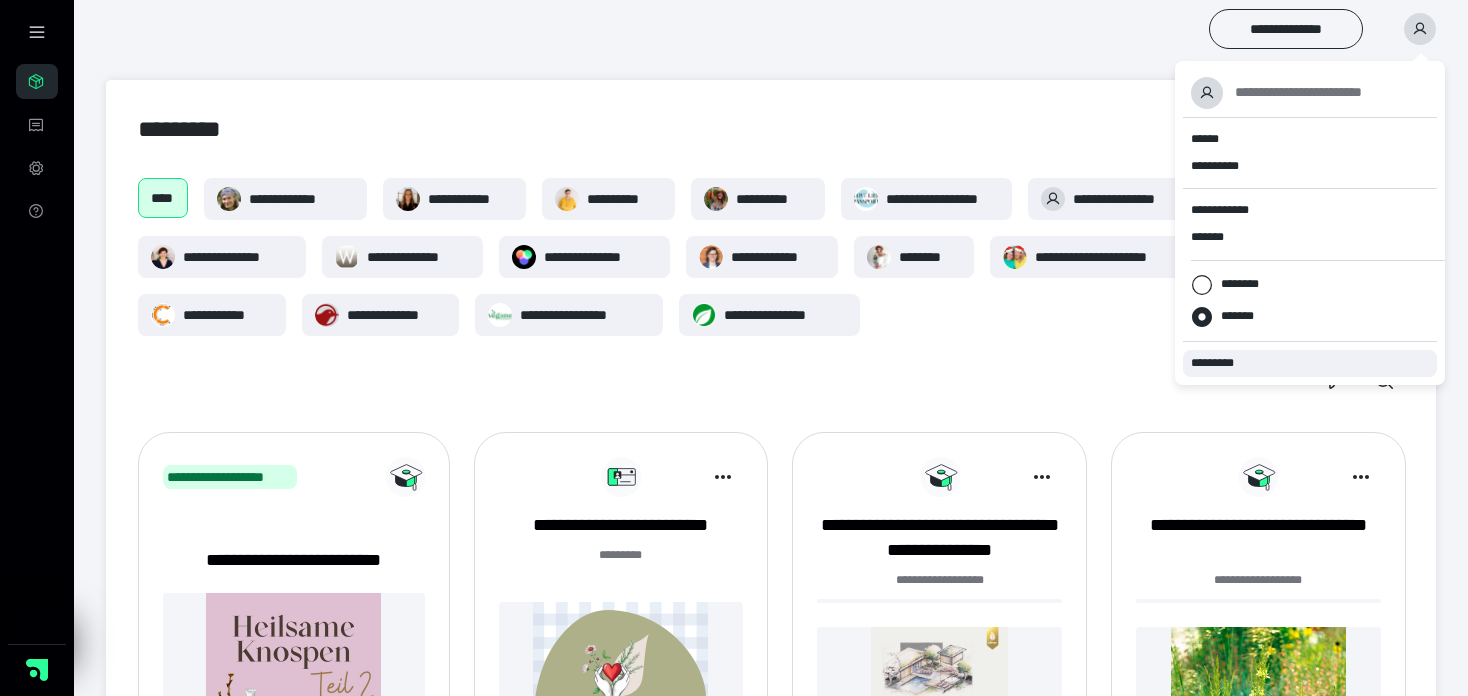 click on "*********" at bounding box center (1221, 363) 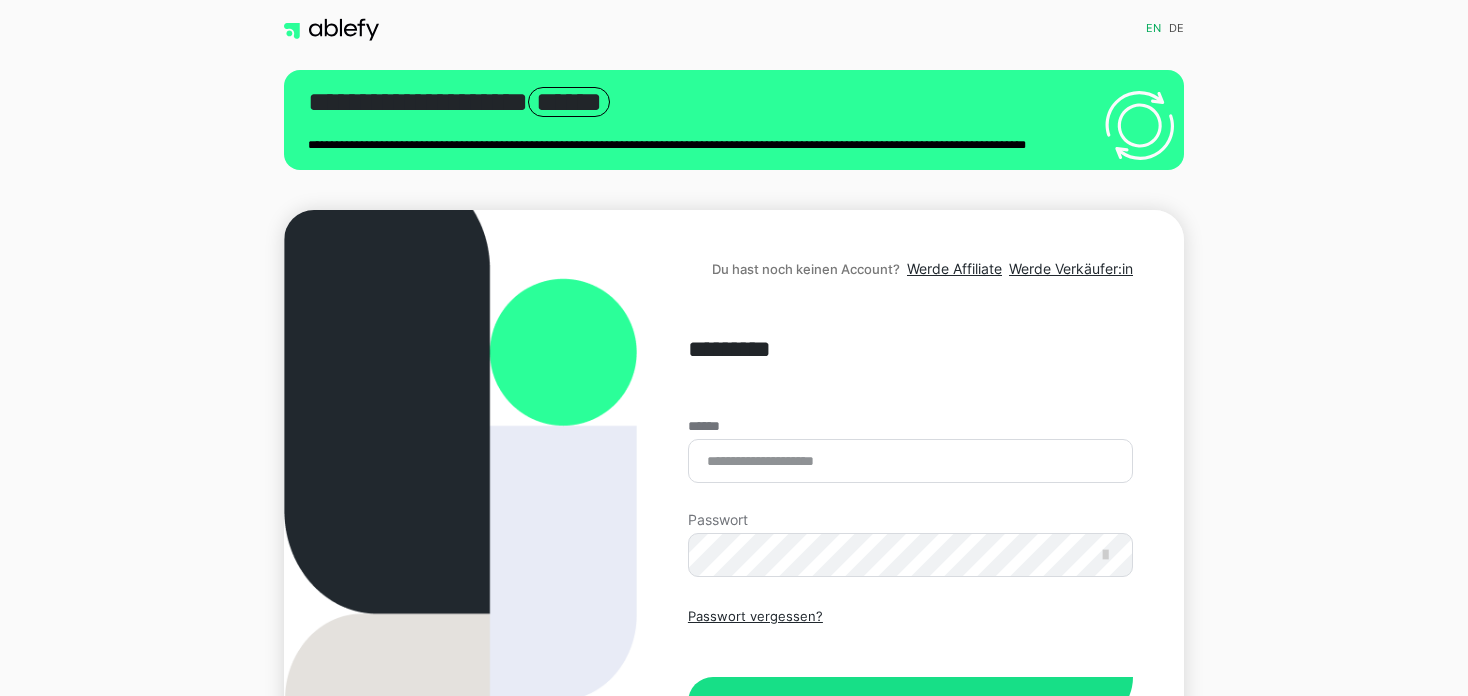 scroll, scrollTop: 0, scrollLeft: 0, axis: both 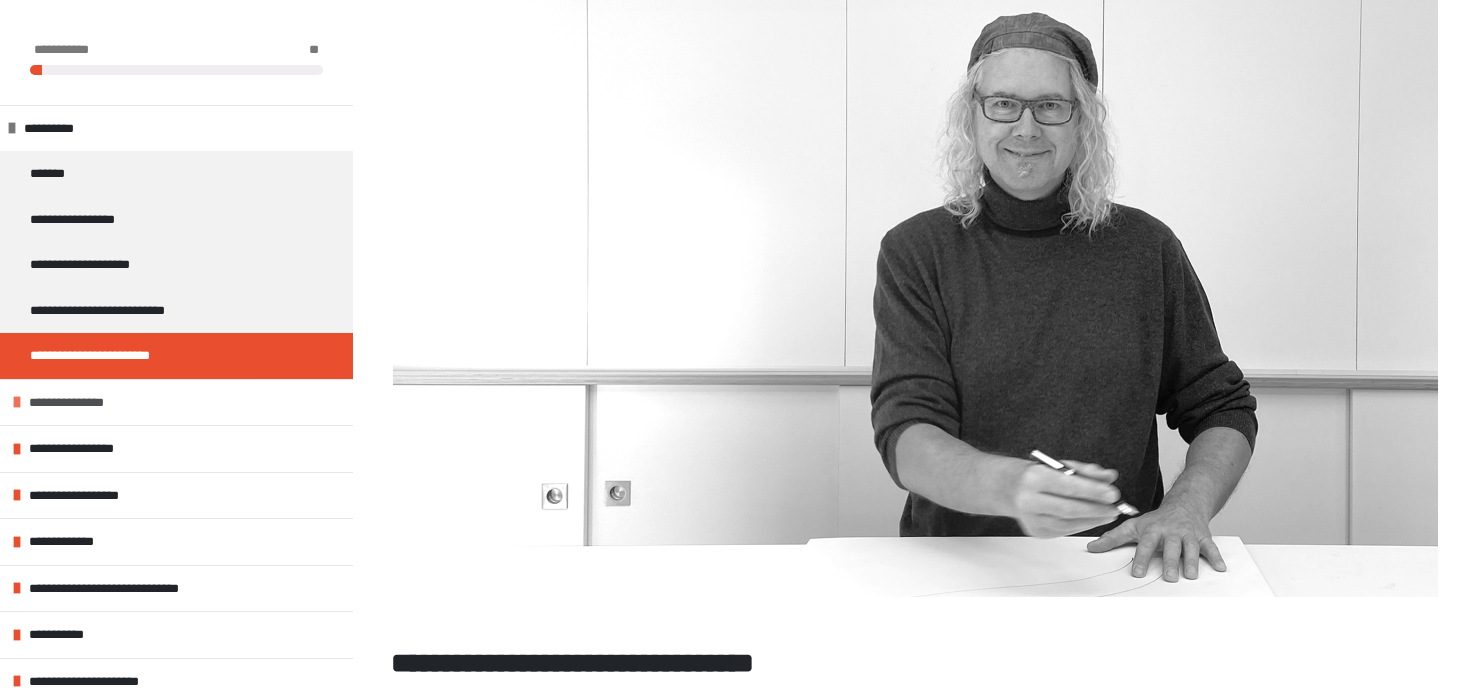 click at bounding box center [17, 402] 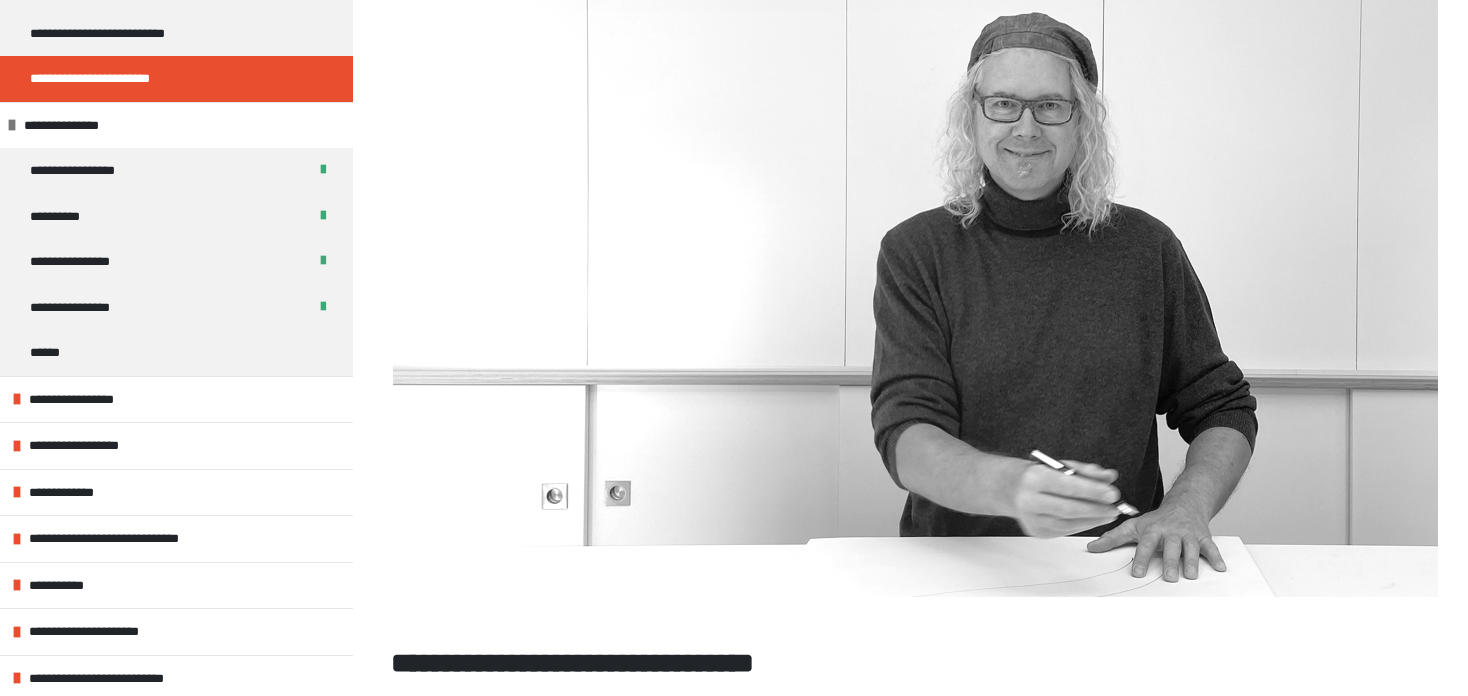 scroll, scrollTop: 286, scrollLeft: 0, axis: vertical 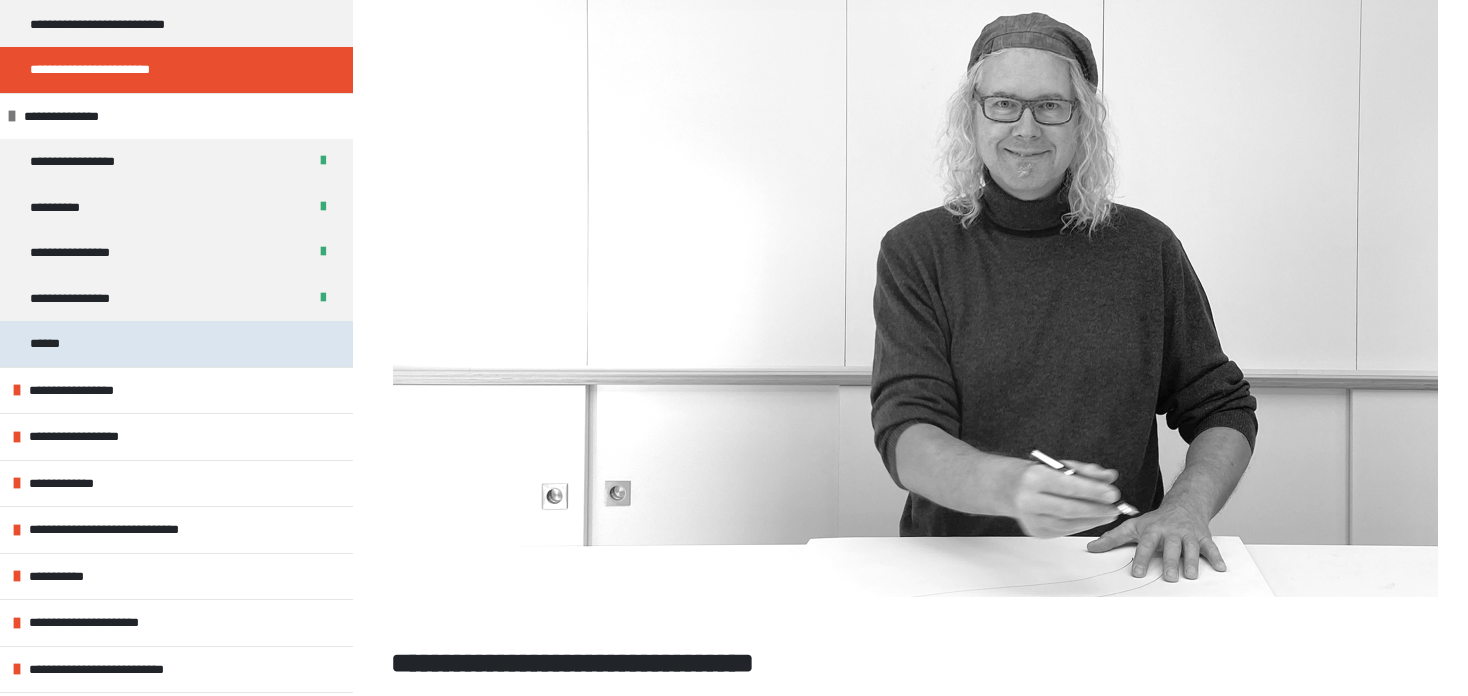 click on "******" at bounding box center (176, 344) 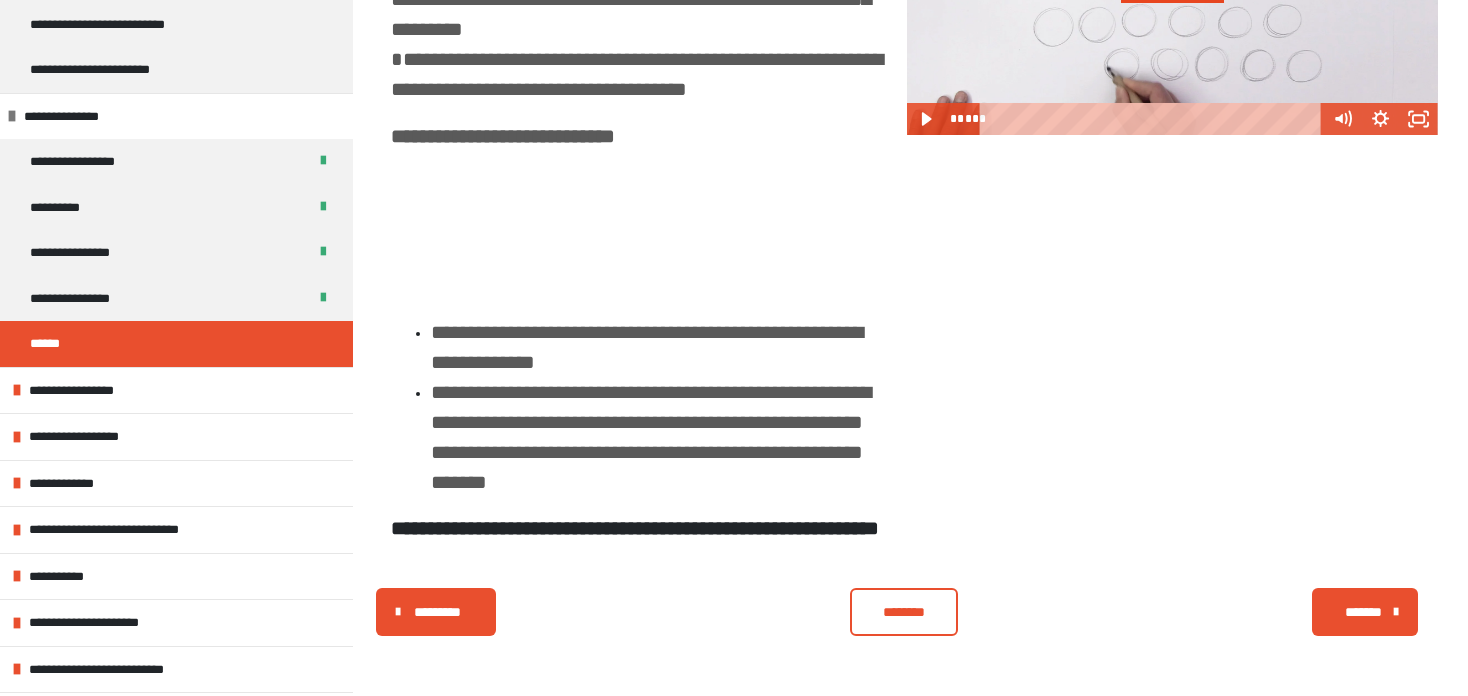 scroll, scrollTop: 1578, scrollLeft: 0, axis: vertical 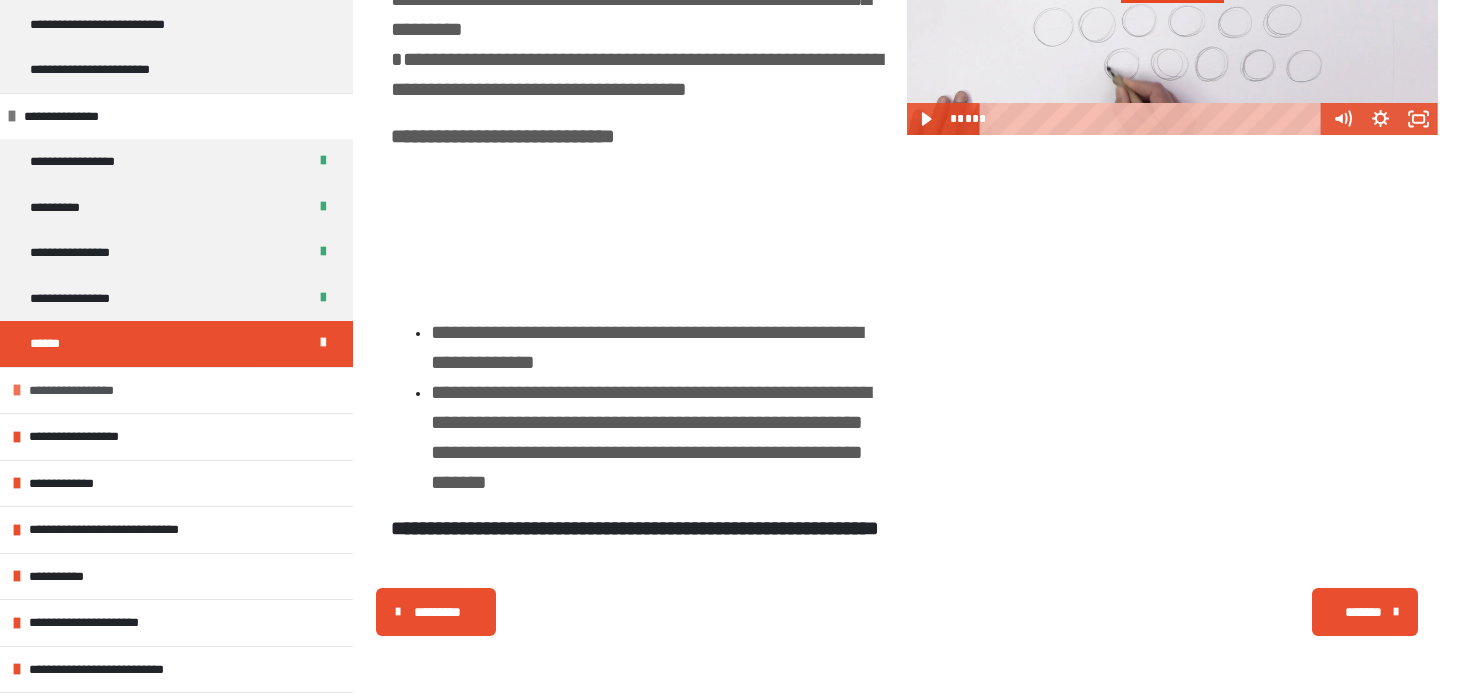 click on "**********" at bounding box center (176, 390) 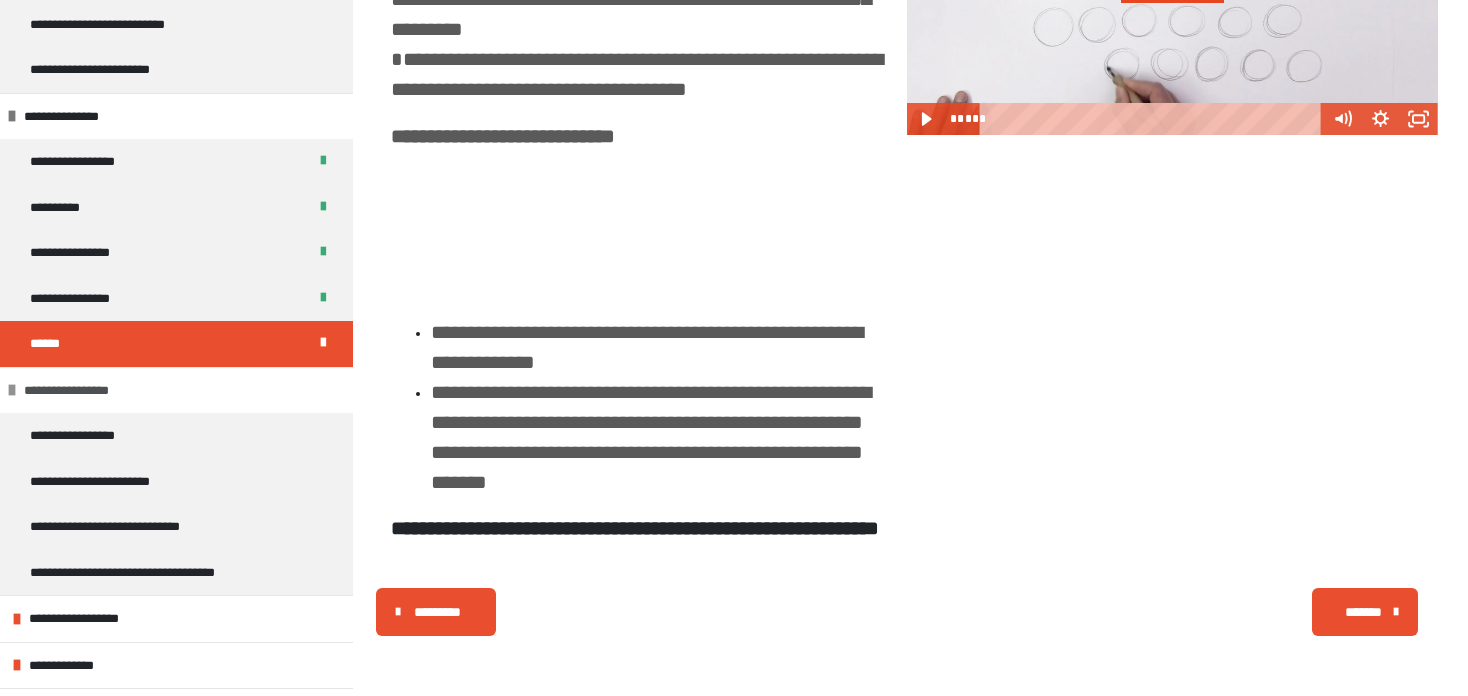 click on "**********" at bounding box center [79, 391] 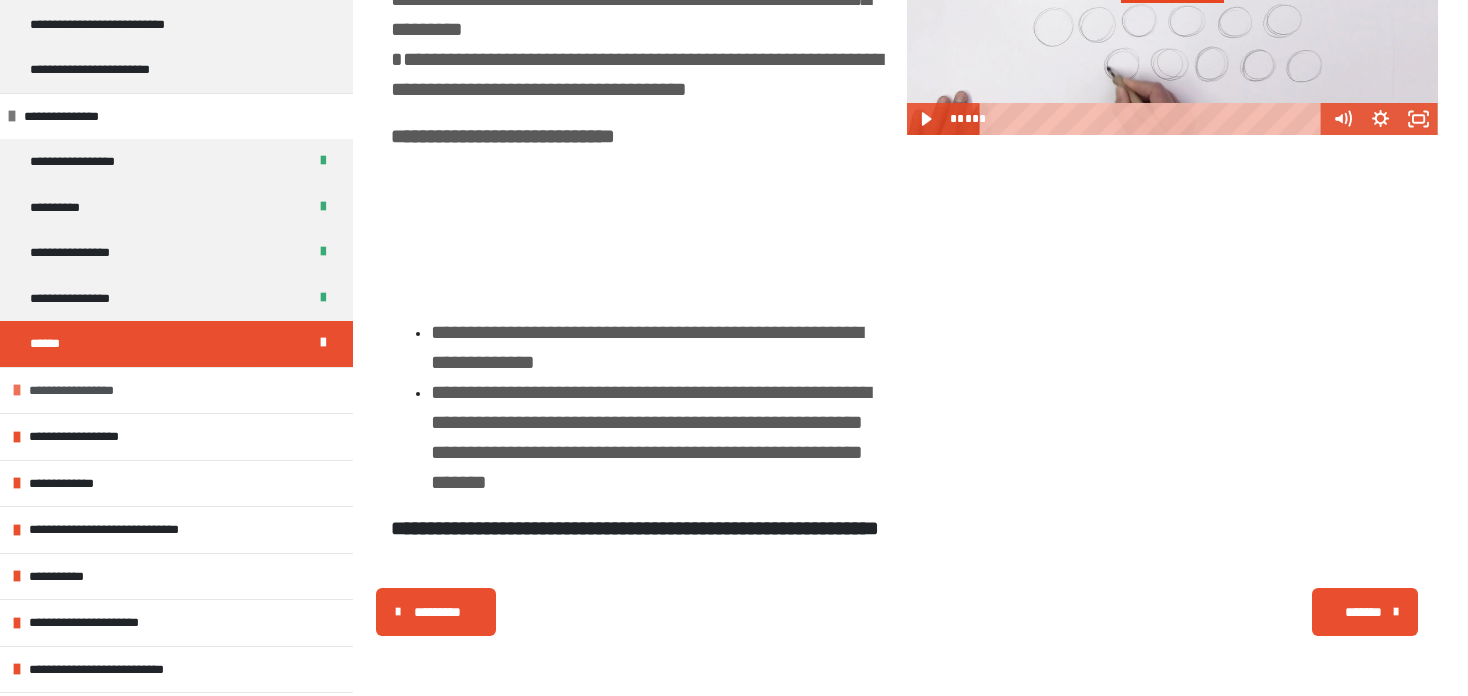 click at bounding box center [17, 390] 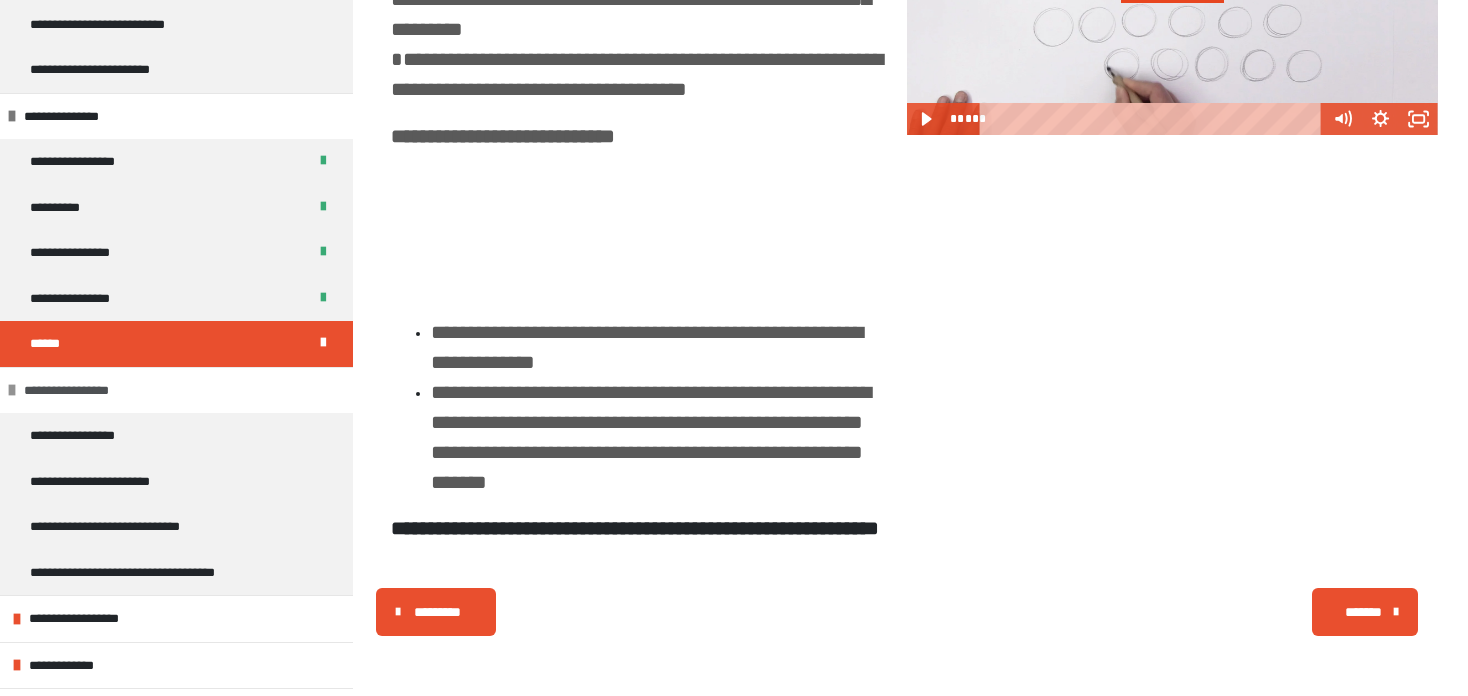click on "**********" at bounding box center [79, 391] 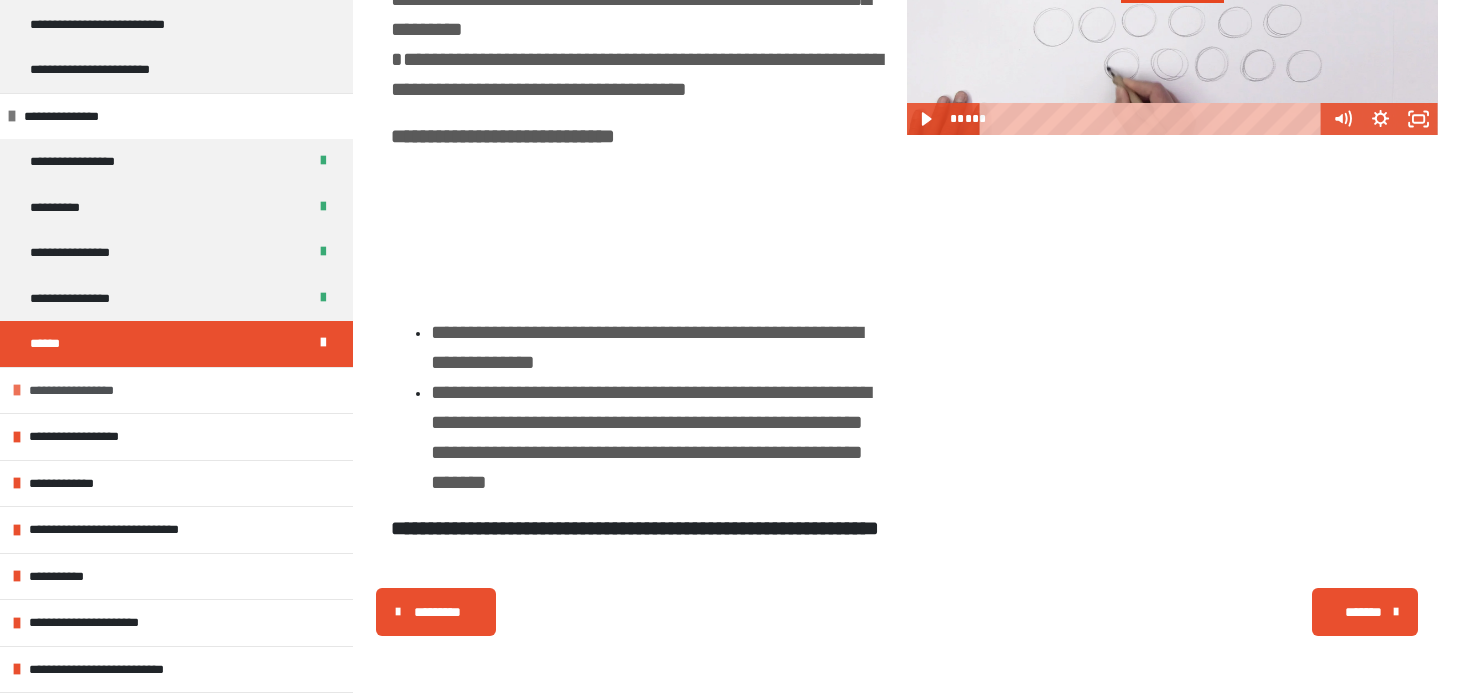click on "**********" at bounding box center (176, 390) 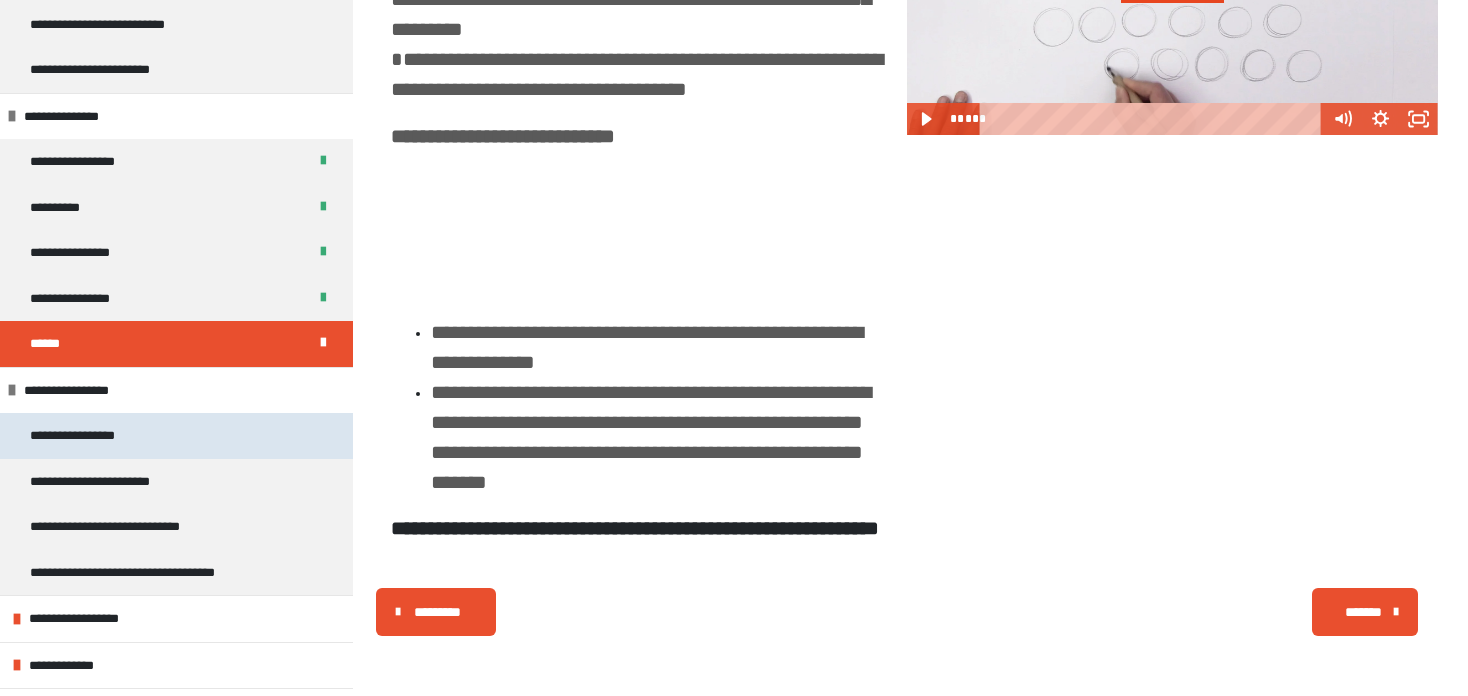 click on "**********" at bounding box center [86, 436] 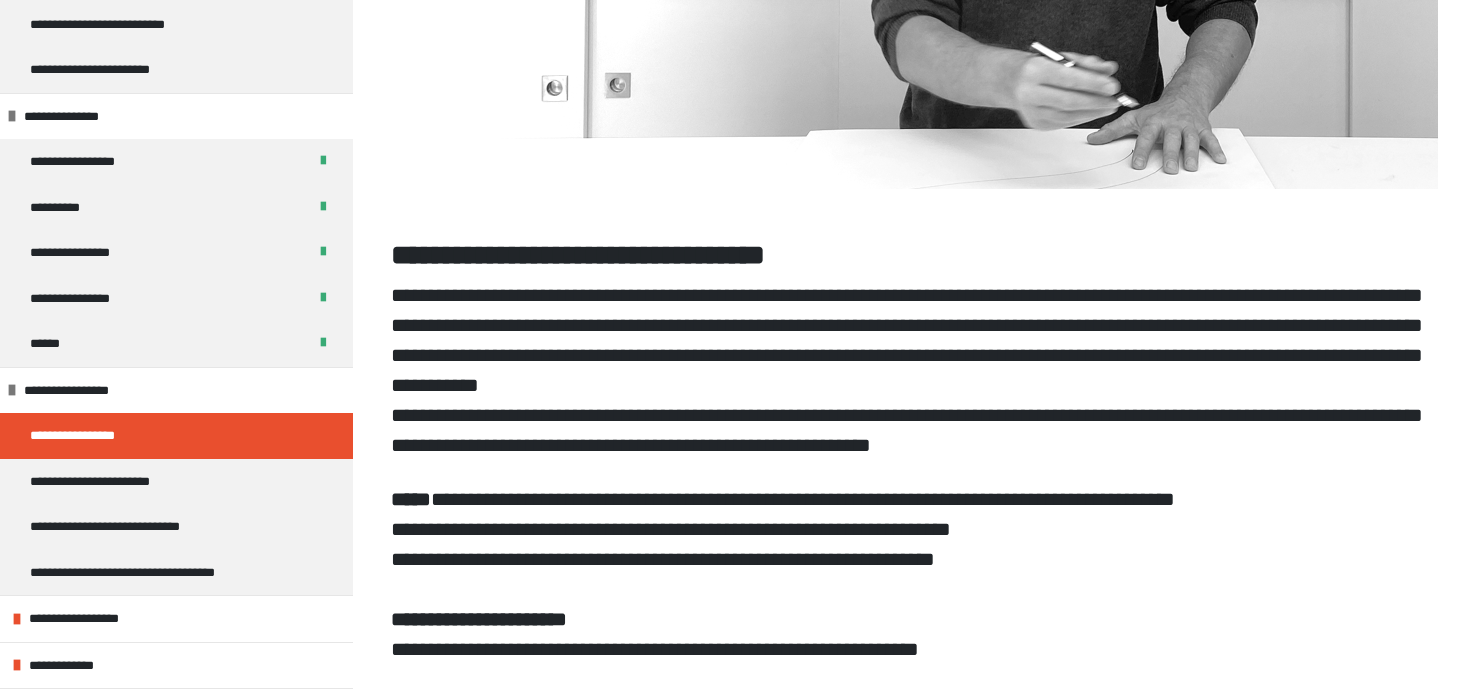 scroll, scrollTop: 764, scrollLeft: 0, axis: vertical 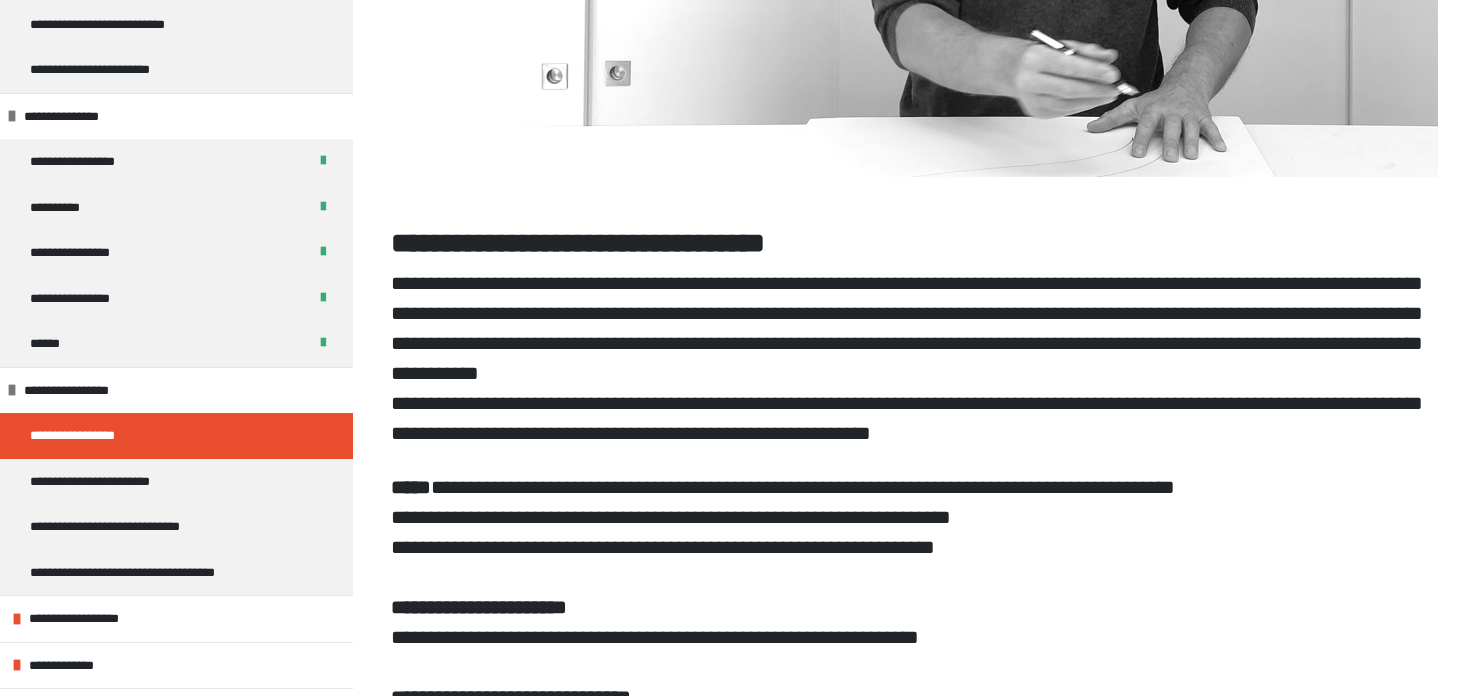 click on "**********" at bounding box center (86, 436) 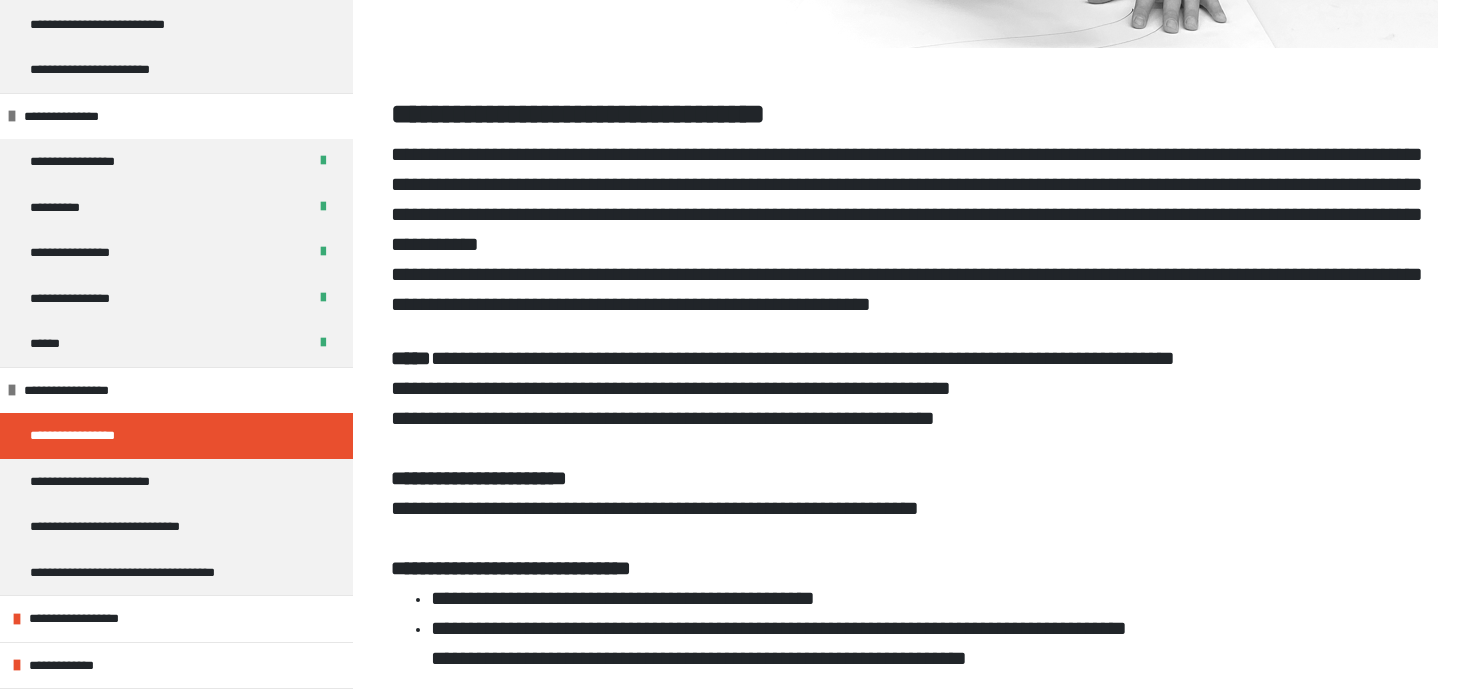 scroll, scrollTop: 898, scrollLeft: 0, axis: vertical 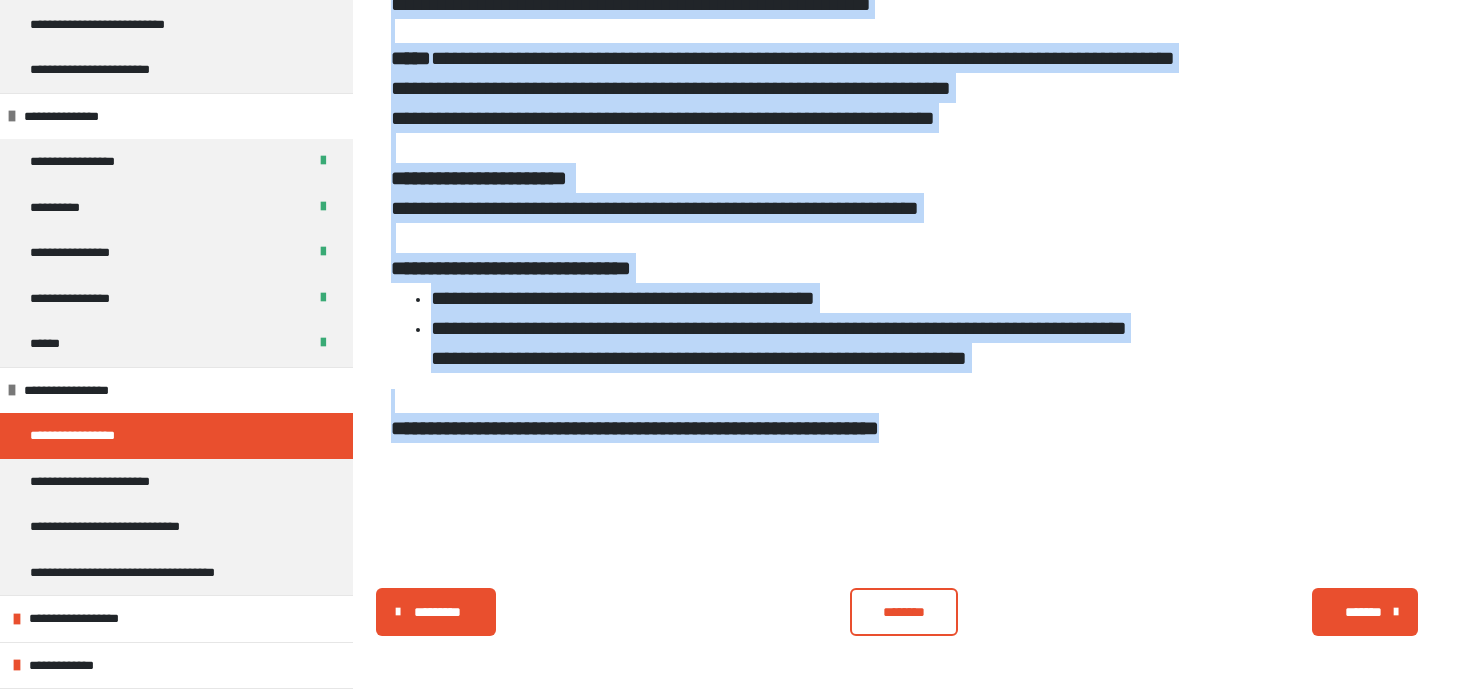 drag, startPoint x: 392, startPoint y: 107, endPoint x: 1071, endPoint y: 424, distance: 749.353 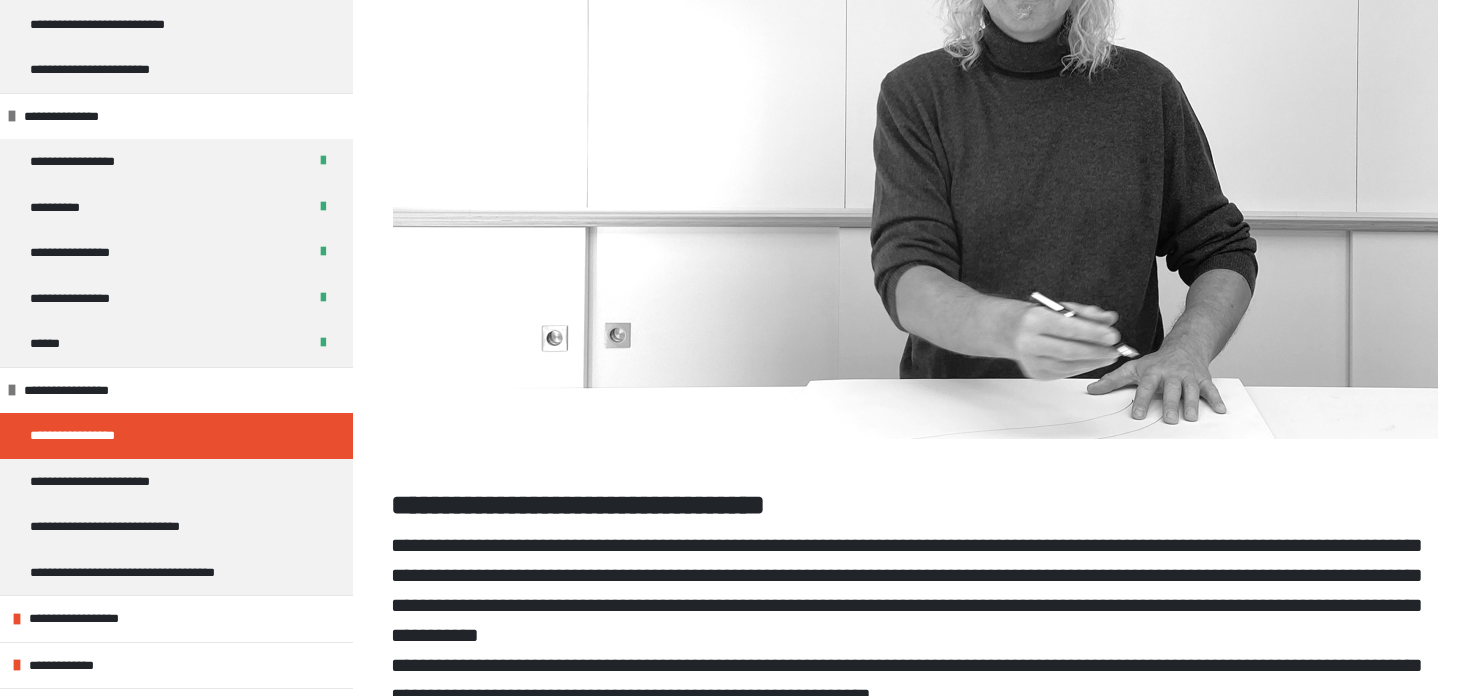 scroll, scrollTop: 266, scrollLeft: 0, axis: vertical 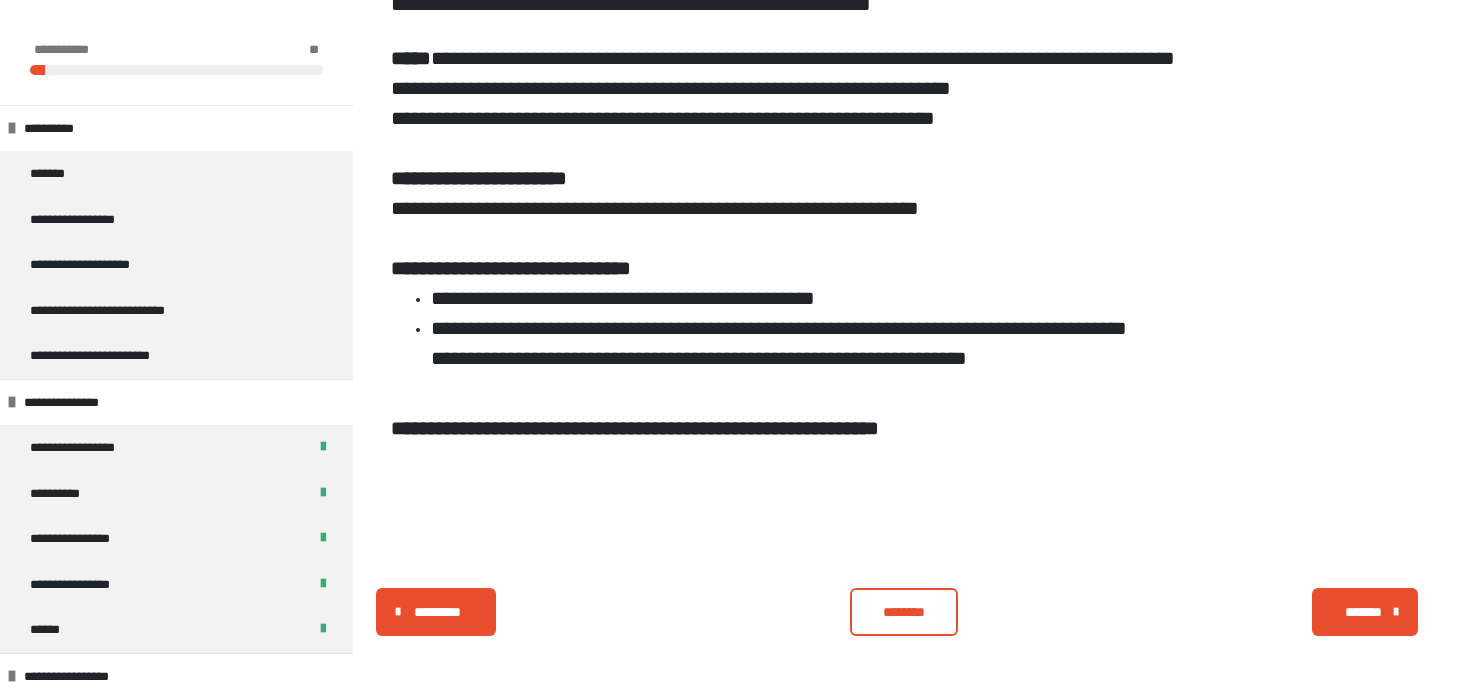 click on "********" at bounding box center [903, 612] 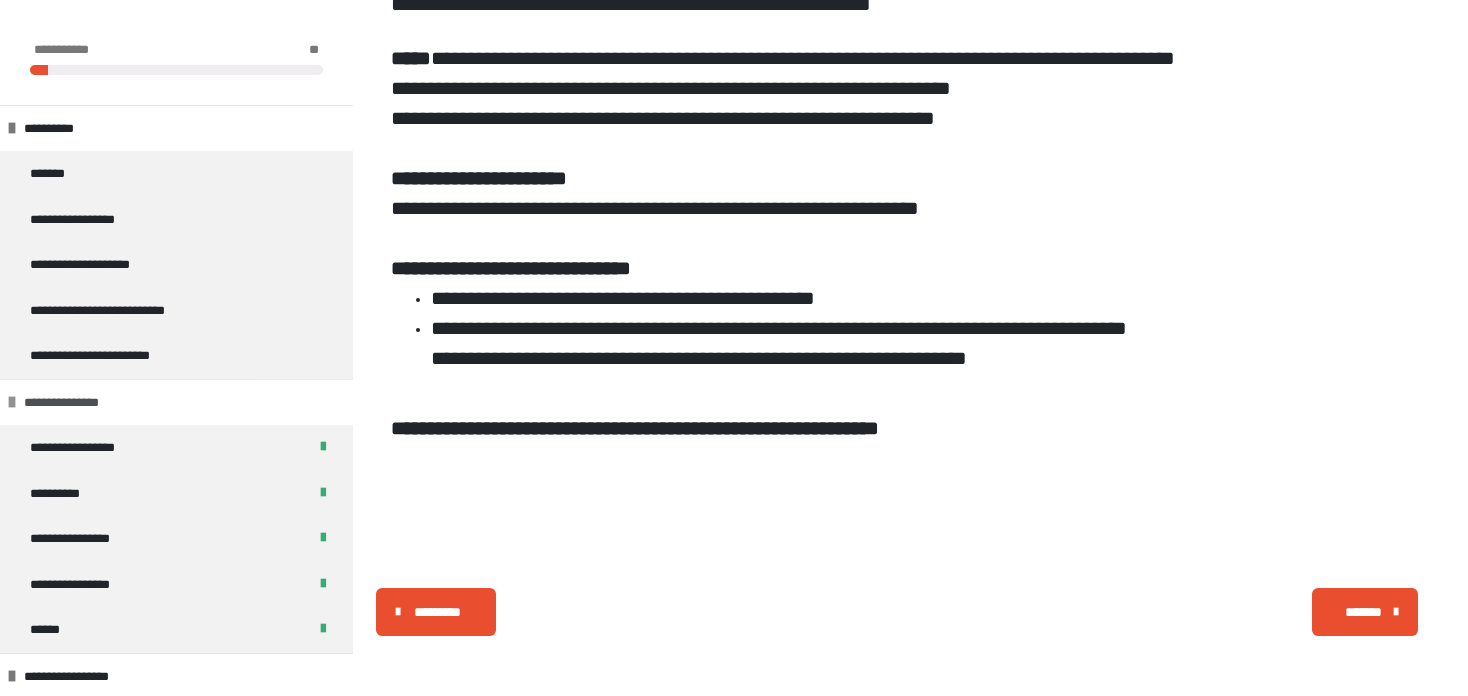 click at bounding box center (12, 402) 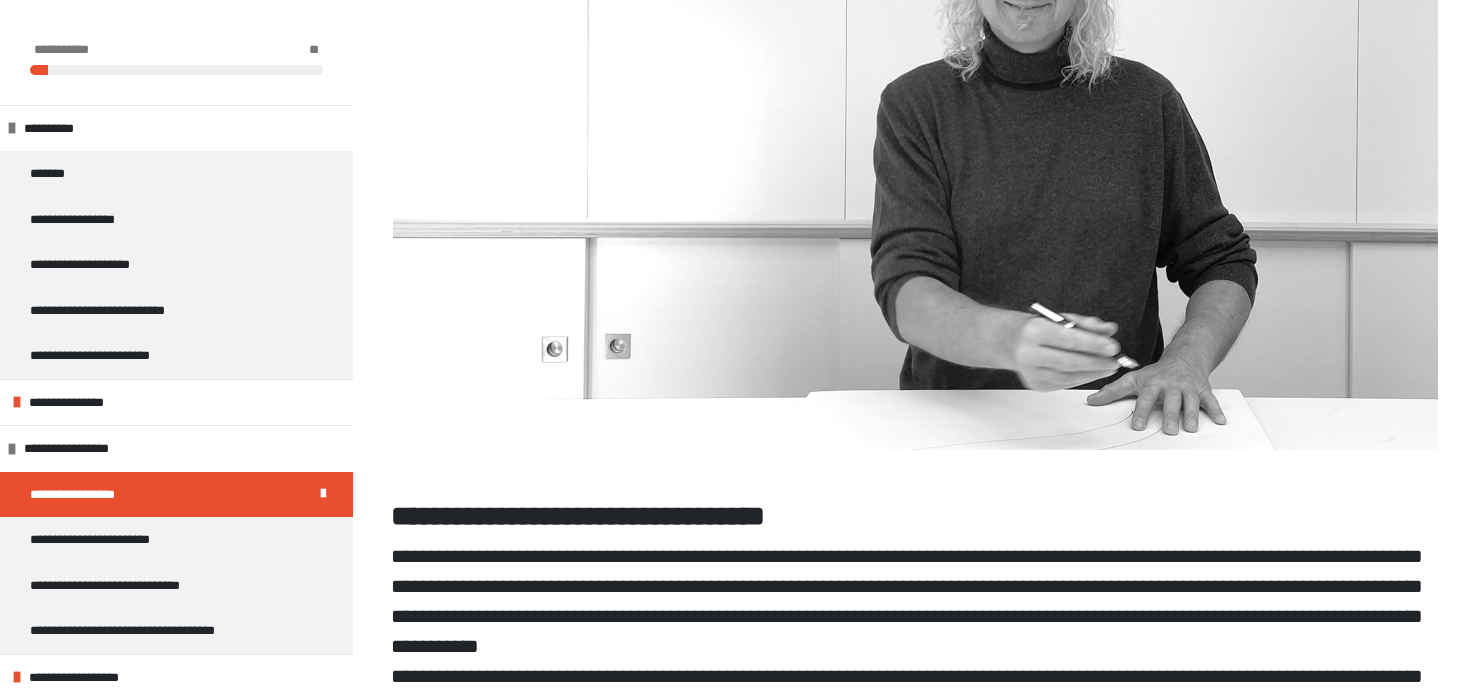 scroll, scrollTop: 488, scrollLeft: 0, axis: vertical 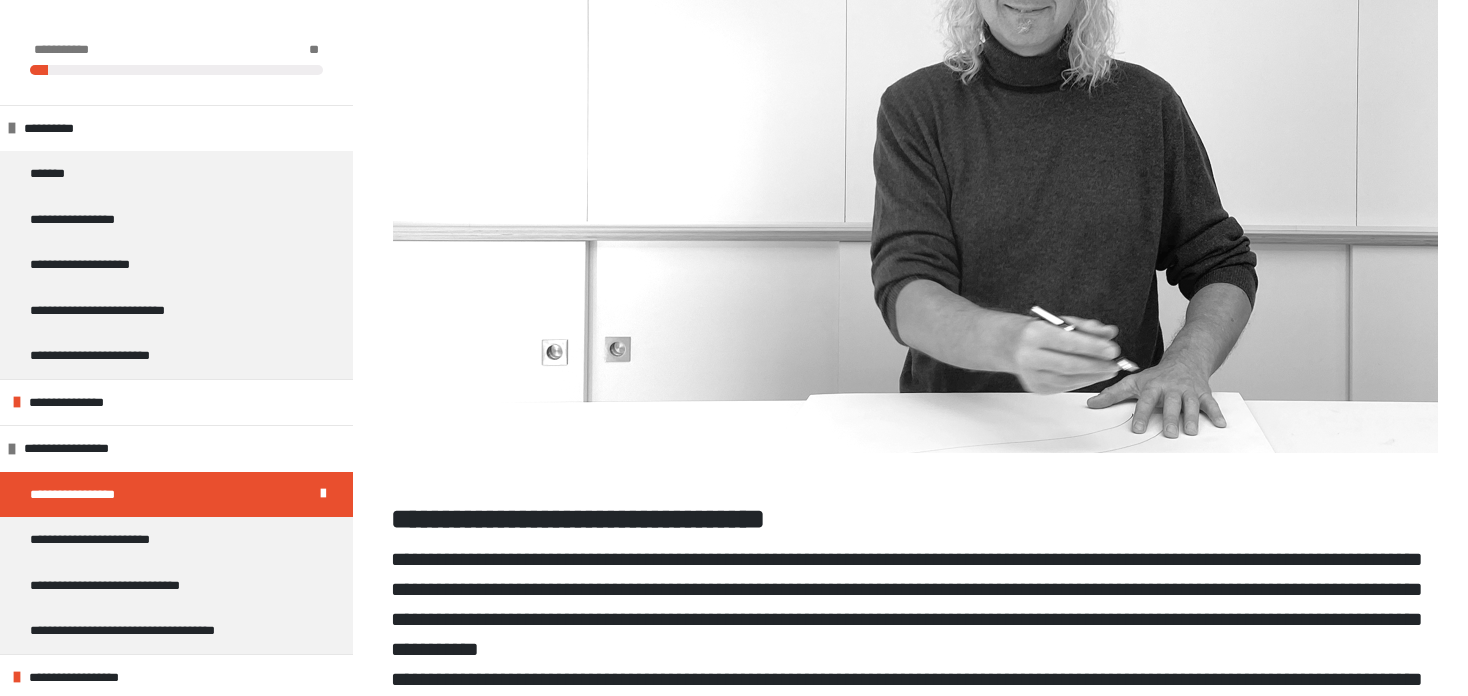 click at bounding box center [907, 153] 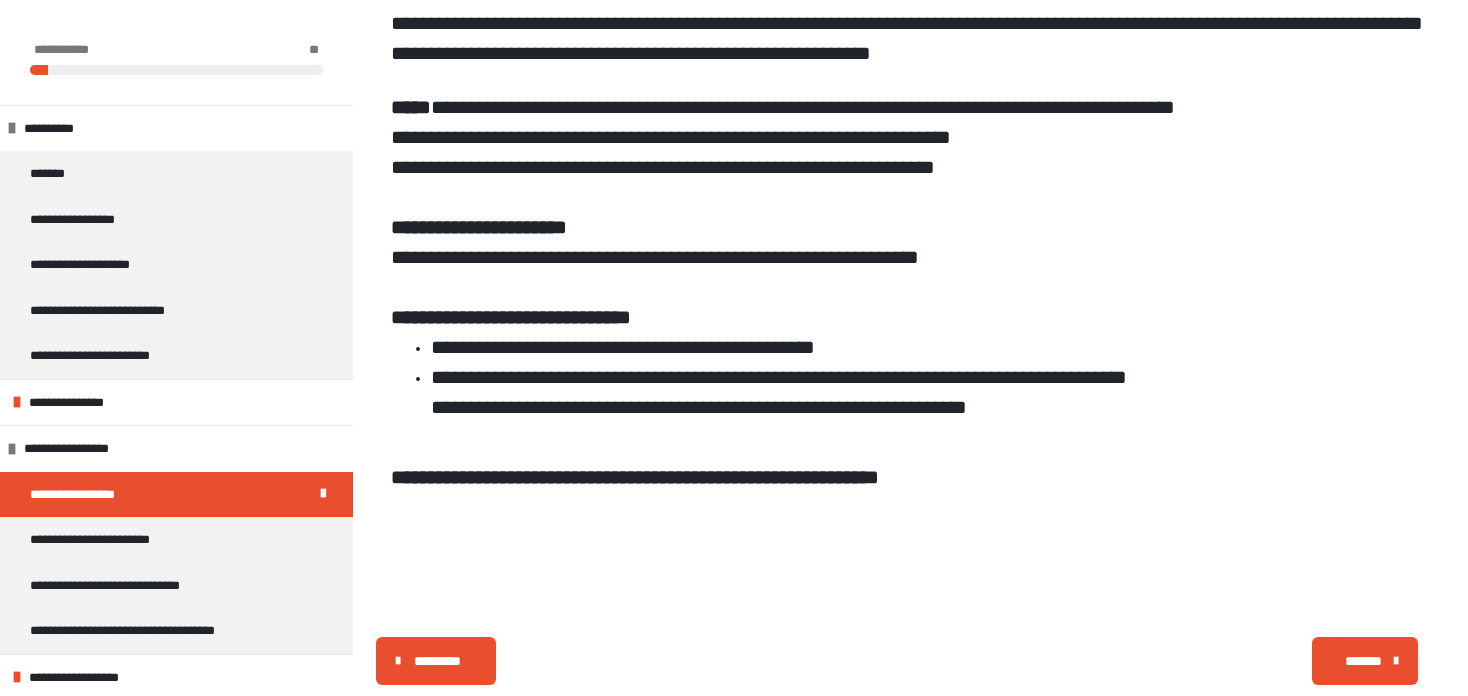 scroll, scrollTop: 1152, scrollLeft: 0, axis: vertical 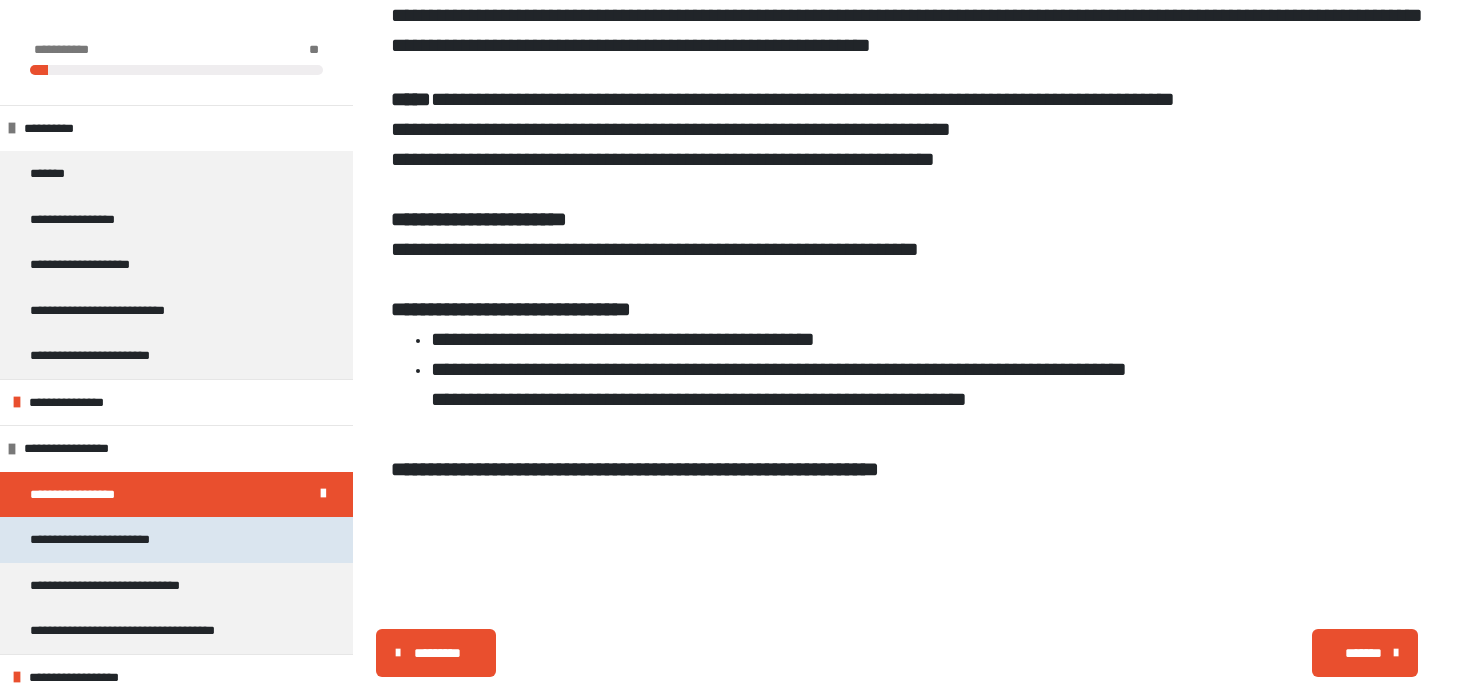 click on "**********" at bounding box center (107, 540) 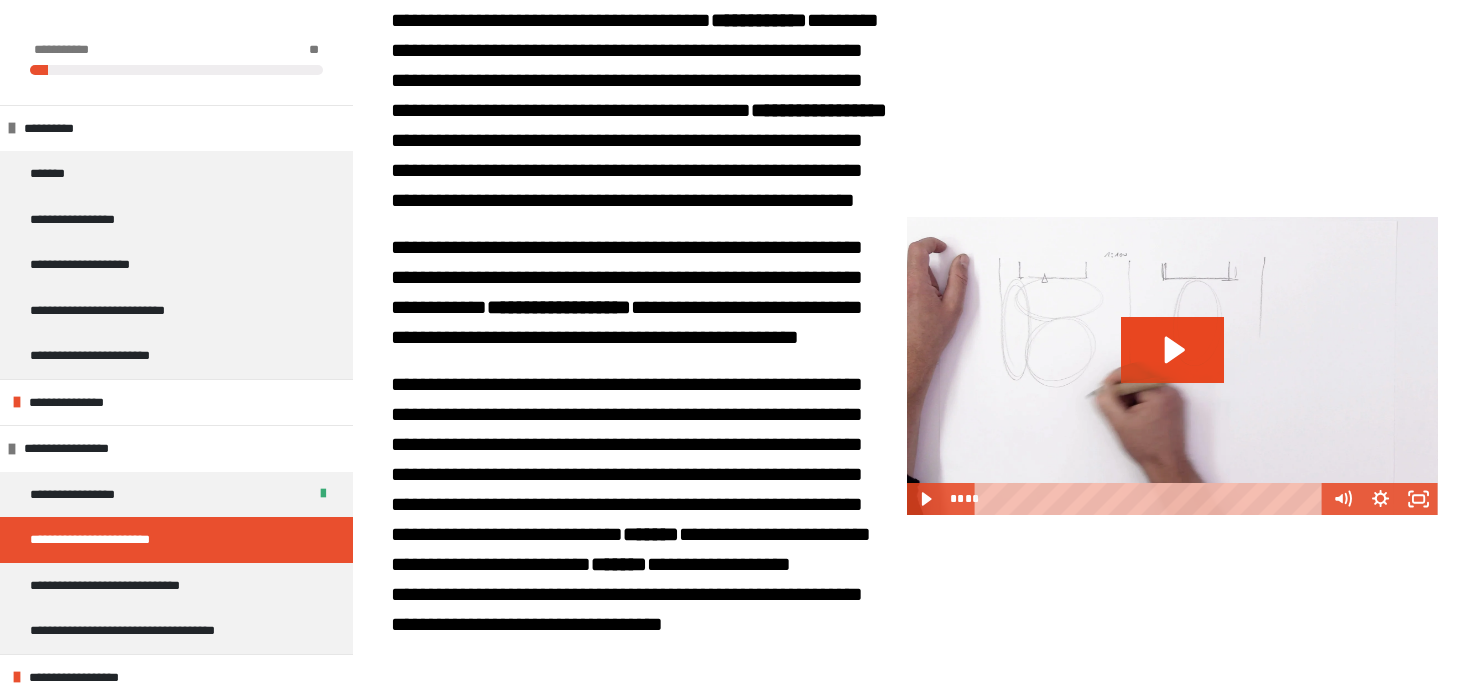 scroll, scrollTop: 1395, scrollLeft: 0, axis: vertical 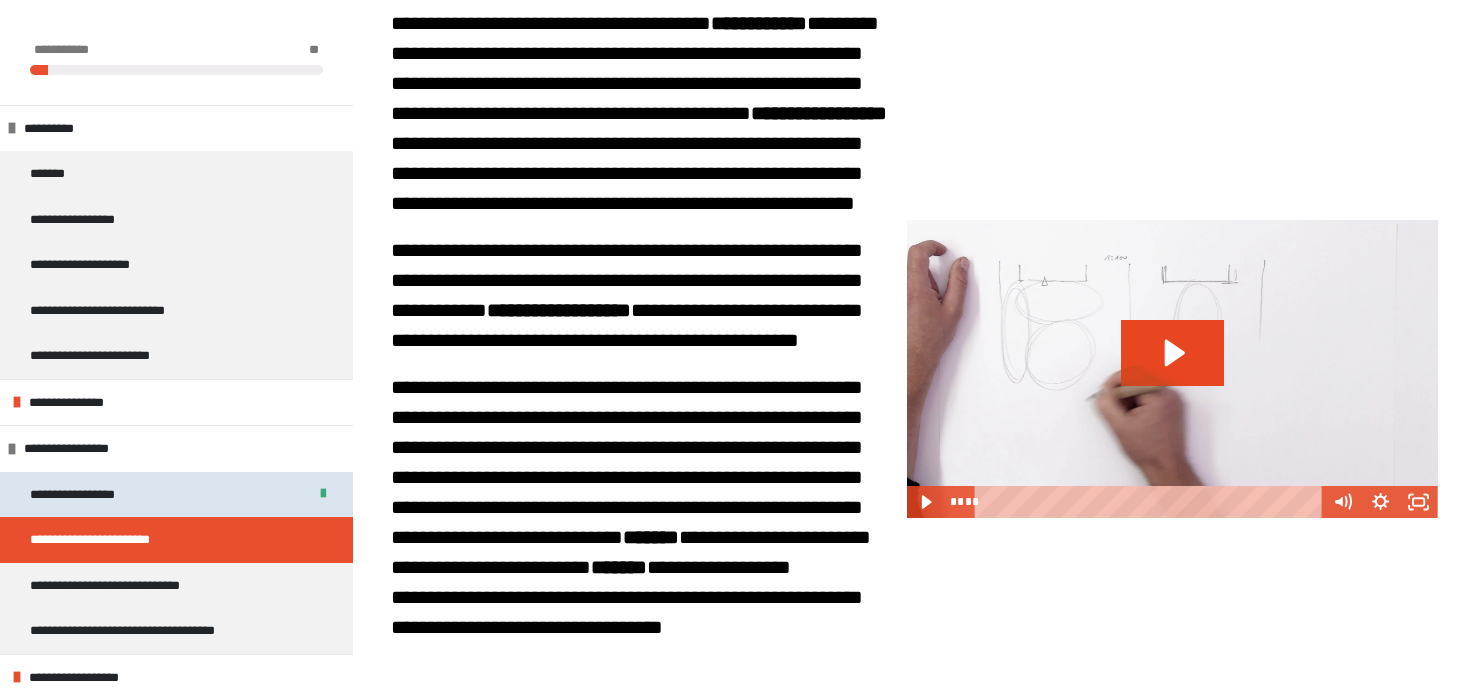 click on "**********" at bounding box center [86, 495] 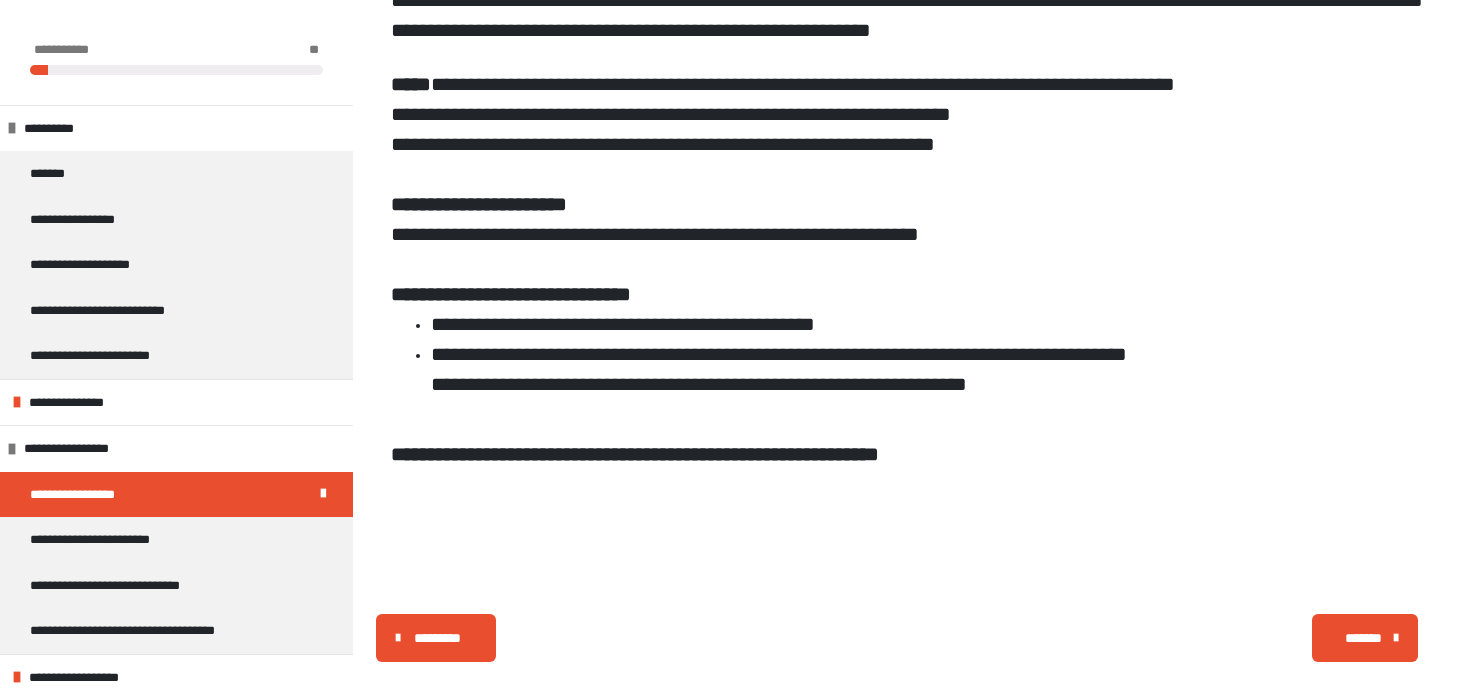 scroll, scrollTop: 1193, scrollLeft: 0, axis: vertical 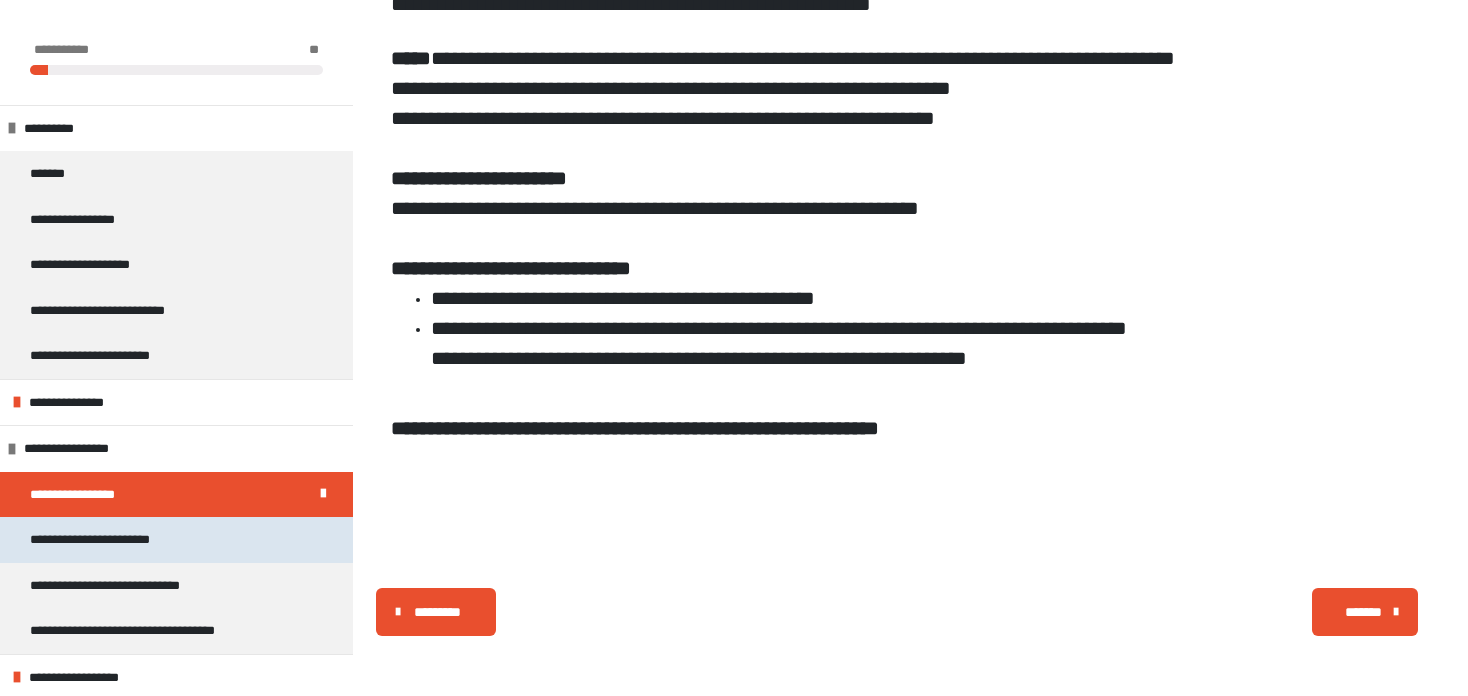 click on "**********" at bounding box center (107, 540) 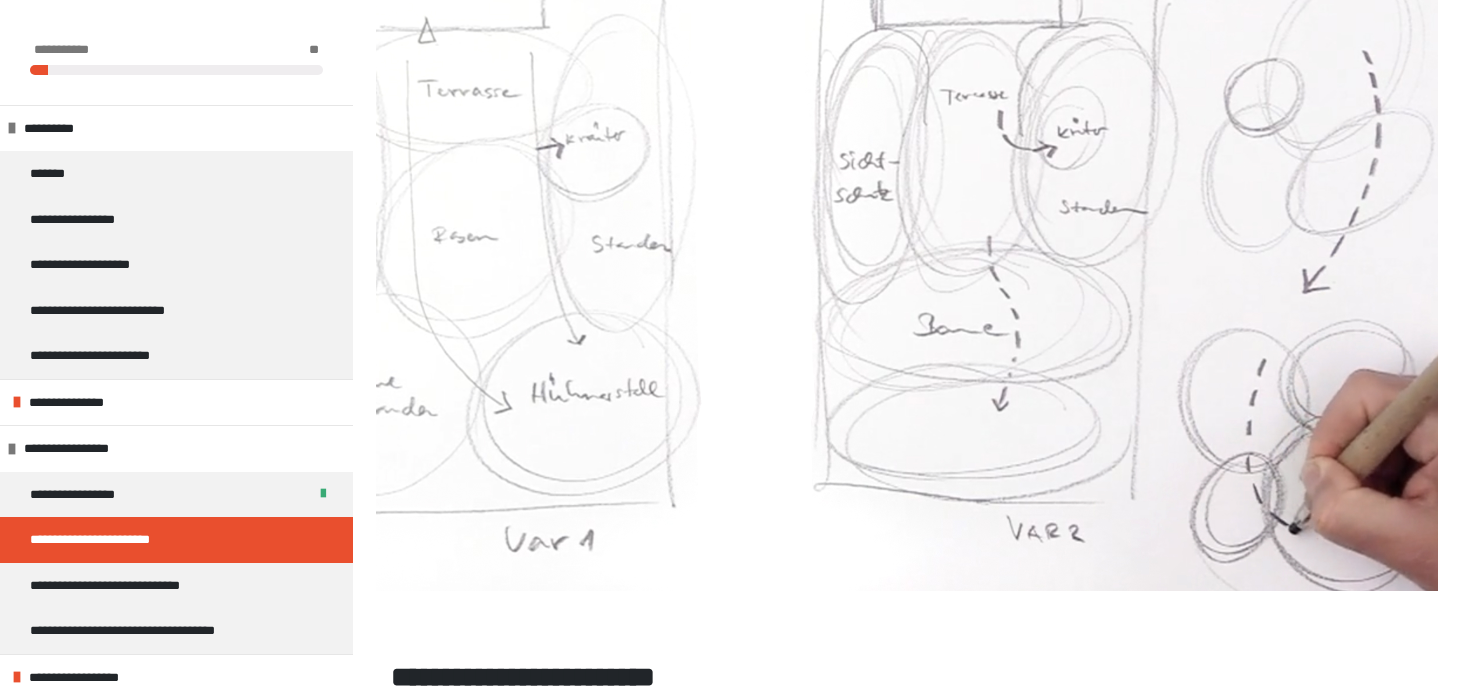 click on "**********" at bounding box center (641, 1414) 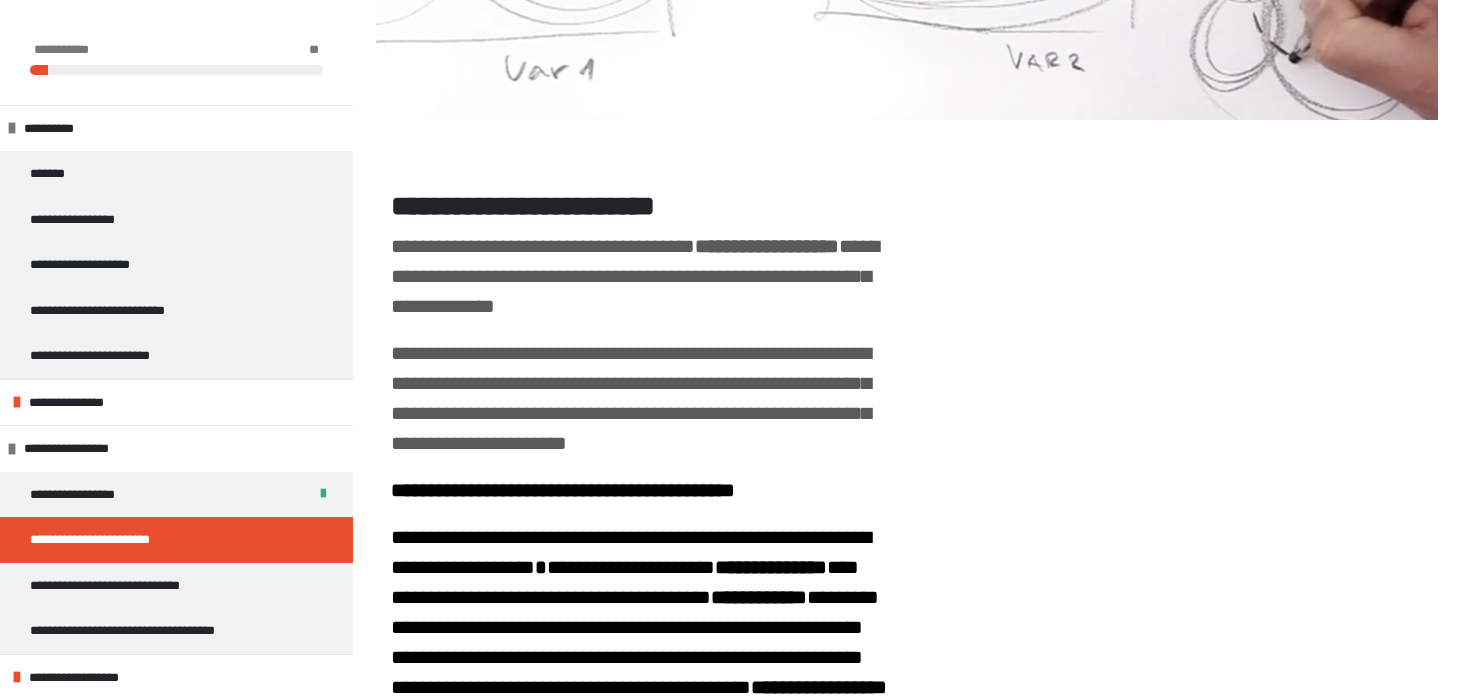 scroll, scrollTop: 838, scrollLeft: 0, axis: vertical 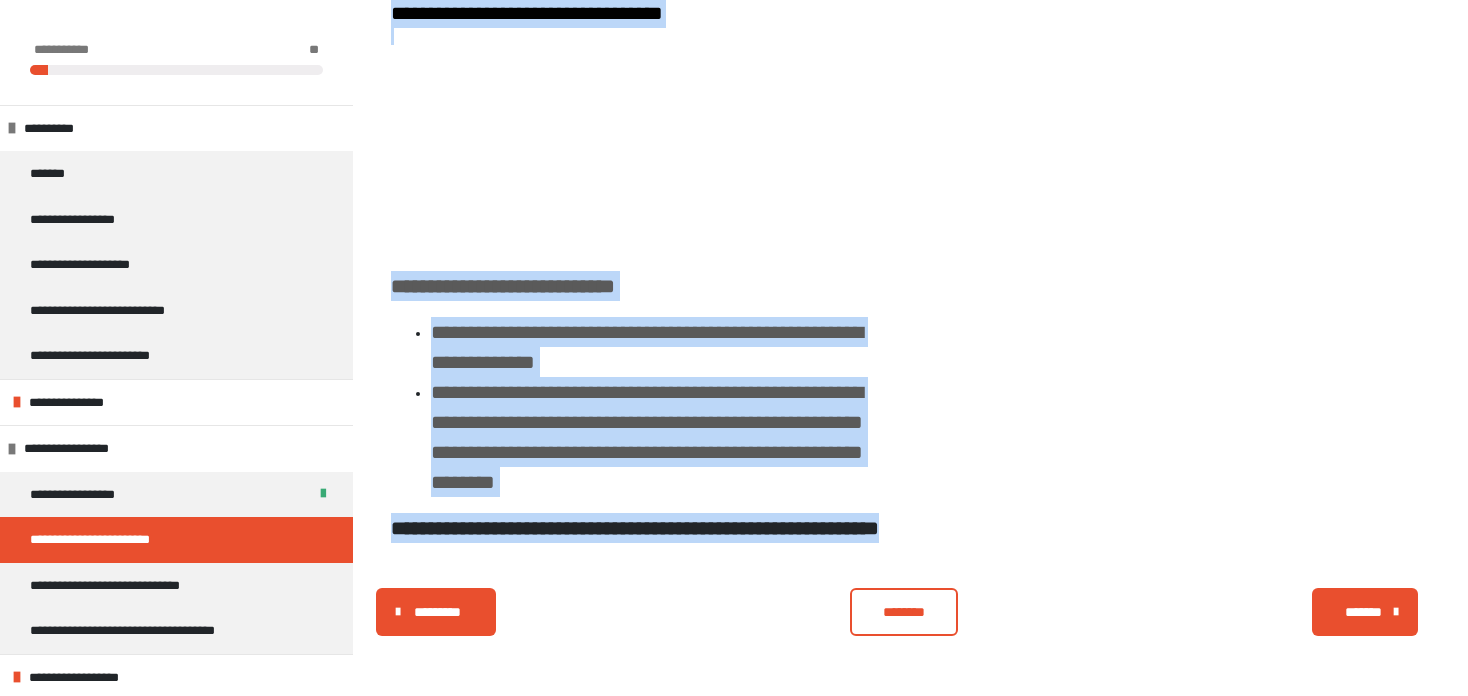 drag, startPoint x: 390, startPoint y: 183, endPoint x: 747, endPoint y: 543, distance: 507 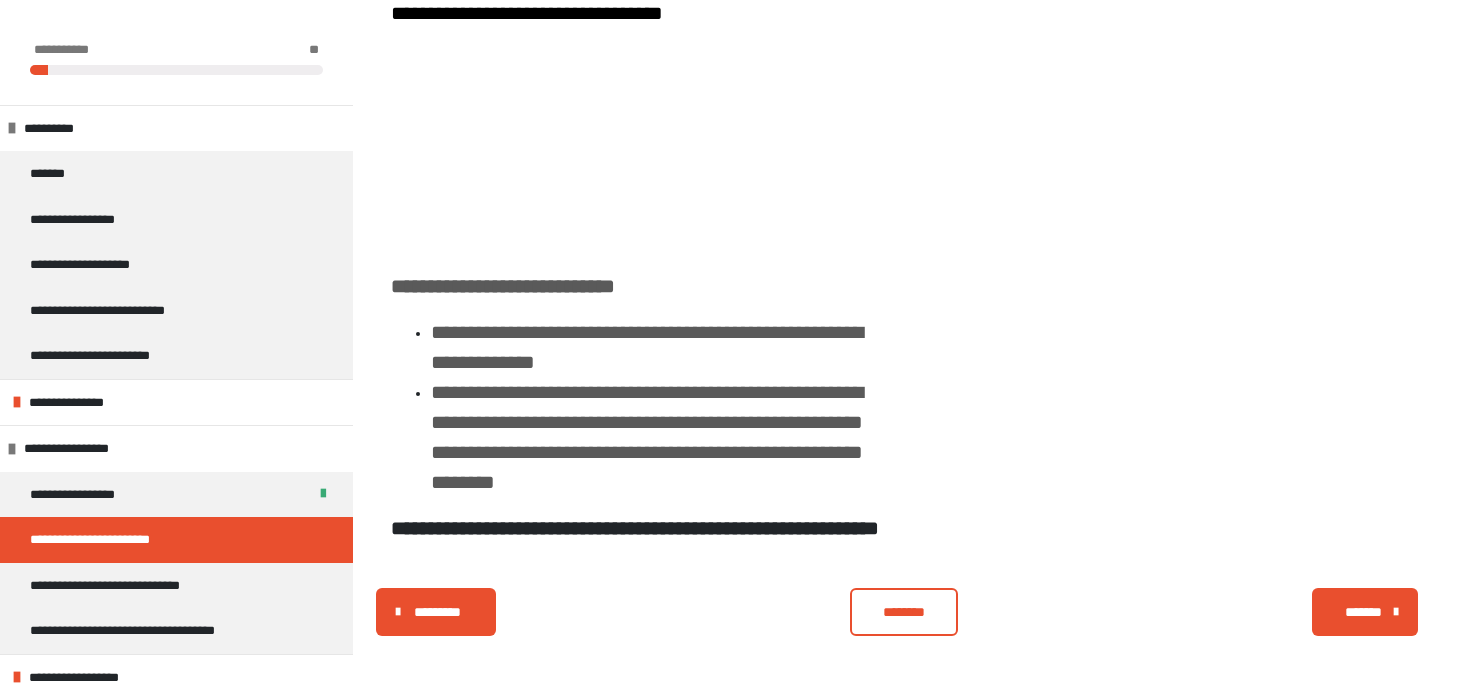 click at bounding box center (1172, -245) 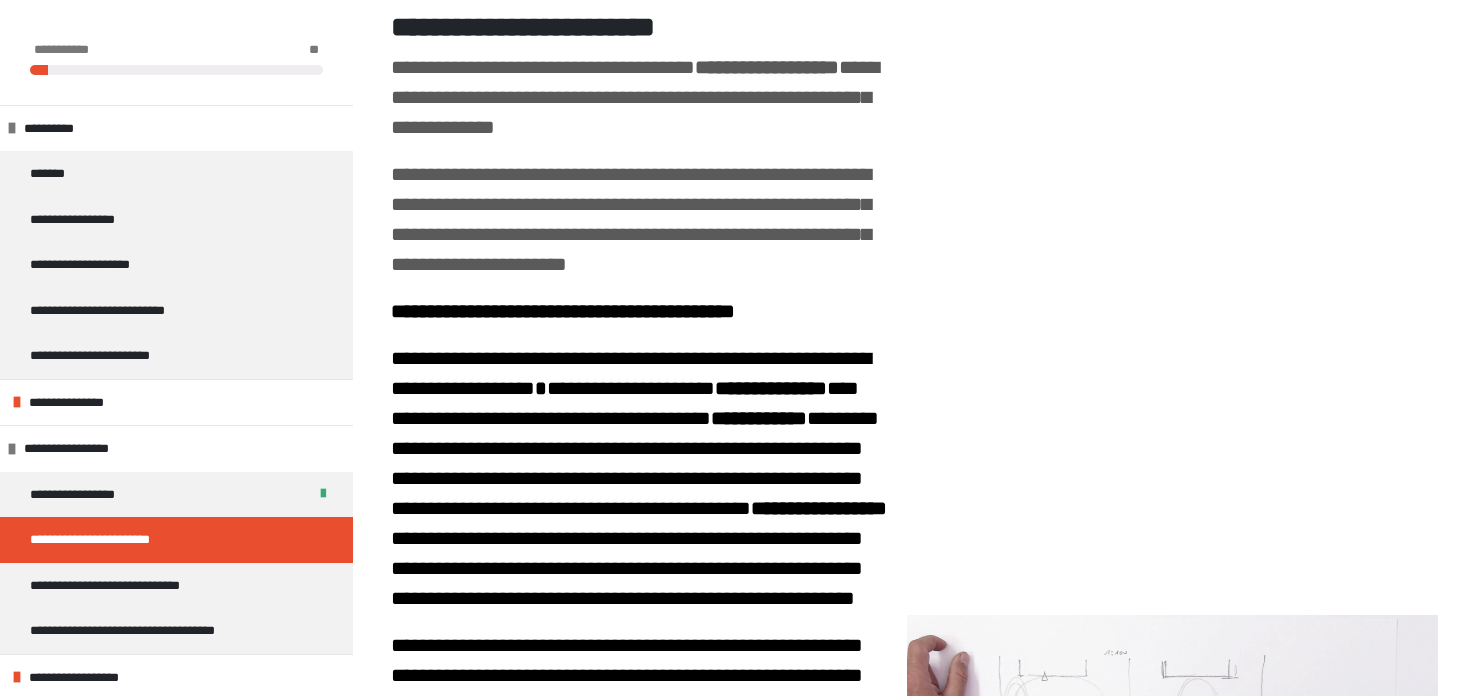 scroll, scrollTop: 1006, scrollLeft: 0, axis: vertical 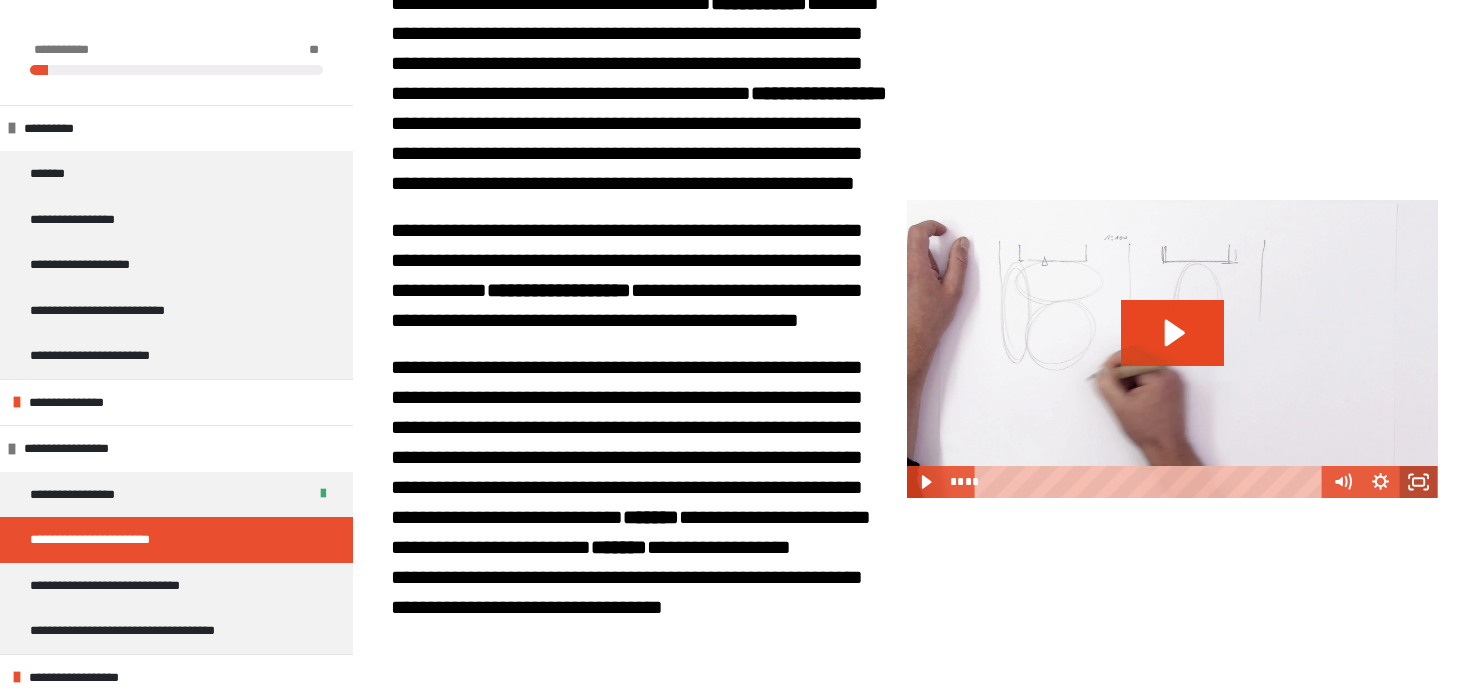 click 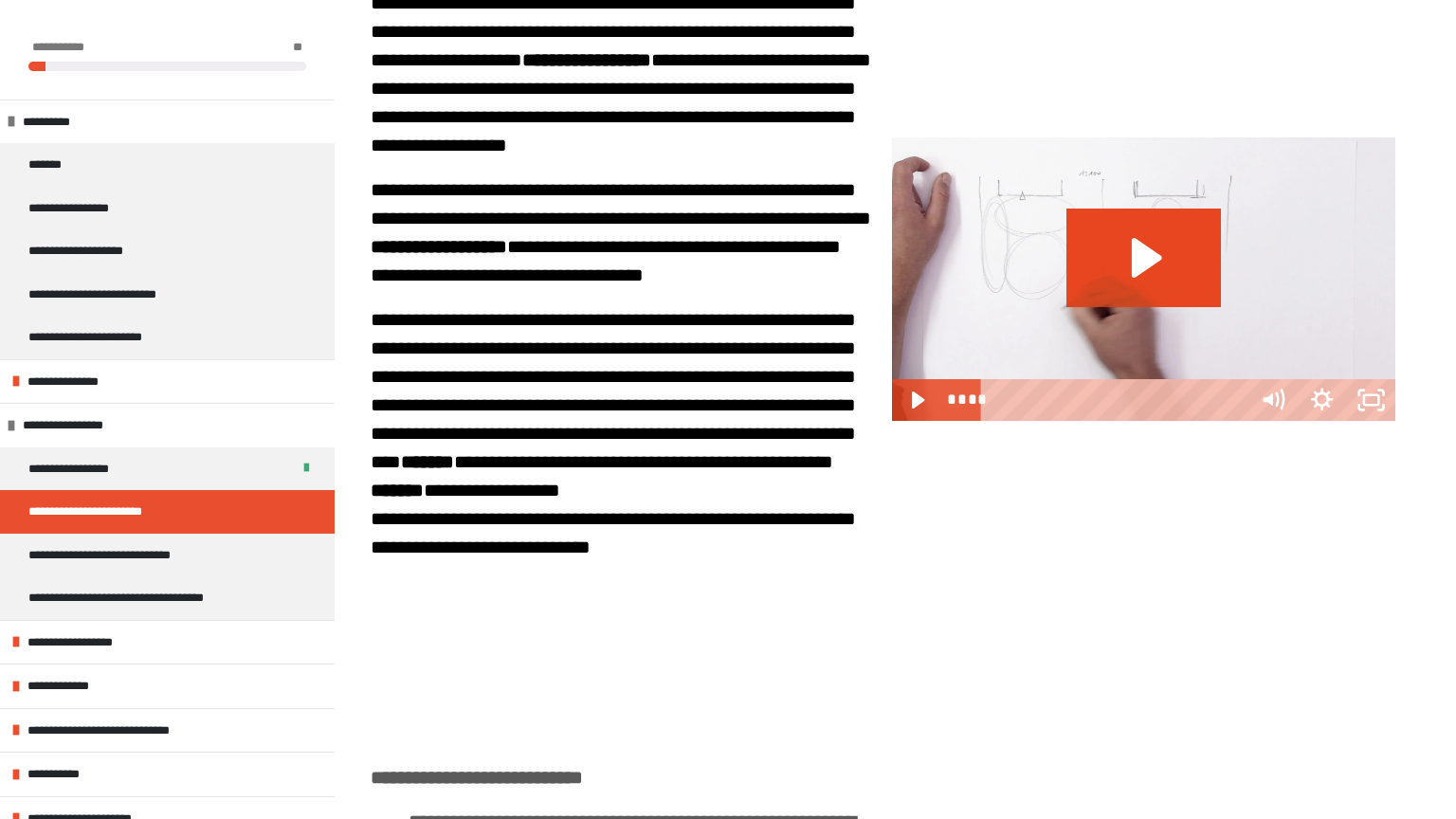 type 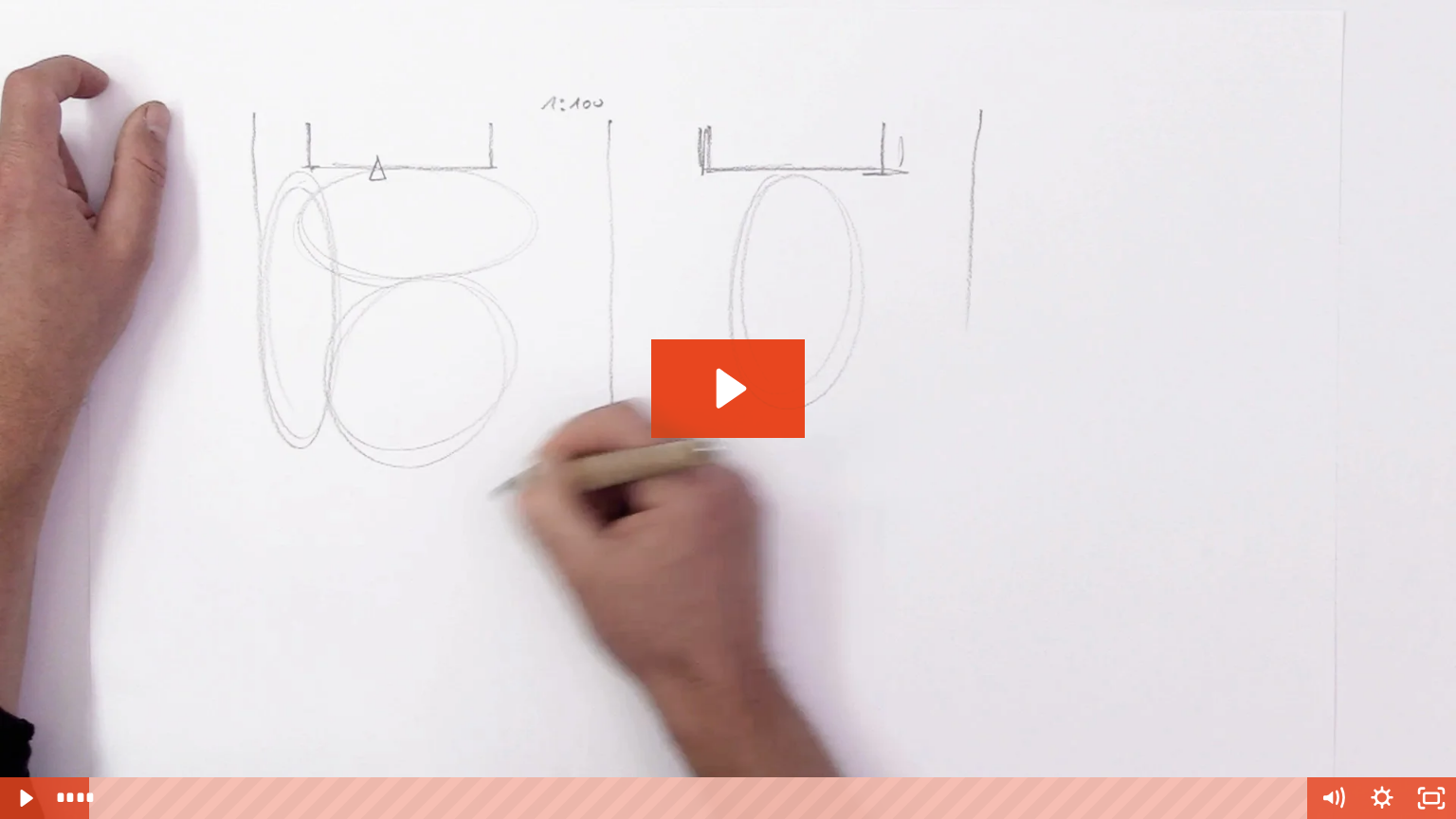 click at bounding box center (728, 410) 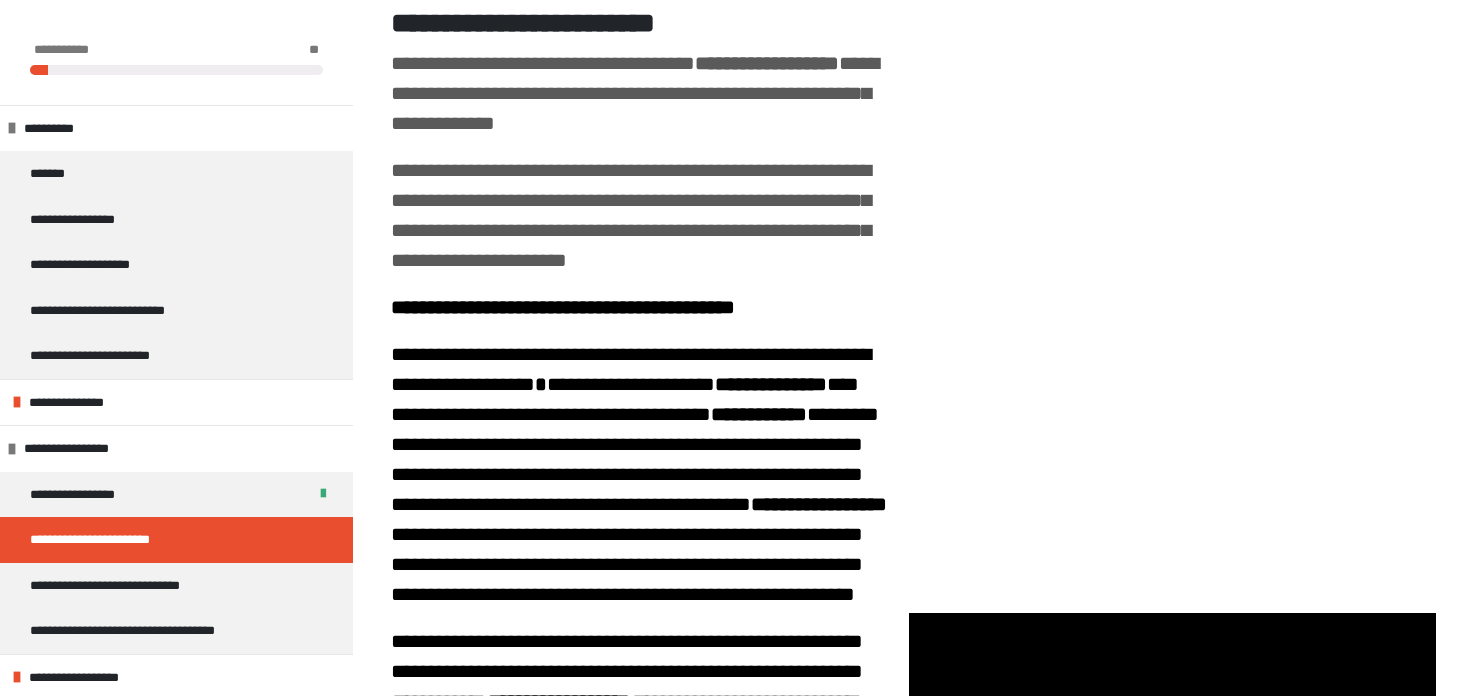 scroll, scrollTop: 1001, scrollLeft: 0, axis: vertical 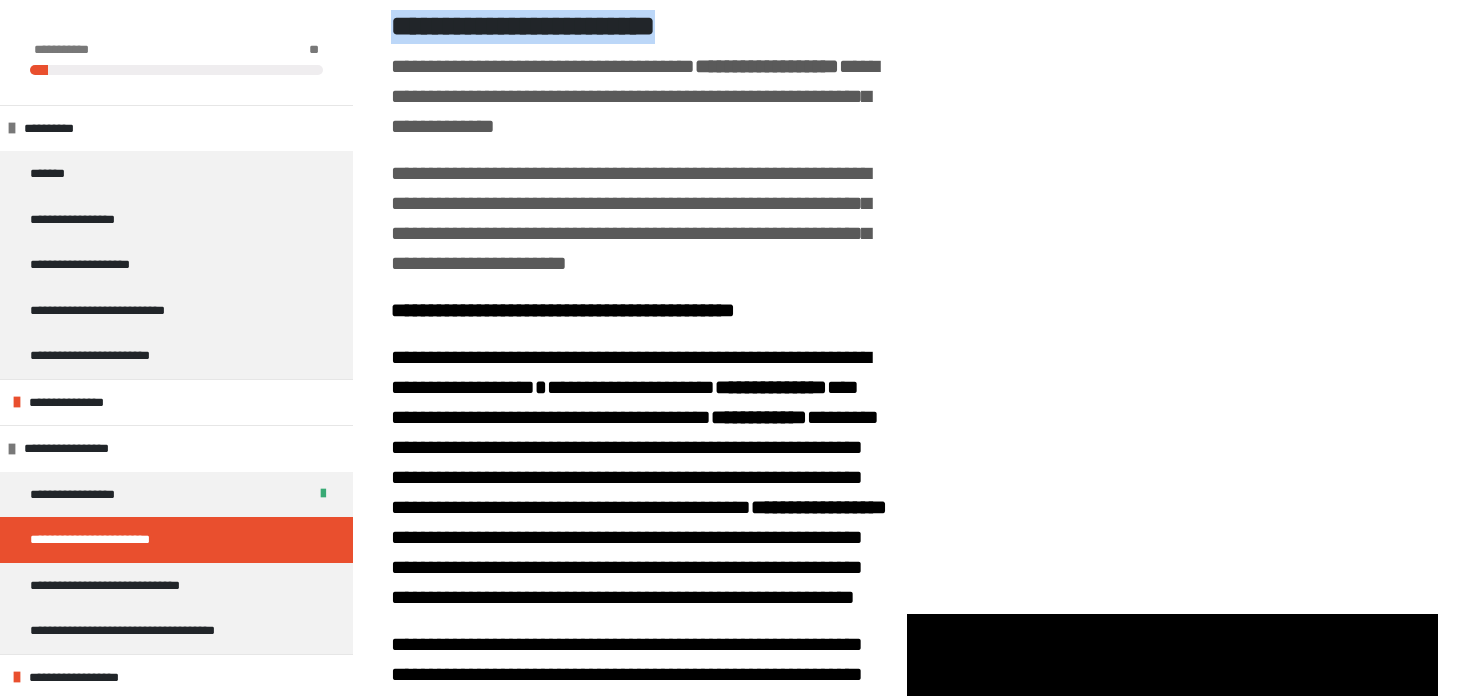 drag, startPoint x: 787, startPoint y: 29, endPoint x: 399, endPoint y: 33, distance: 388.02063 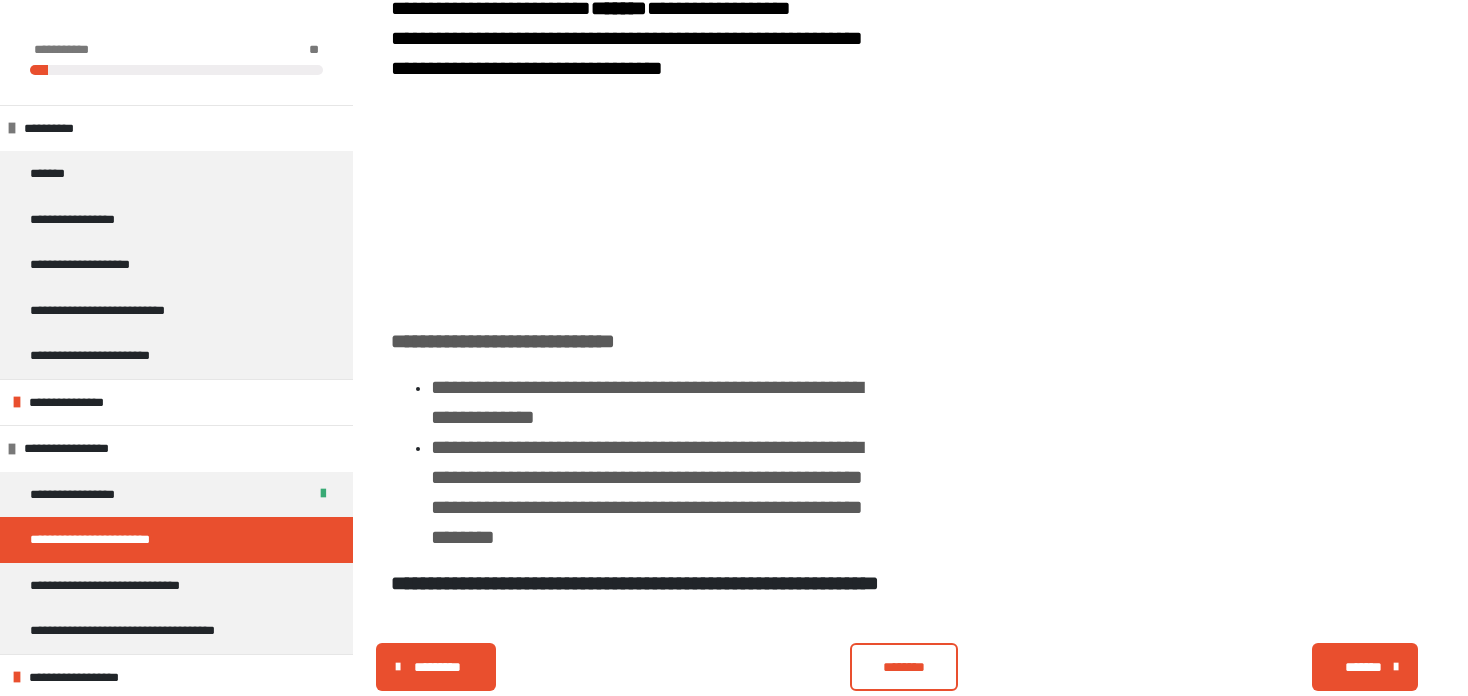 scroll, scrollTop: 2039, scrollLeft: 0, axis: vertical 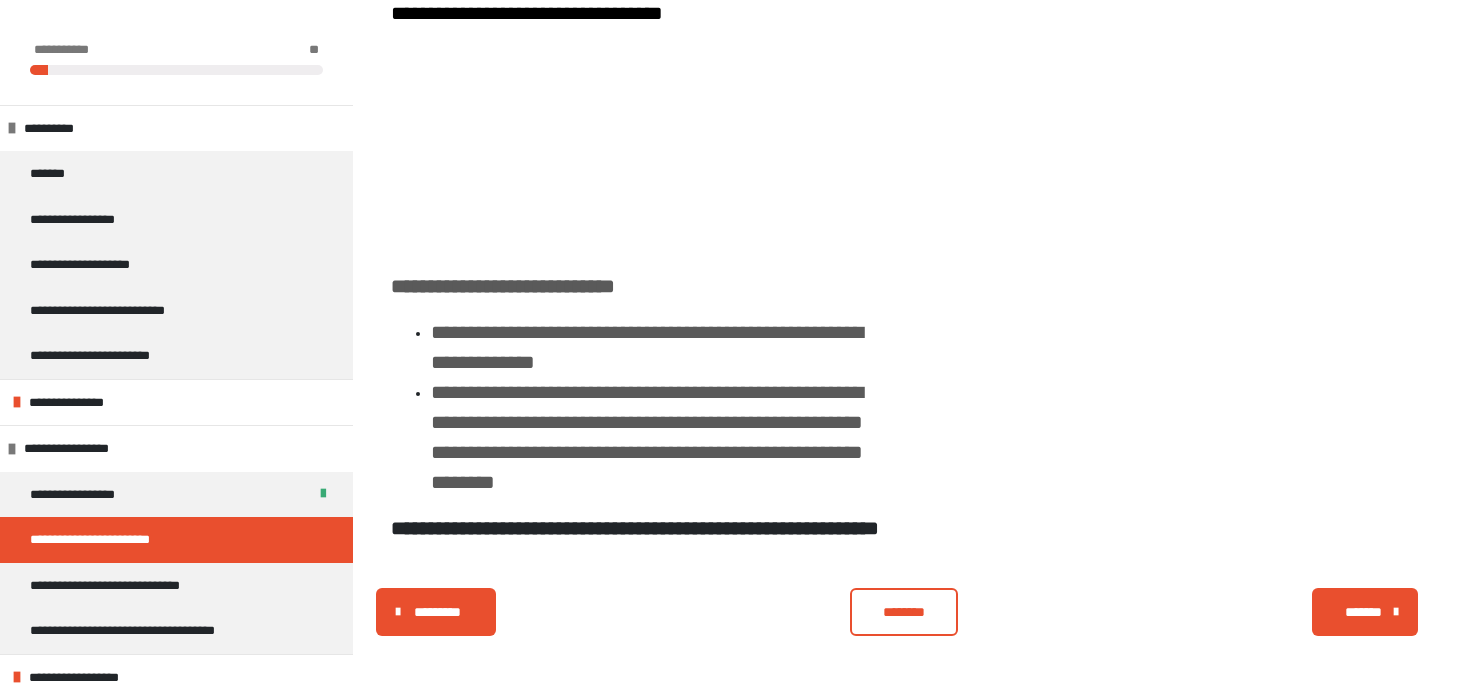 click on "********" at bounding box center (903, 612) 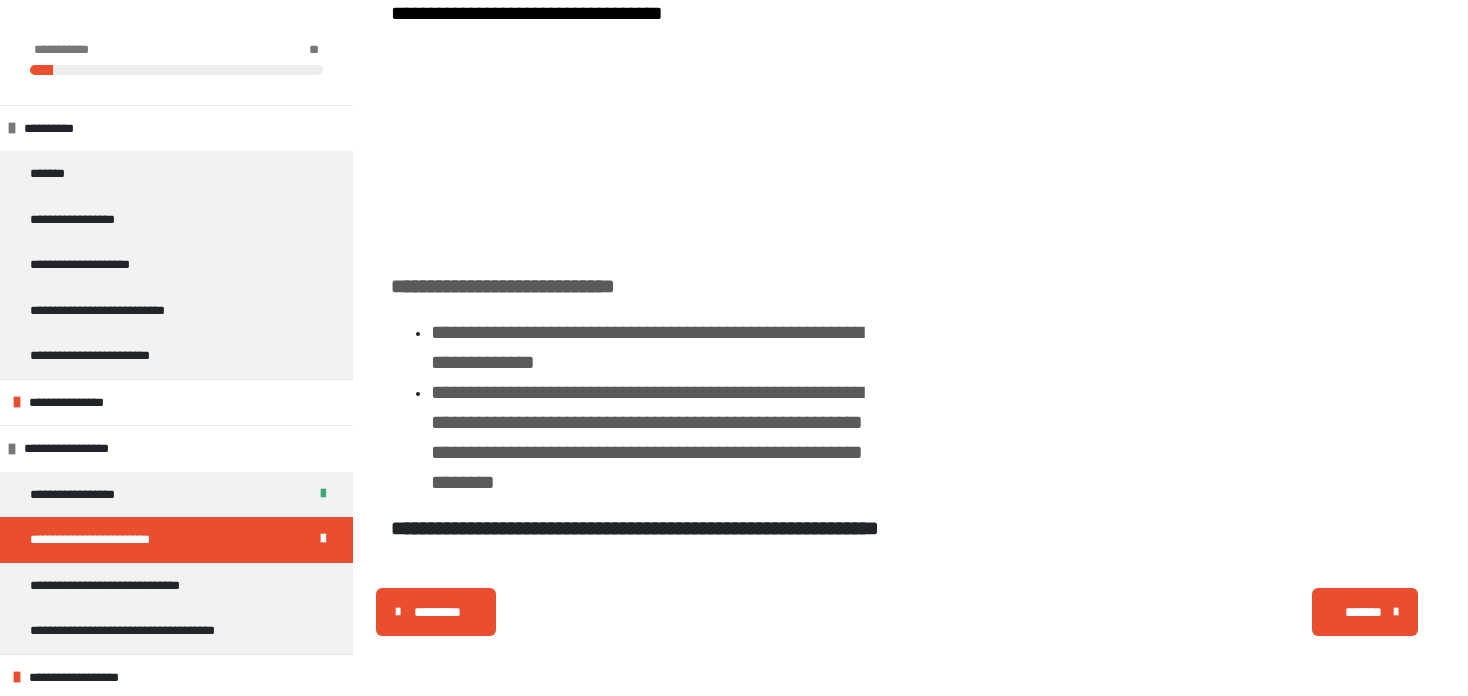 click on "*******" at bounding box center (1363, 612) 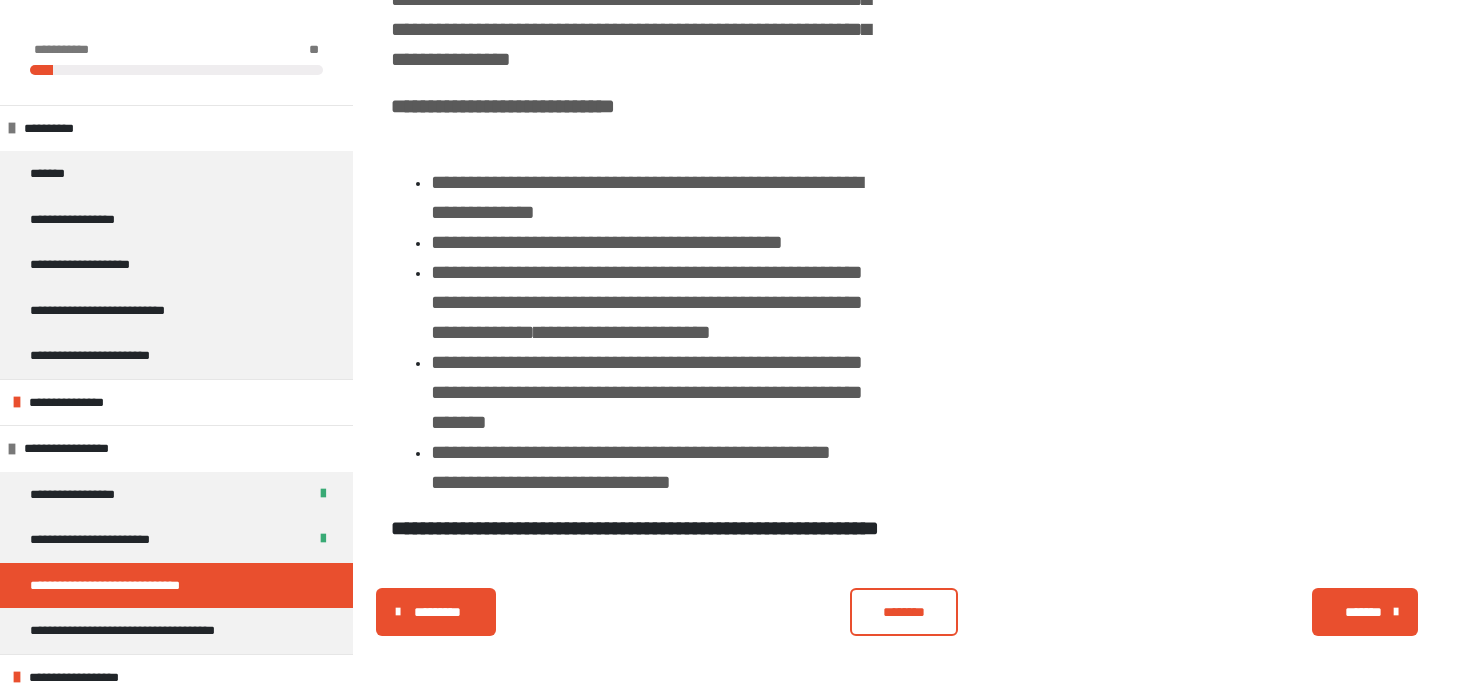 scroll, scrollTop: 1341, scrollLeft: 0, axis: vertical 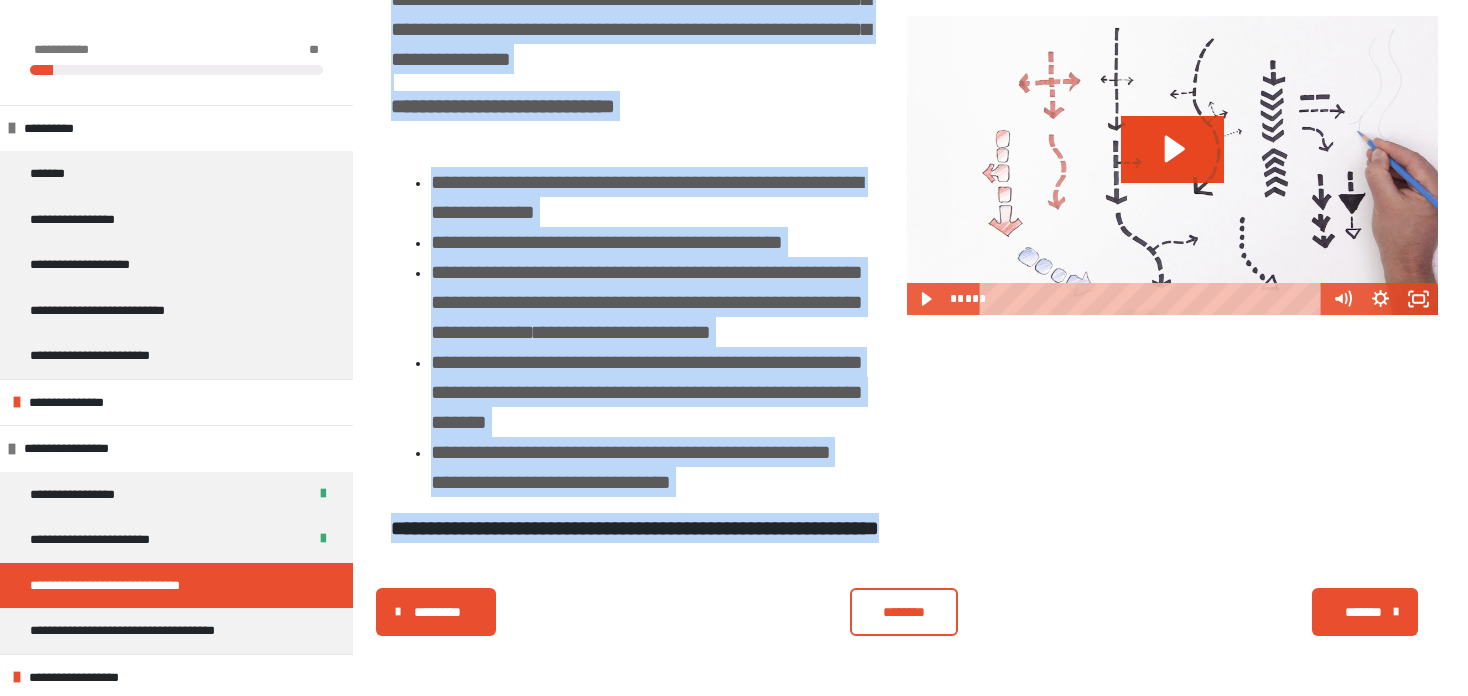drag, startPoint x: 389, startPoint y: 184, endPoint x: 806, endPoint y: 546, distance: 552.2074 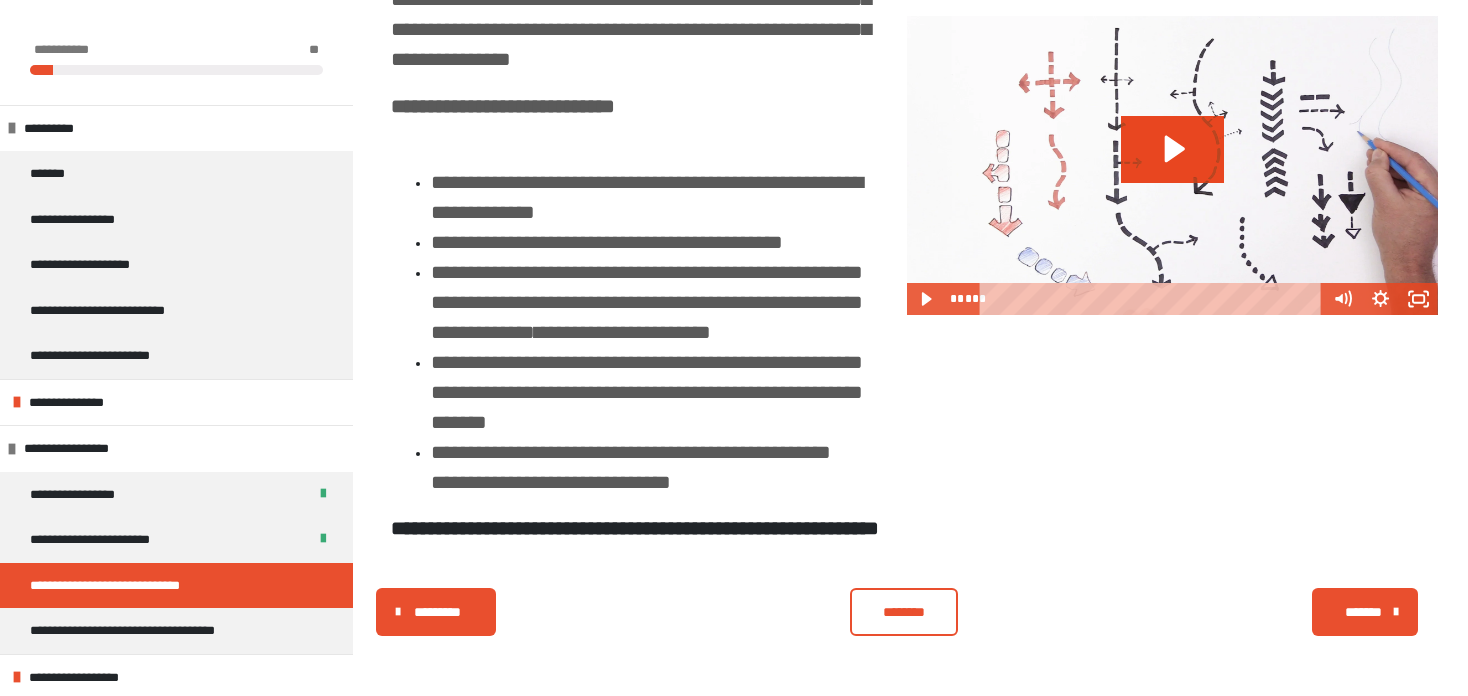 click at bounding box center [1172, 166] 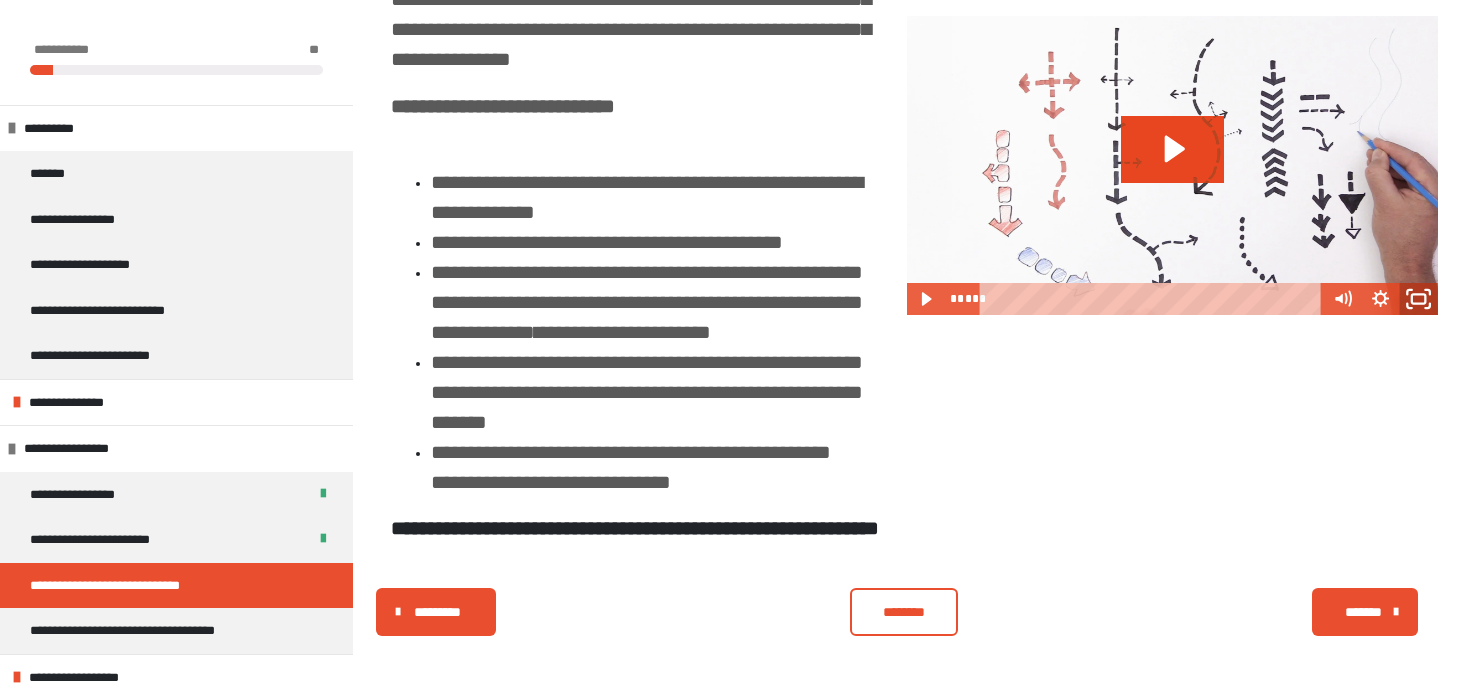 click 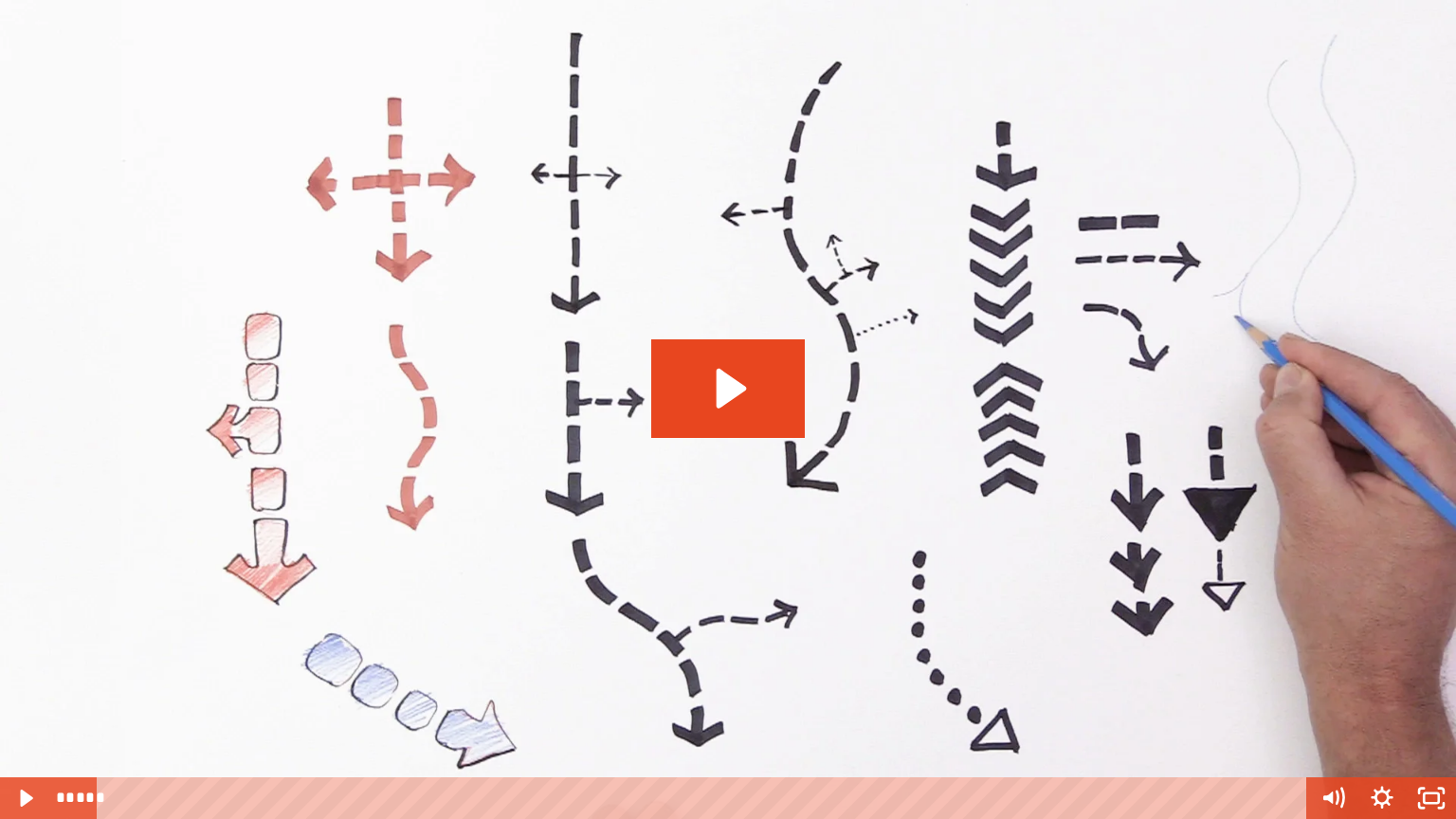 type 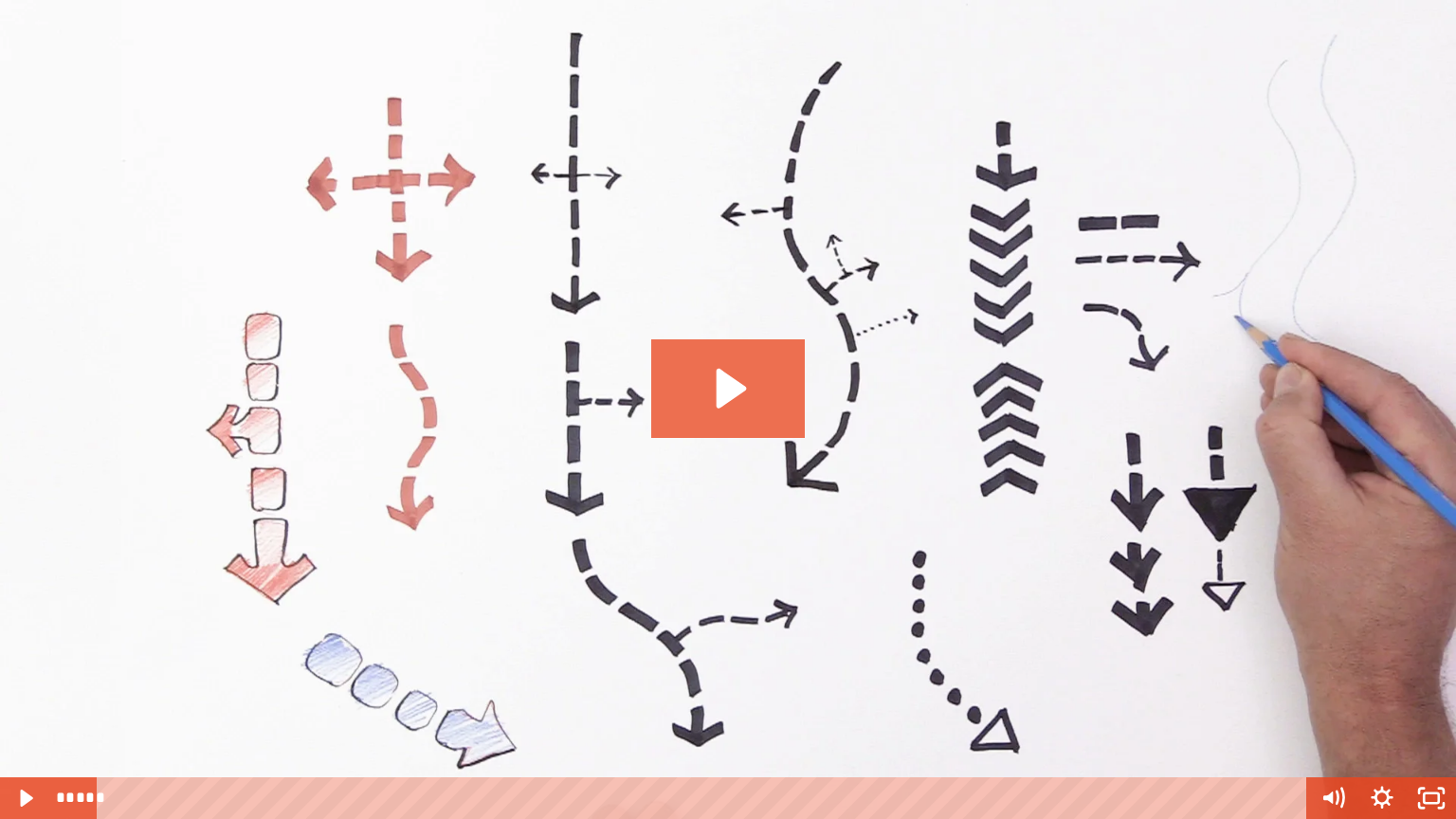 click 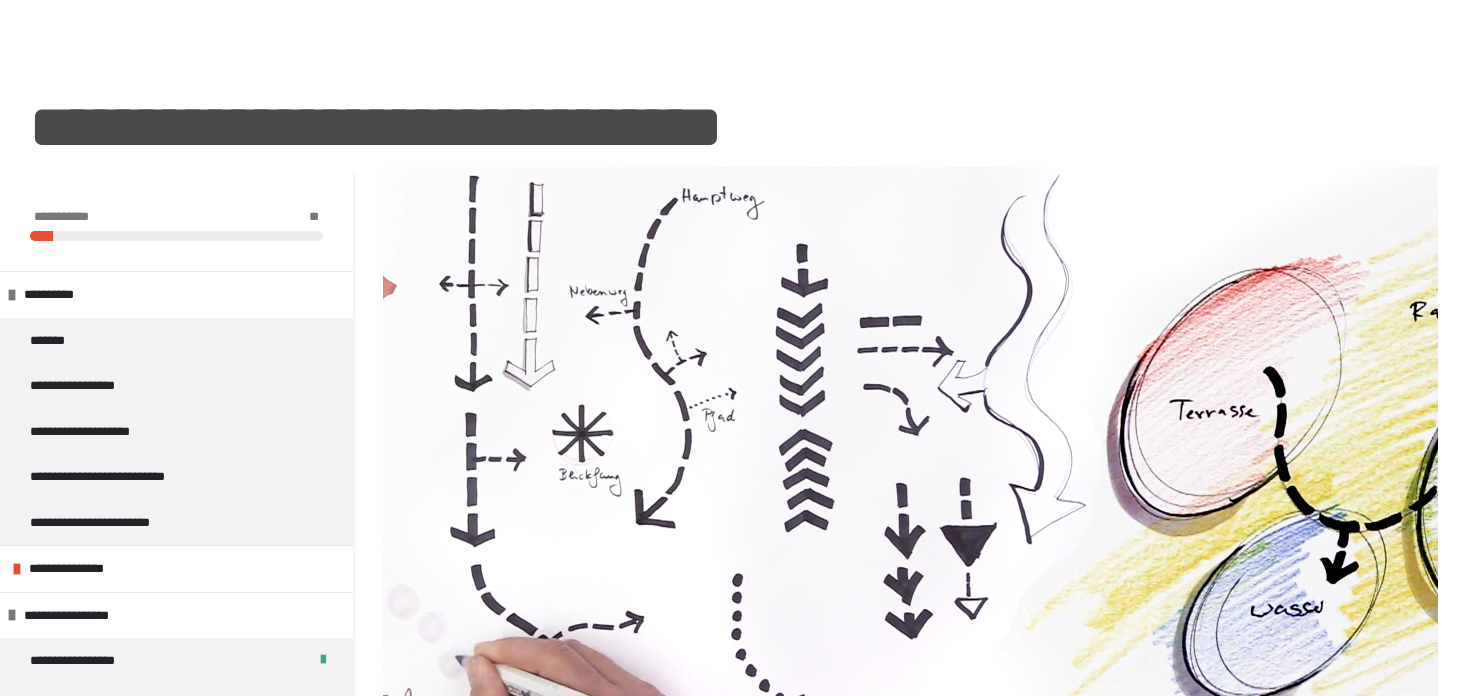 scroll, scrollTop: 164, scrollLeft: 0, axis: vertical 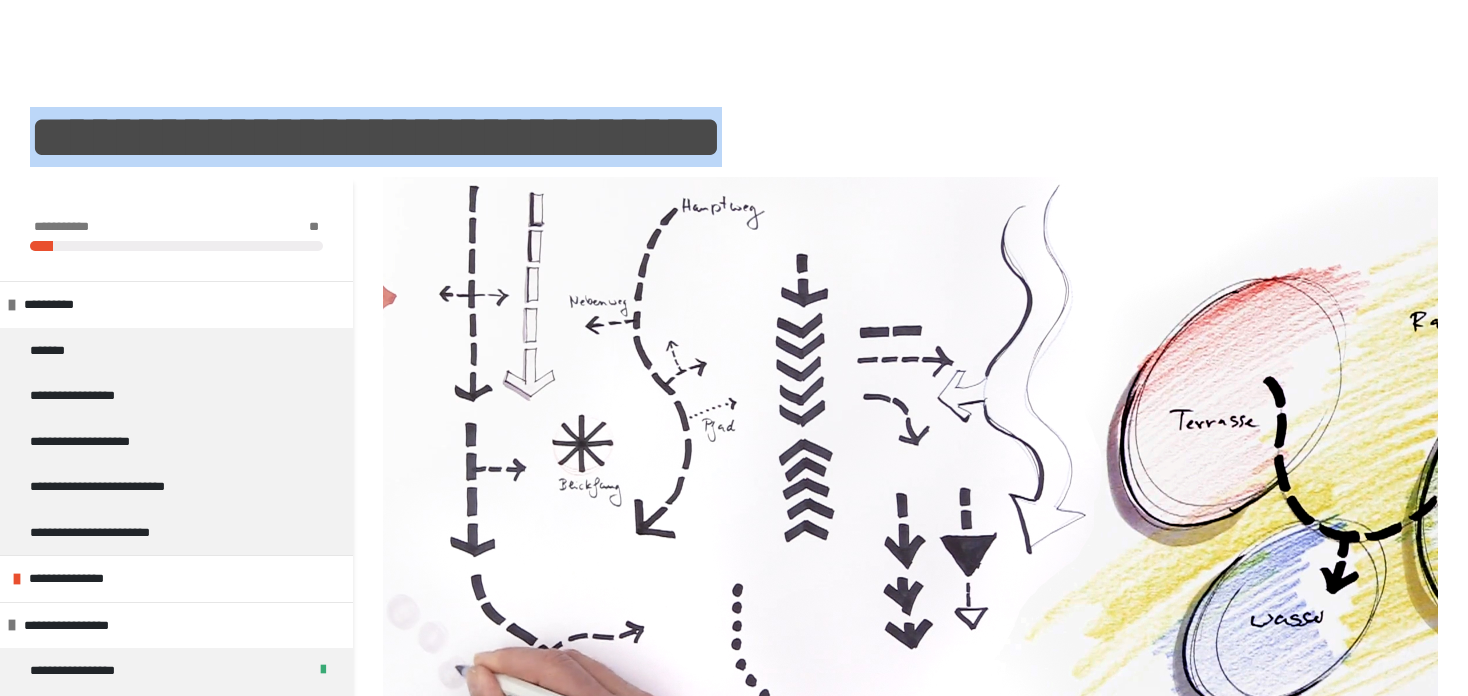 drag, startPoint x: 36, startPoint y: 132, endPoint x: 1054, endPoint y: 141, distance: 1018.0398 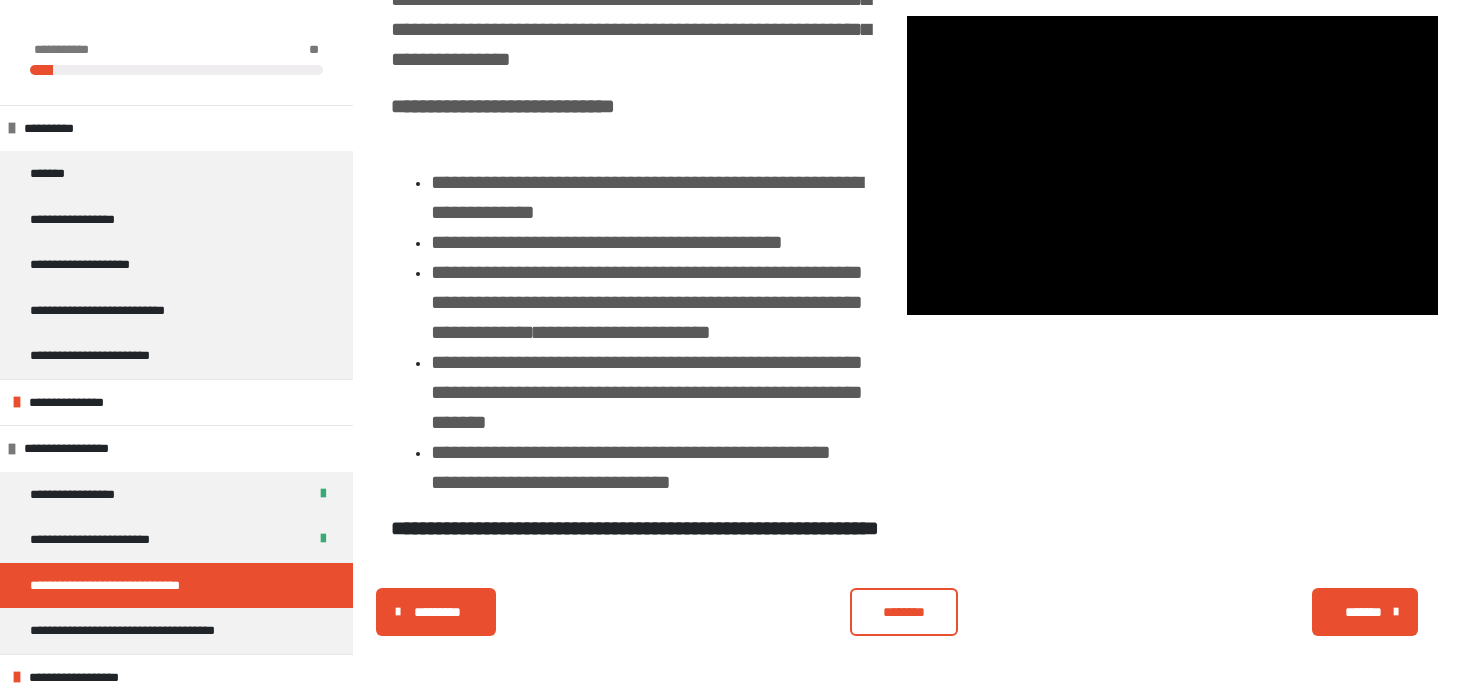 scroll, scrollTop: 1341, scrollLeft: 0, axis: vertical 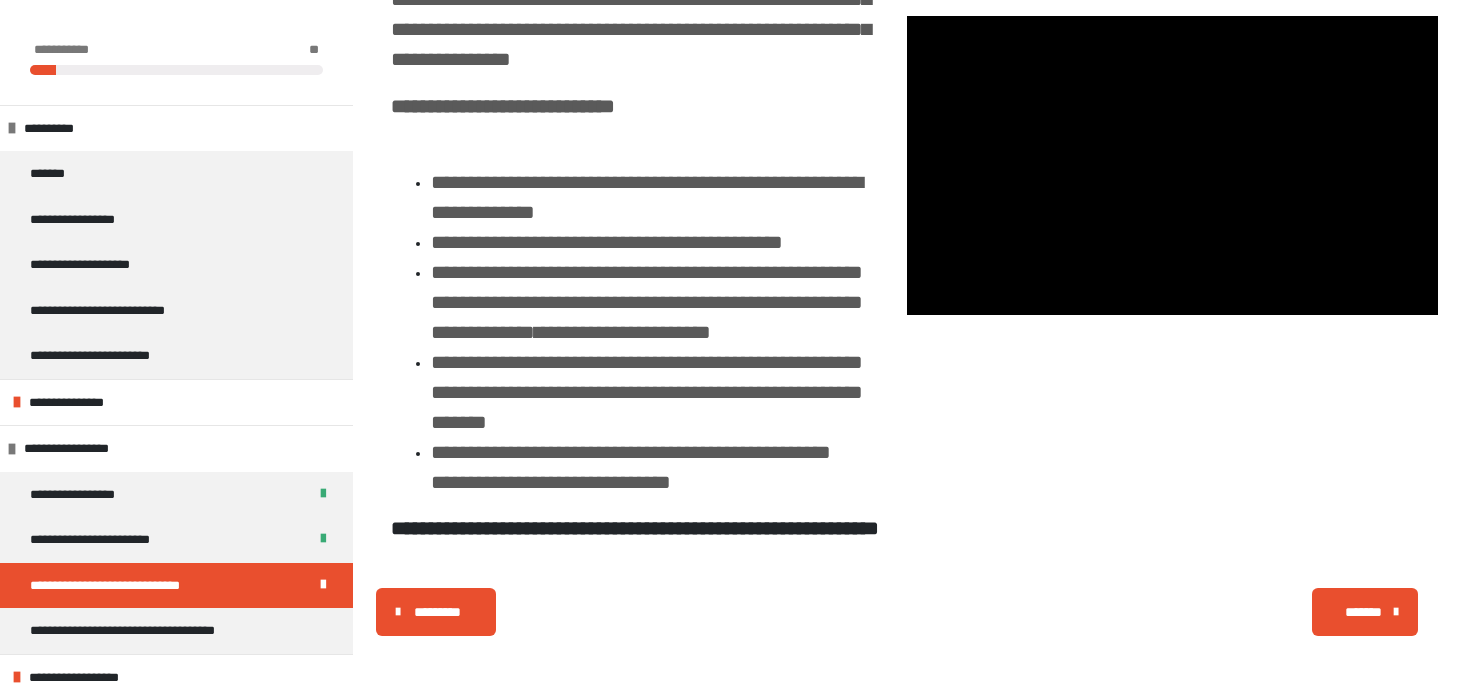 click on "*******" at bounding box center [1363, 612] 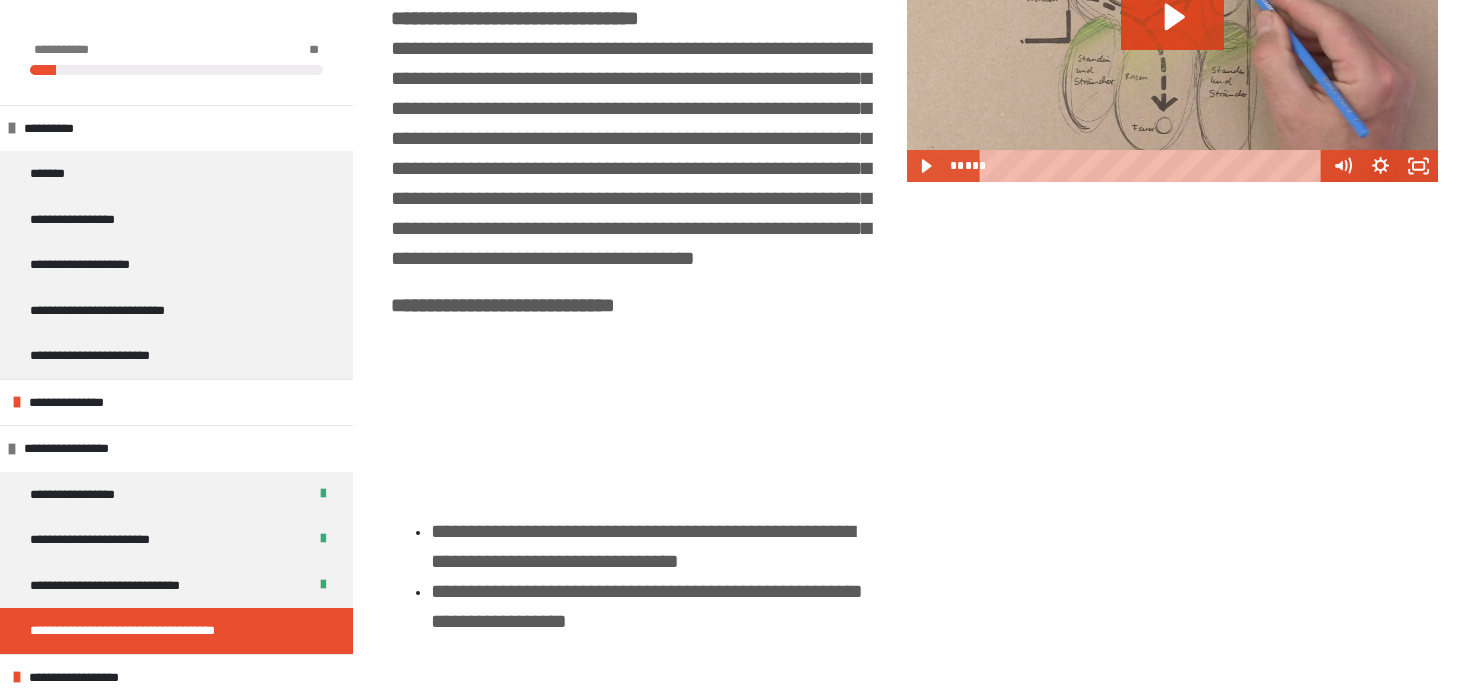 scroll, scrollTop: 1660, scrollLeft: 0, axis: vertical 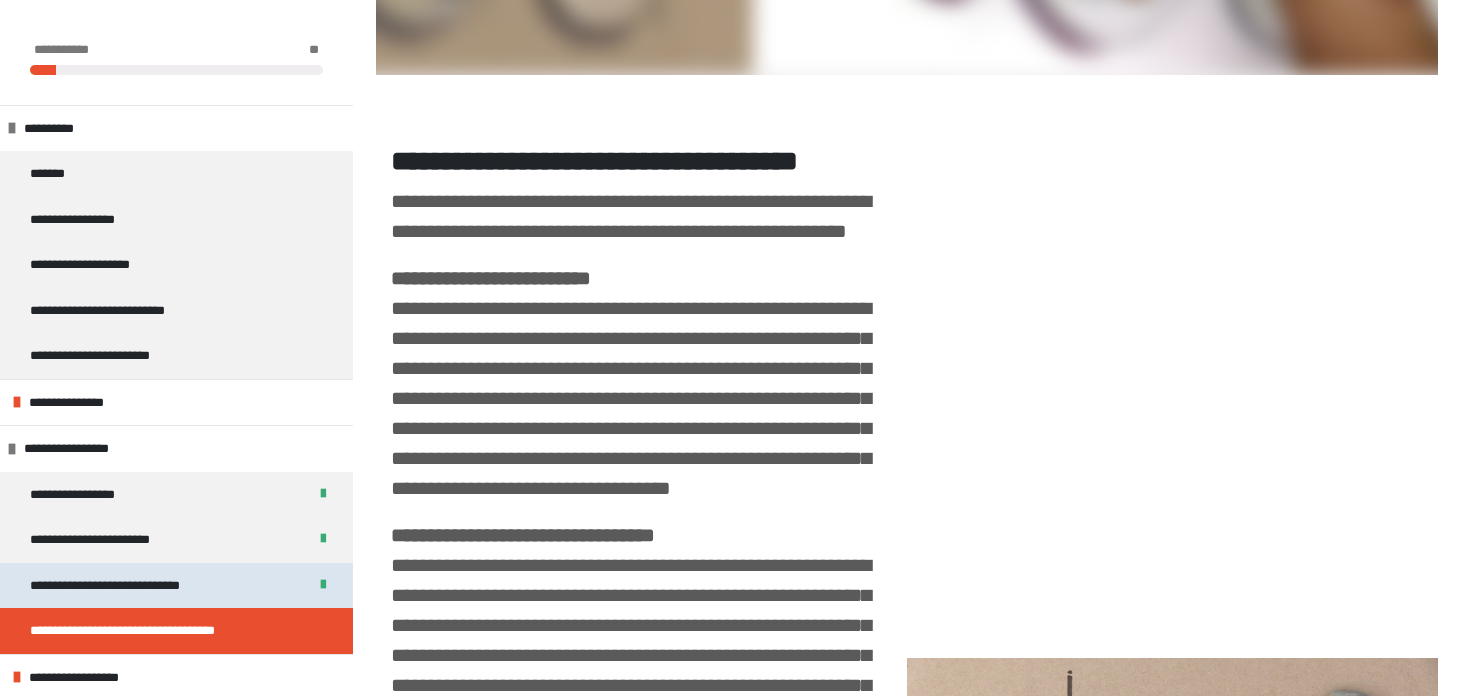 click on "**********" at bounding box center (133, 586) 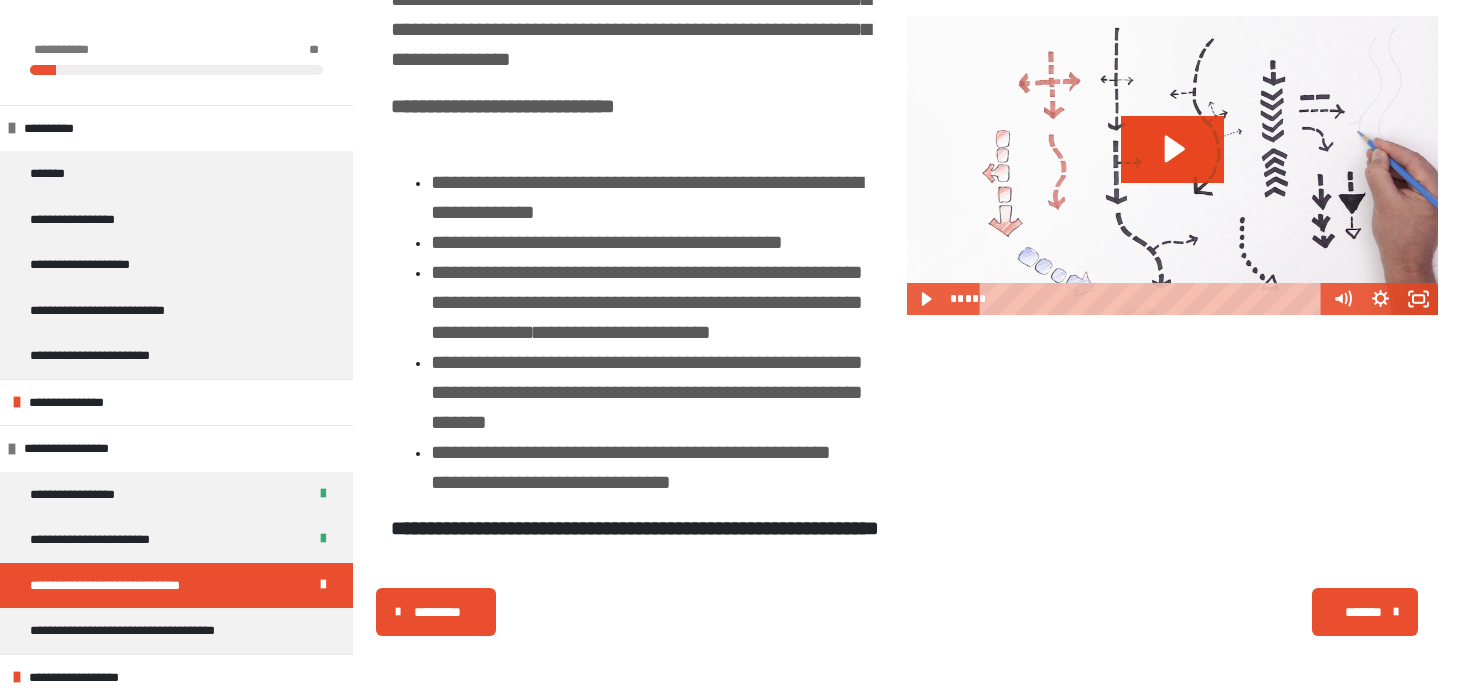 scroll, scrollTop: 1341, scrollLeft: 0, axis: vertical 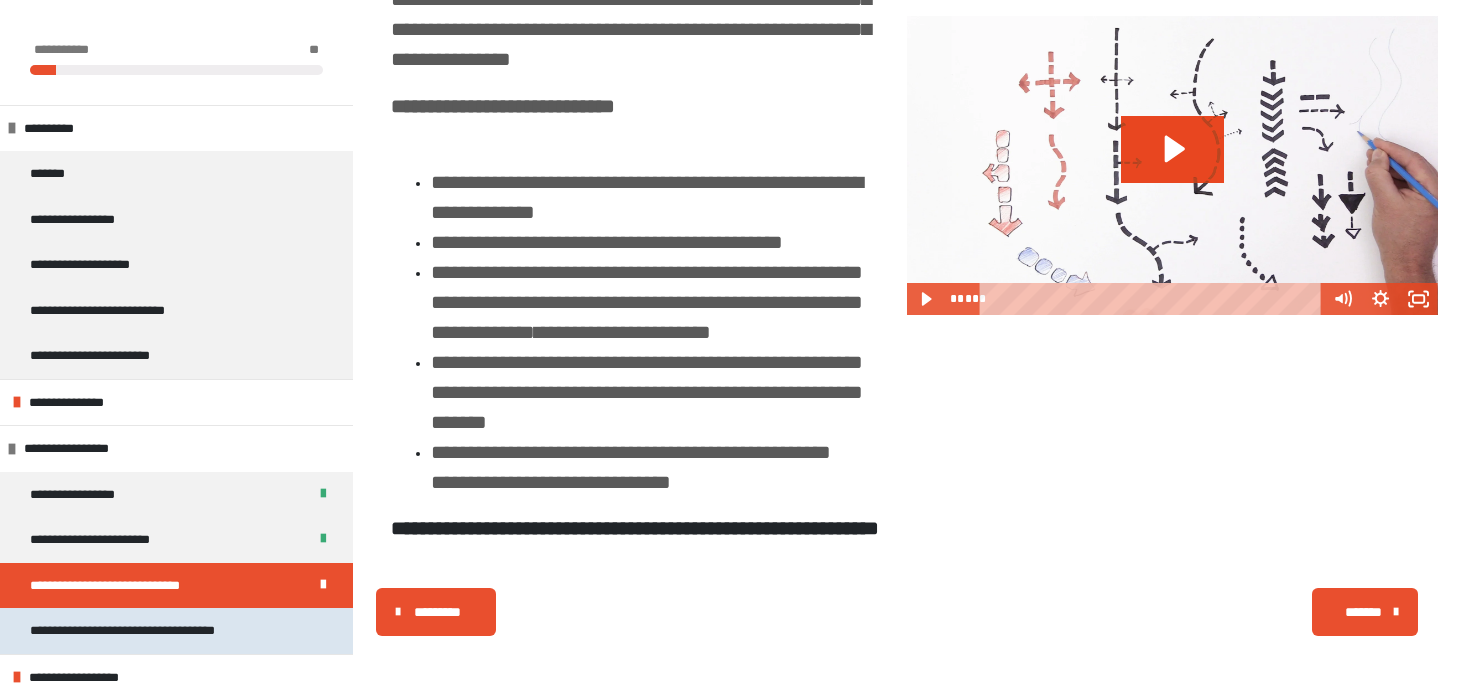 click on "**********" at bounding box center [147, 631] 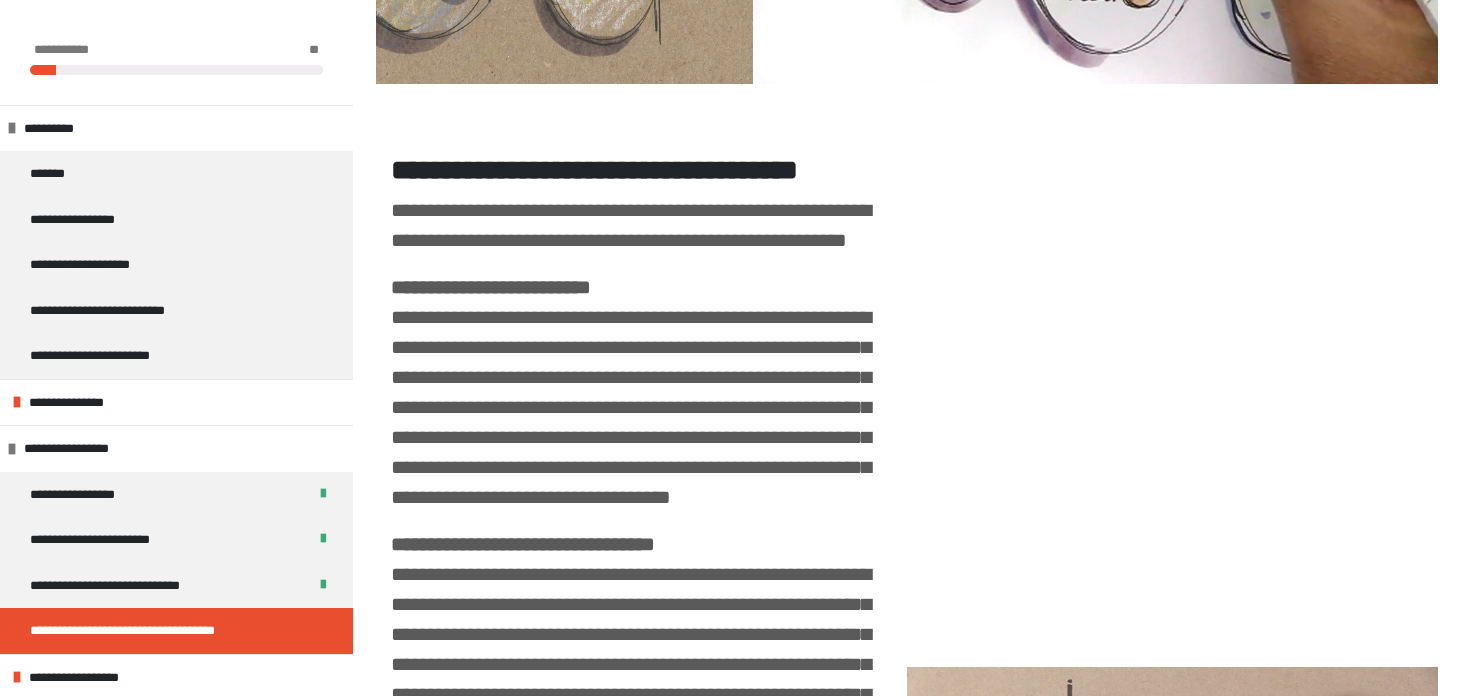 scroll, scrollTop: 864, scrollLeft: 0, axis: vertical 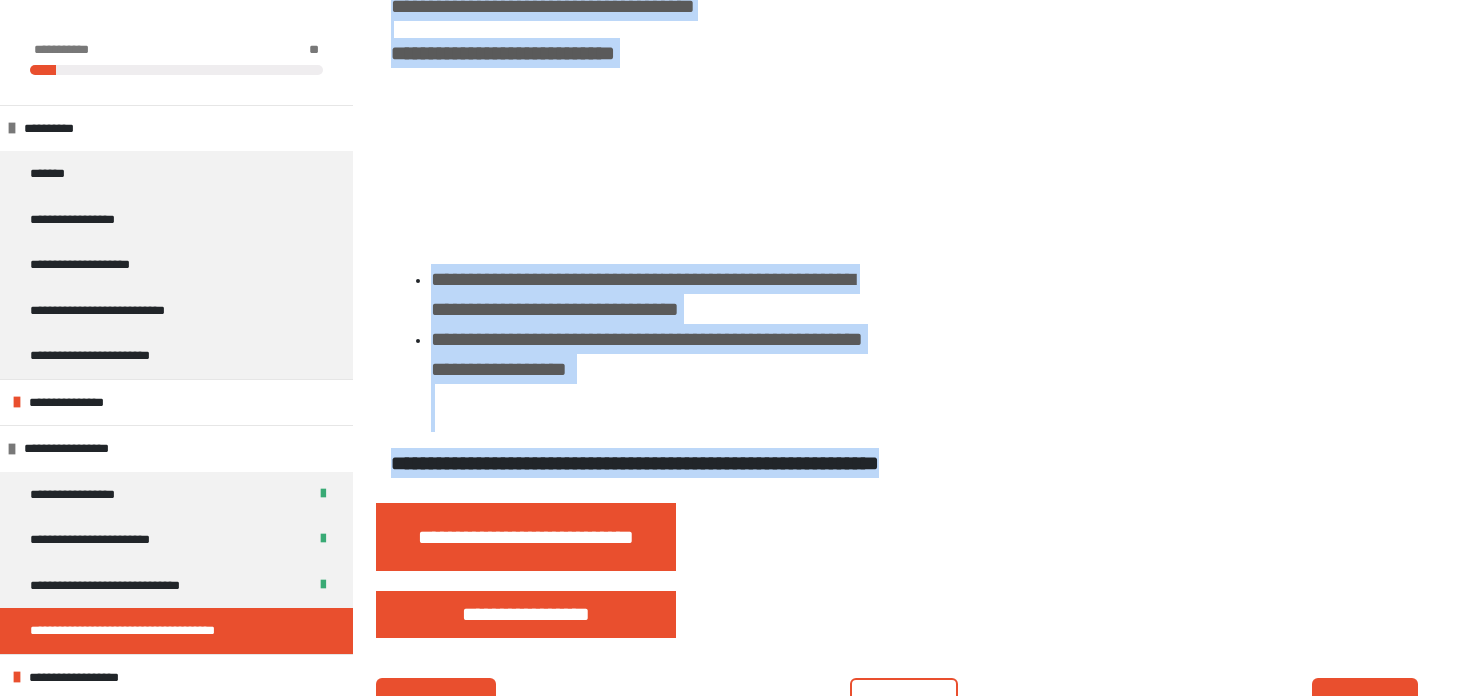 drag, startPoint x: 387, startPoint y: 157, endPoint x: 896, endPoint y: 527, distance: 629.2702 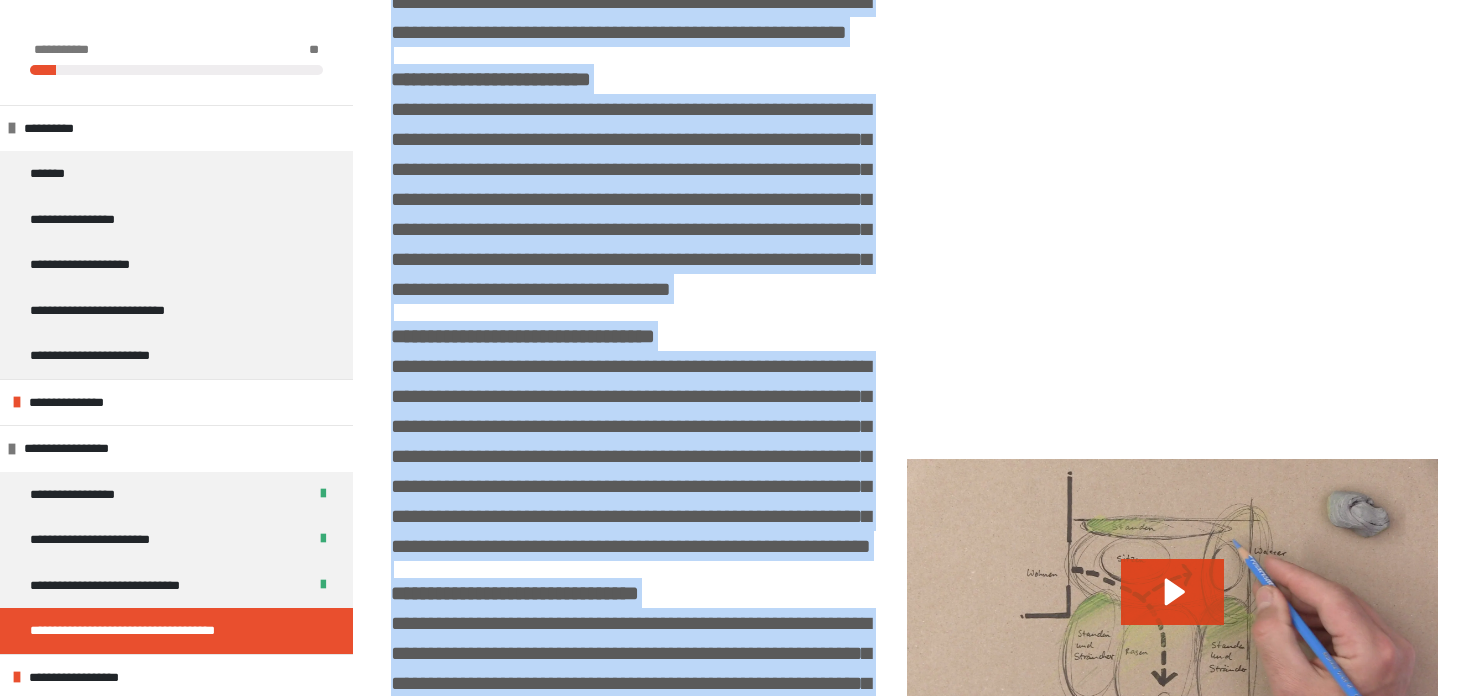 scroll, scrollTop: 1056, scrollLeft: 0, axis: vertical 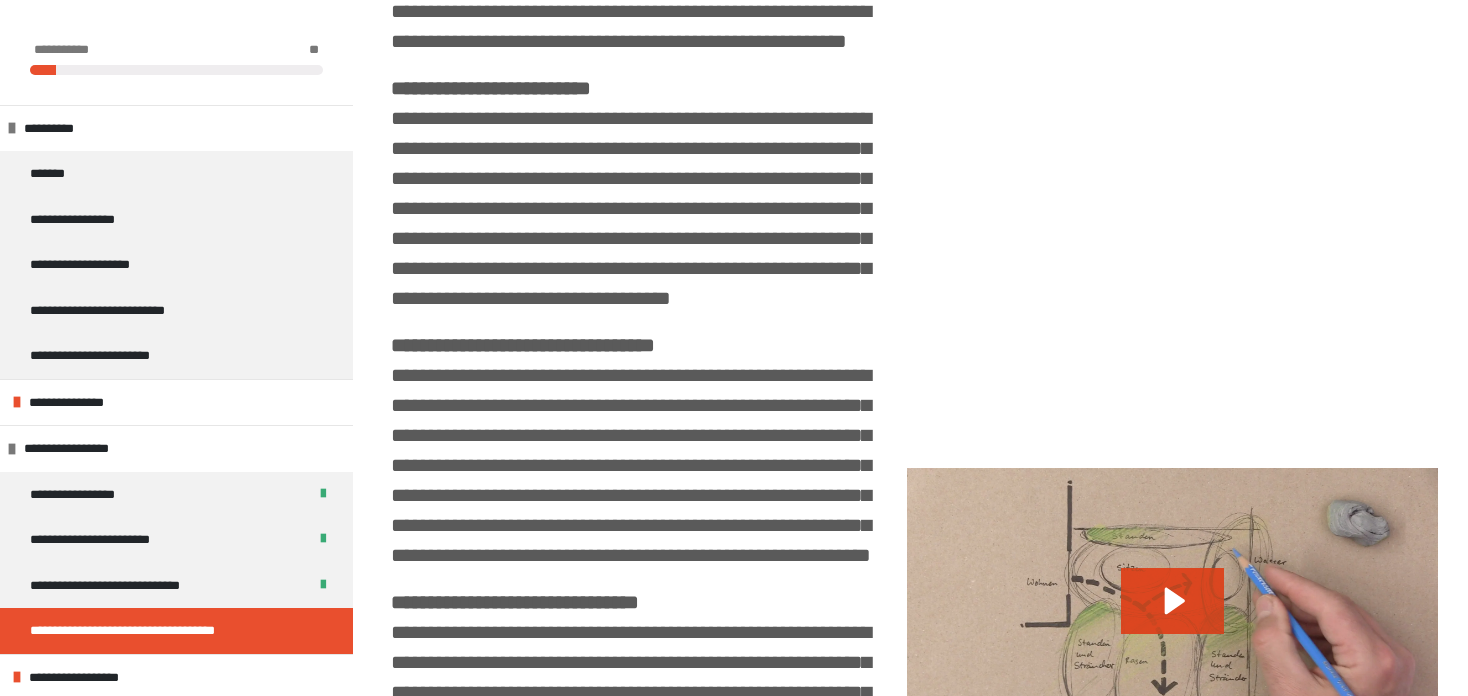 click at bounding box center (1172, 617) 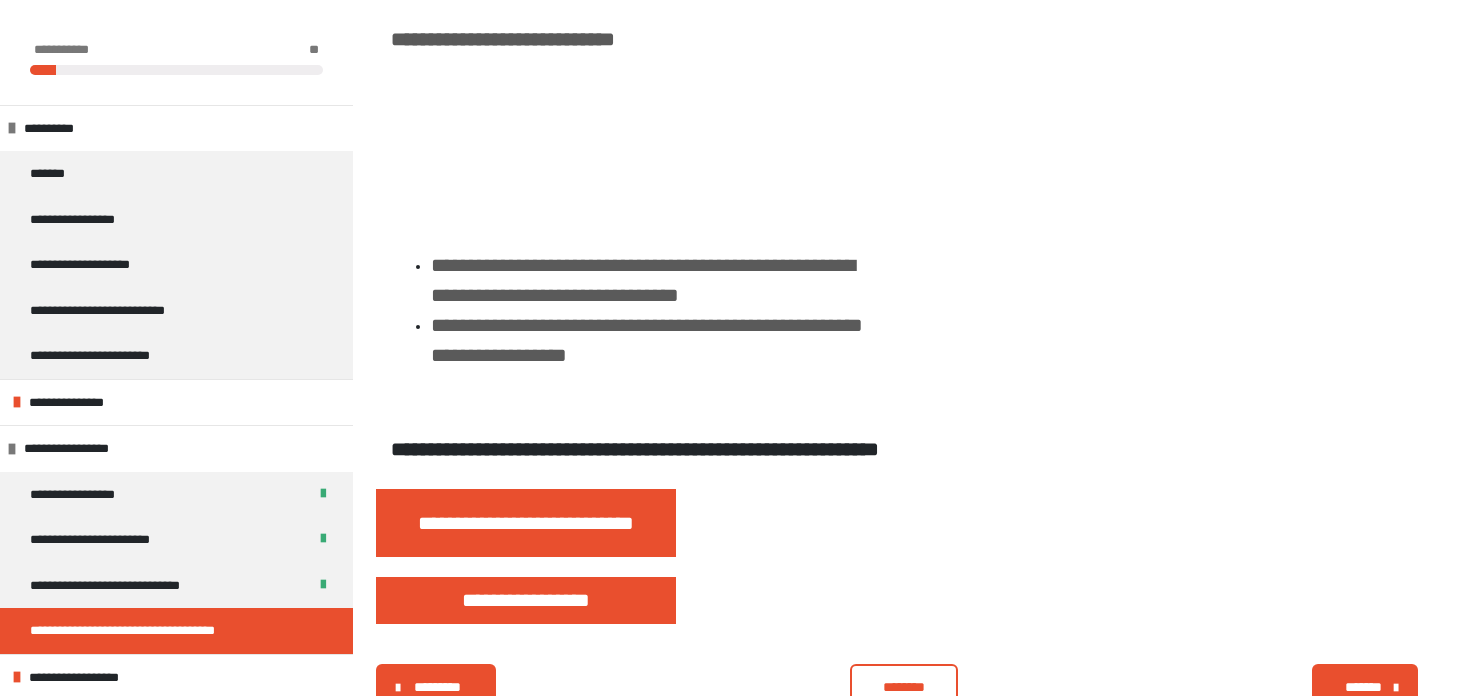 scroll, scrollTop: 1920, scrollLeft: 0, axis: vertical 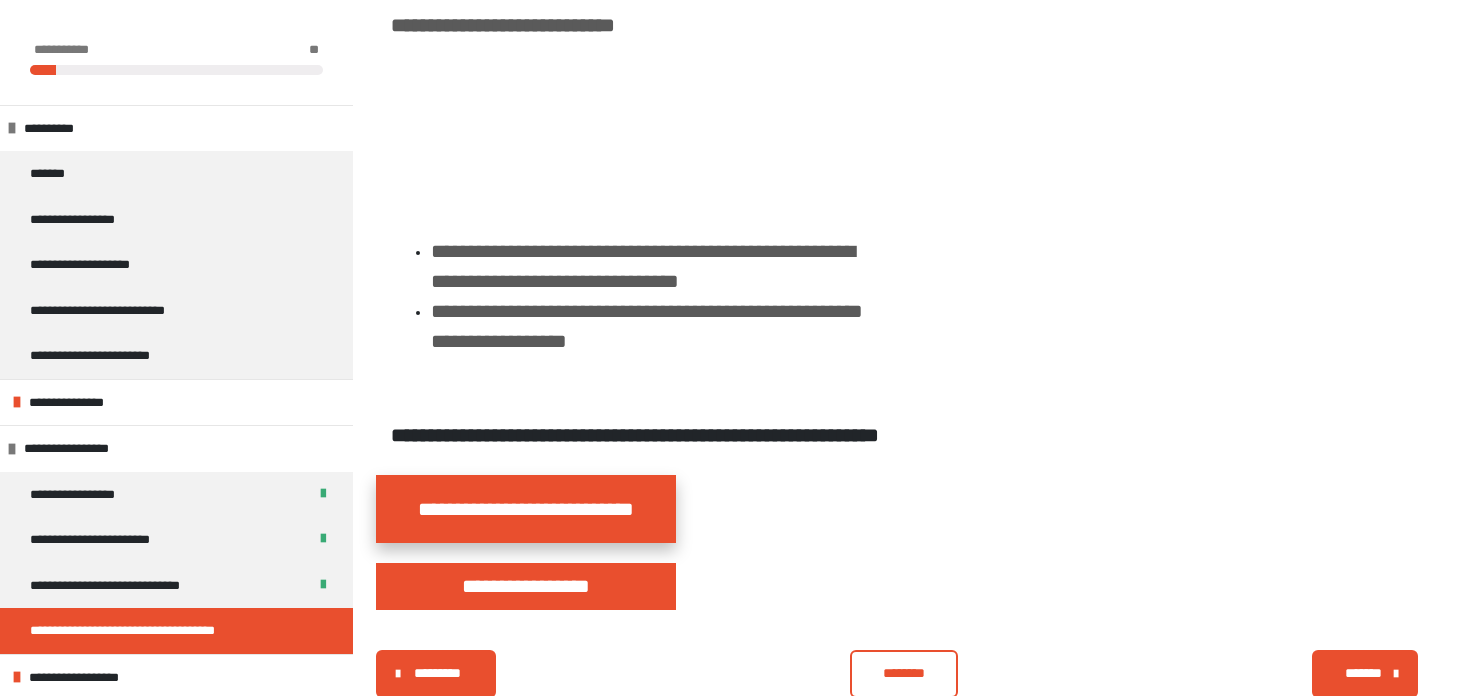 click on "**********" at bounding box center [526, 508] 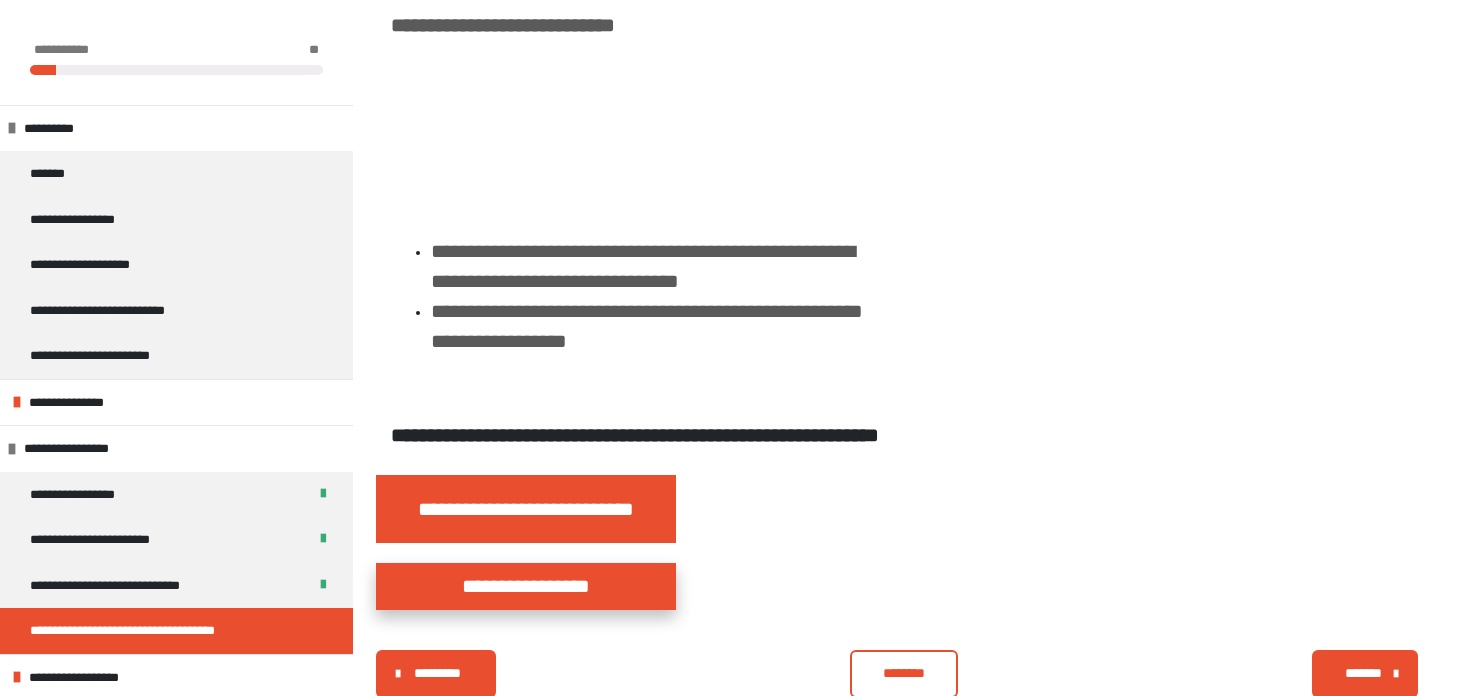 click on "**********" at bounding box center [526, 586] 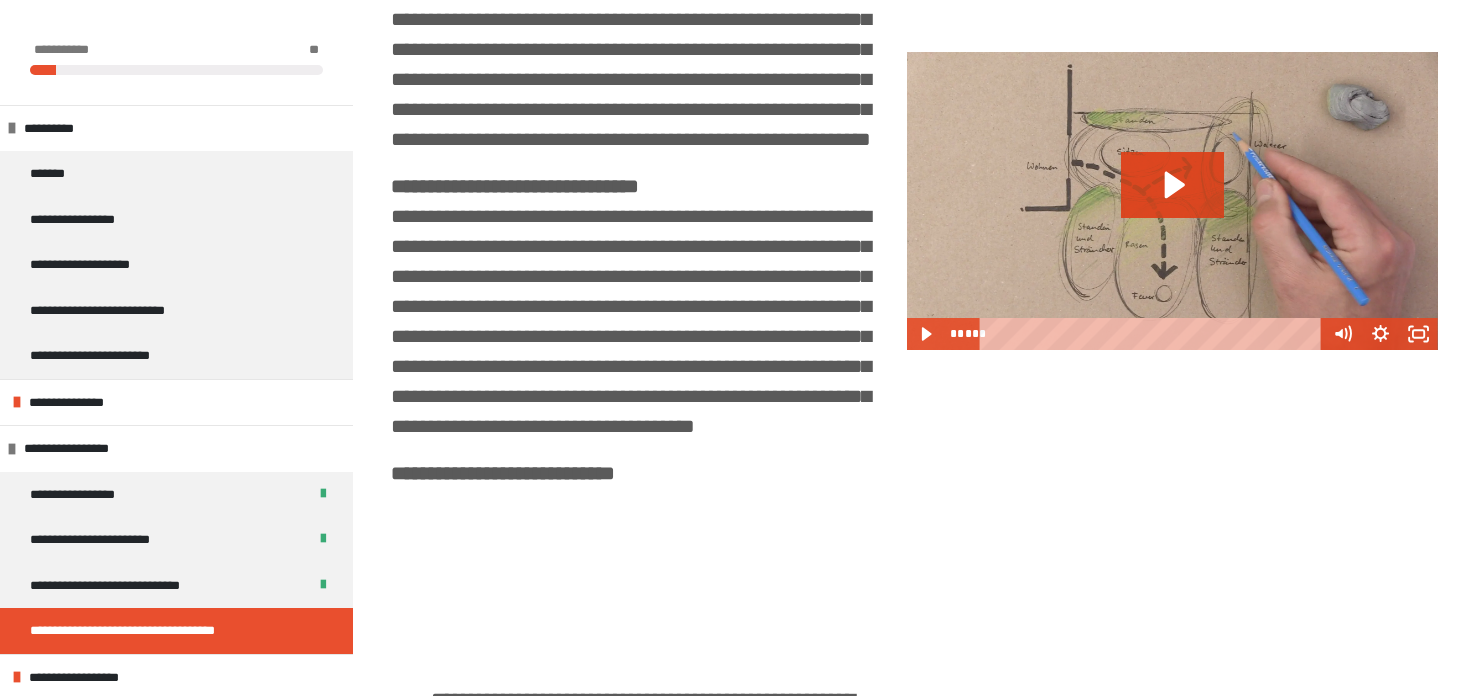 scroll, scrollTop: 1461, scrollLeft: 0, axis: vertical 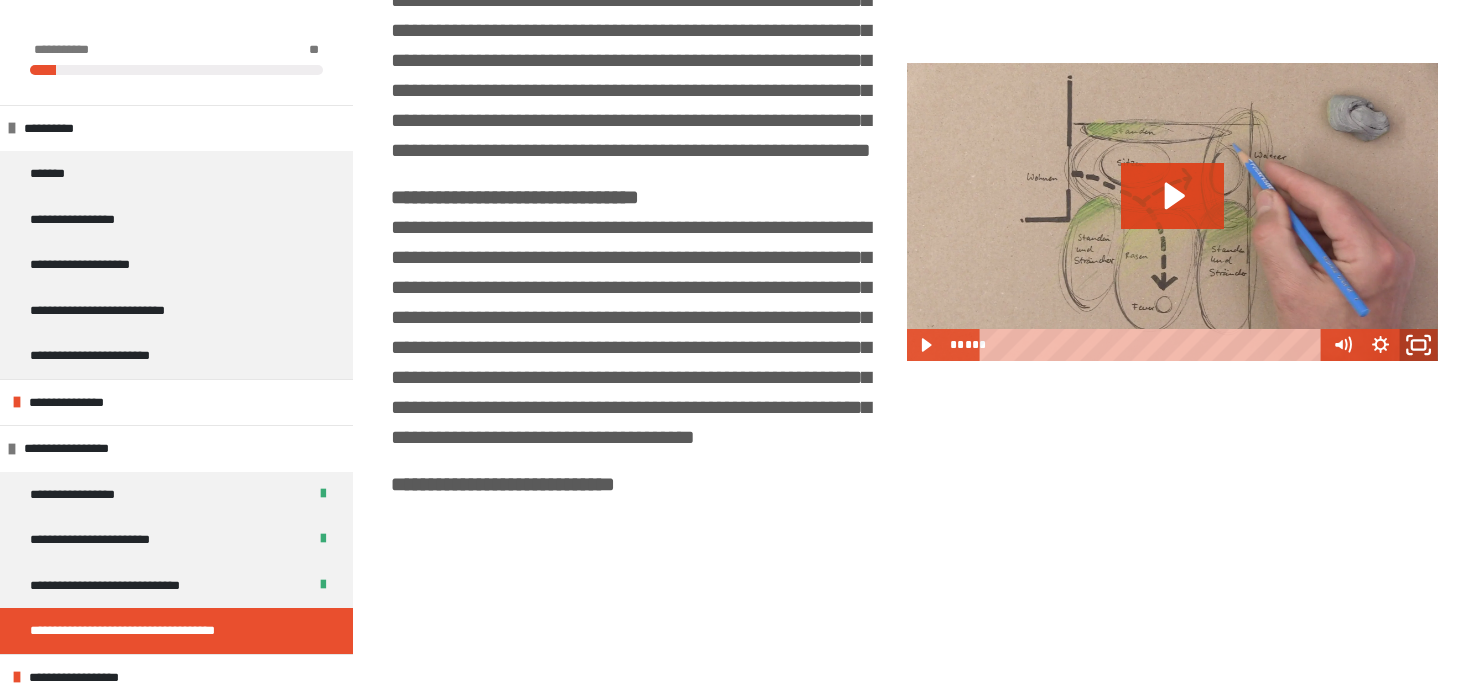 click 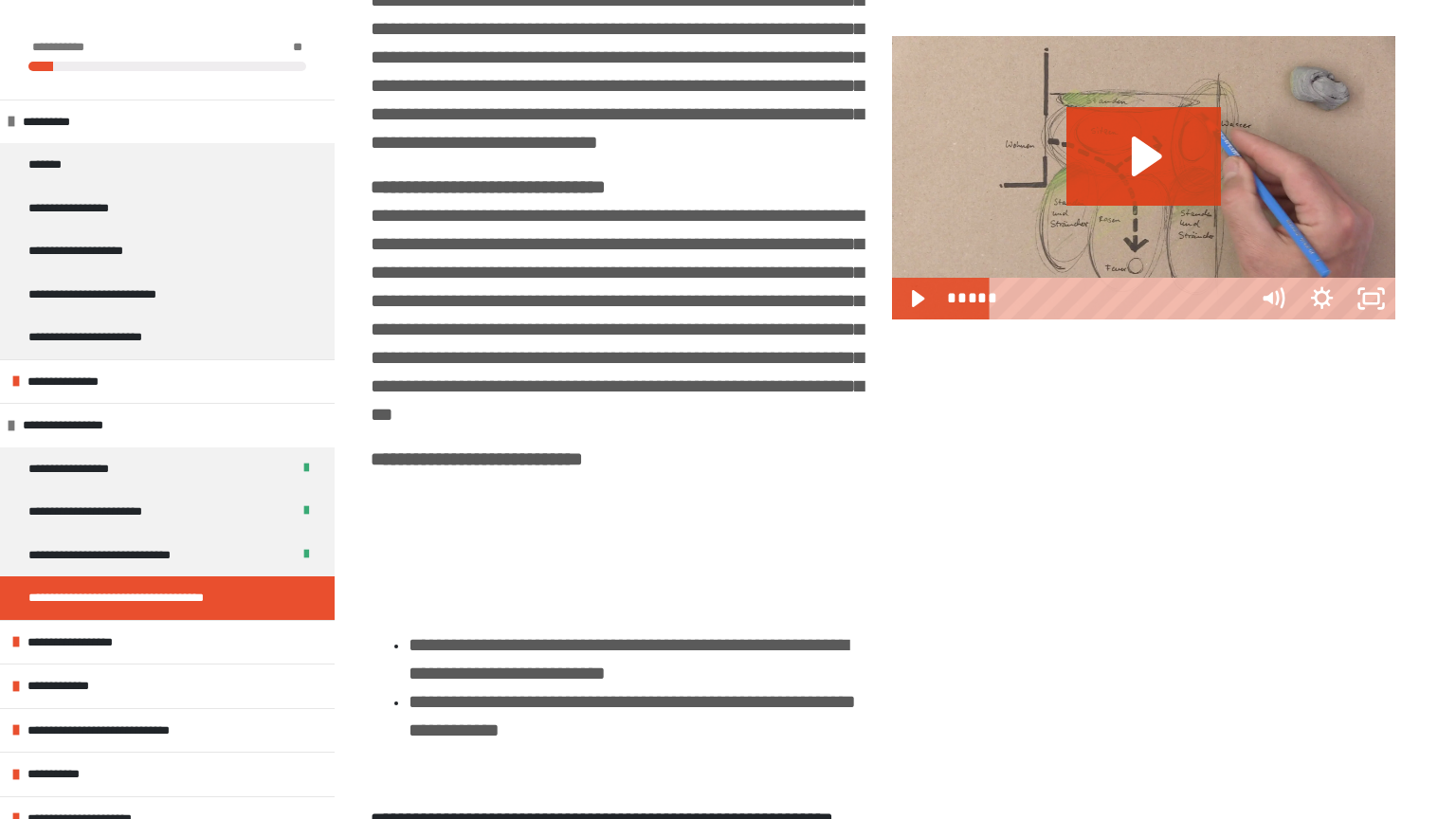 type 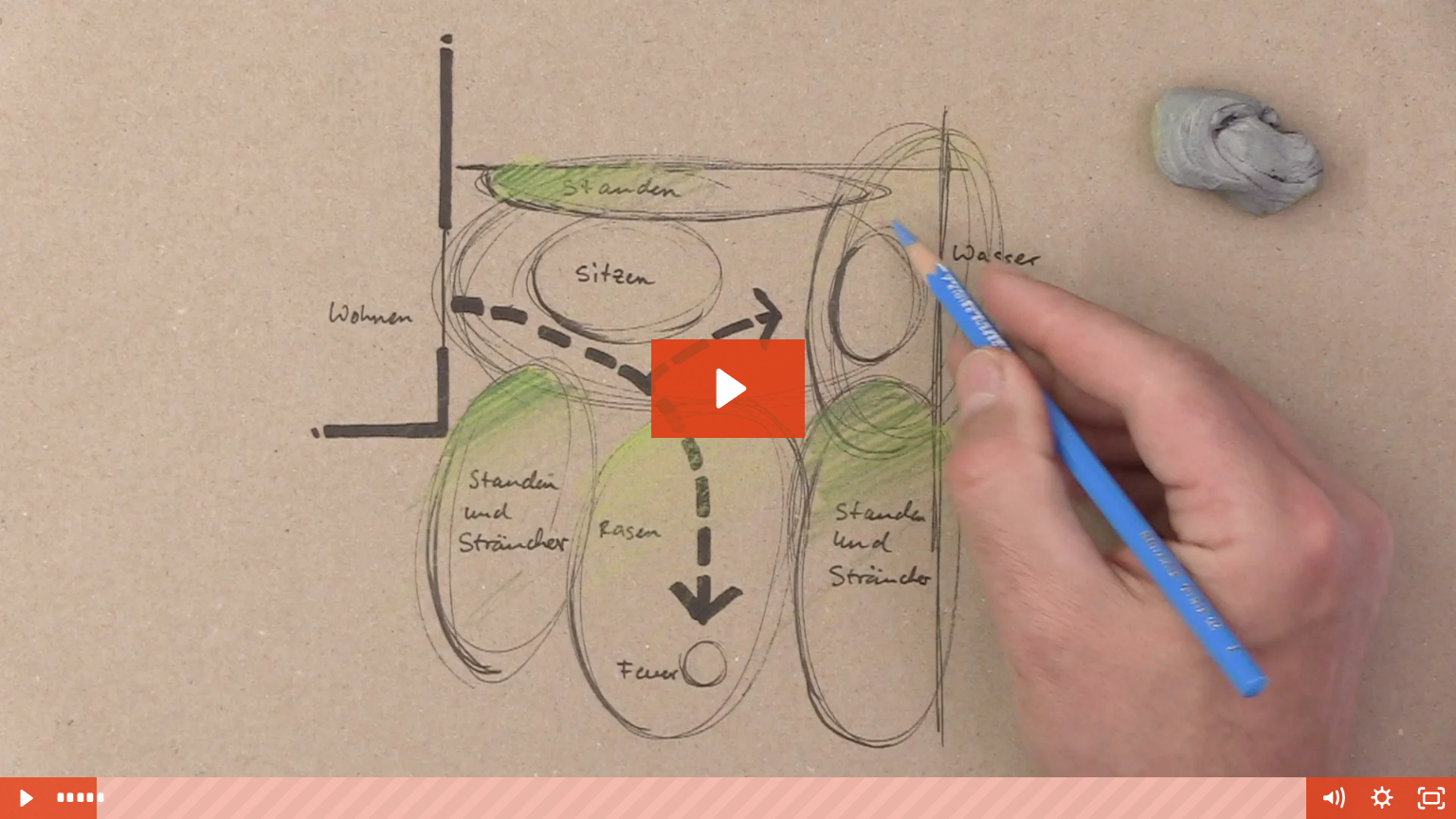 click at bounding box center (728, 410) 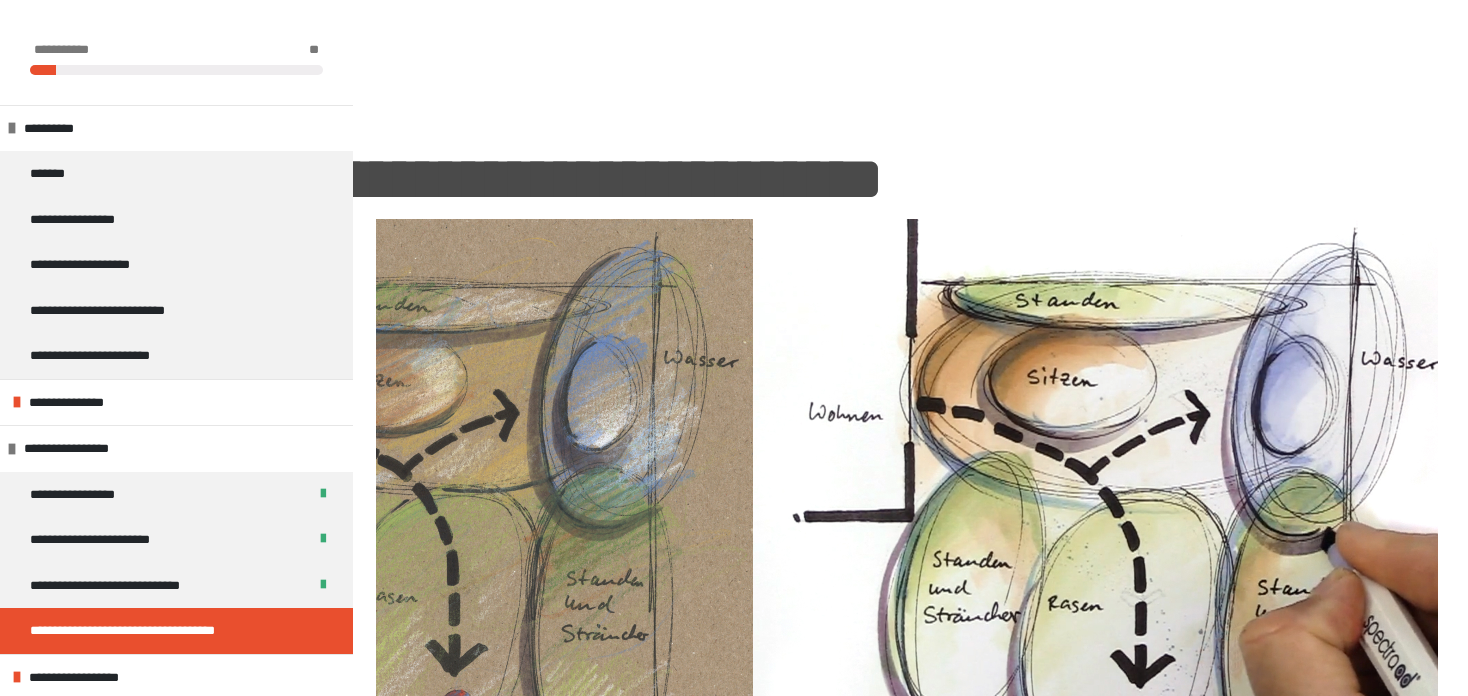 scroll, scrollTop: 0, scrollLeft: 0, axis: both 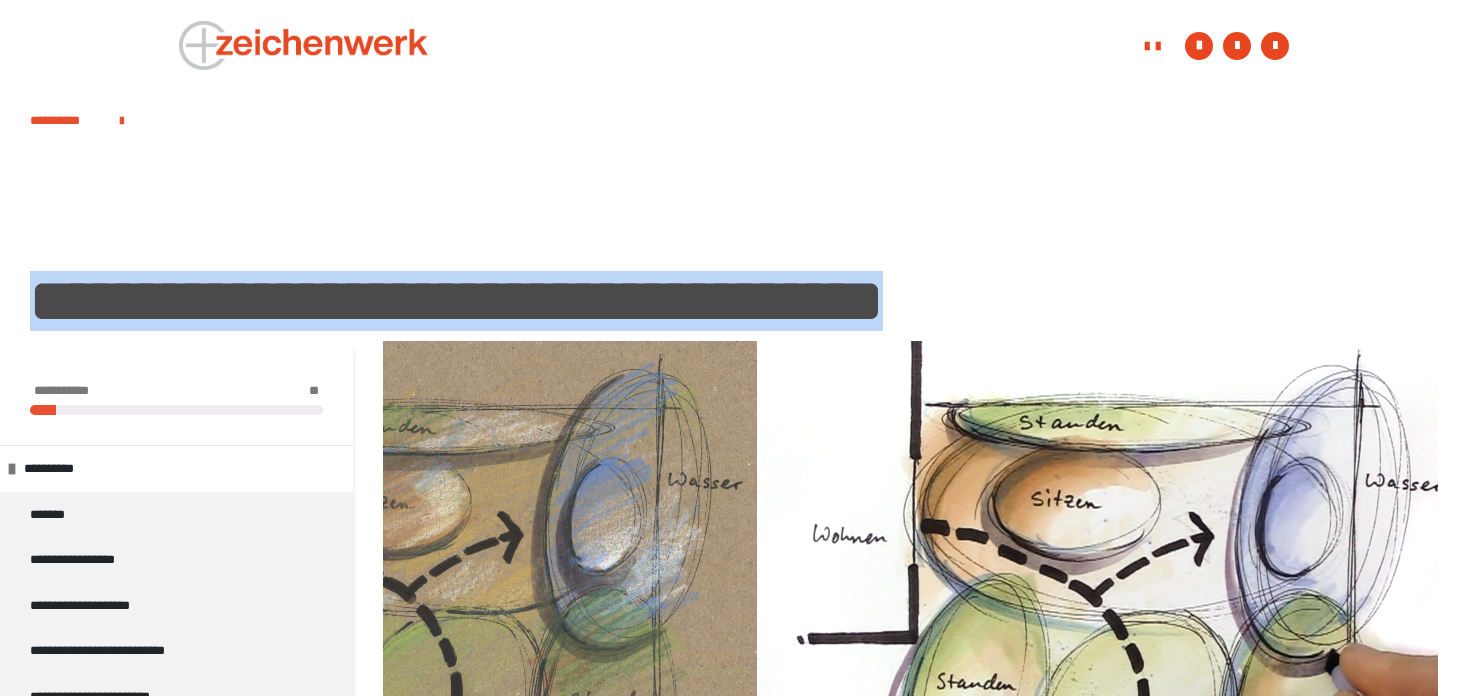 drag, startPoint x: 36, startPoint y: 297, endPoint x: 1199, endPoint y: 289, distance: 1163.0275 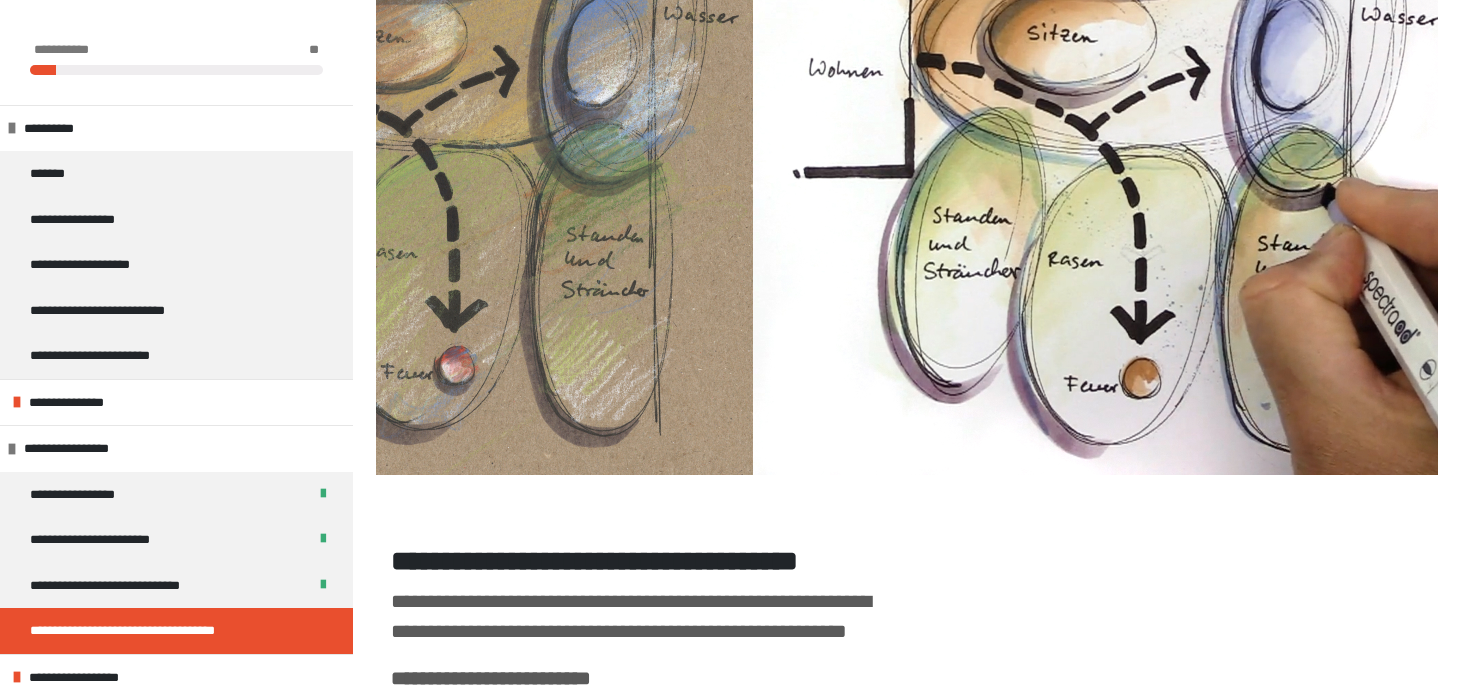scroll, scrollTop: 469, scrollLeft: 0, axis: vertical 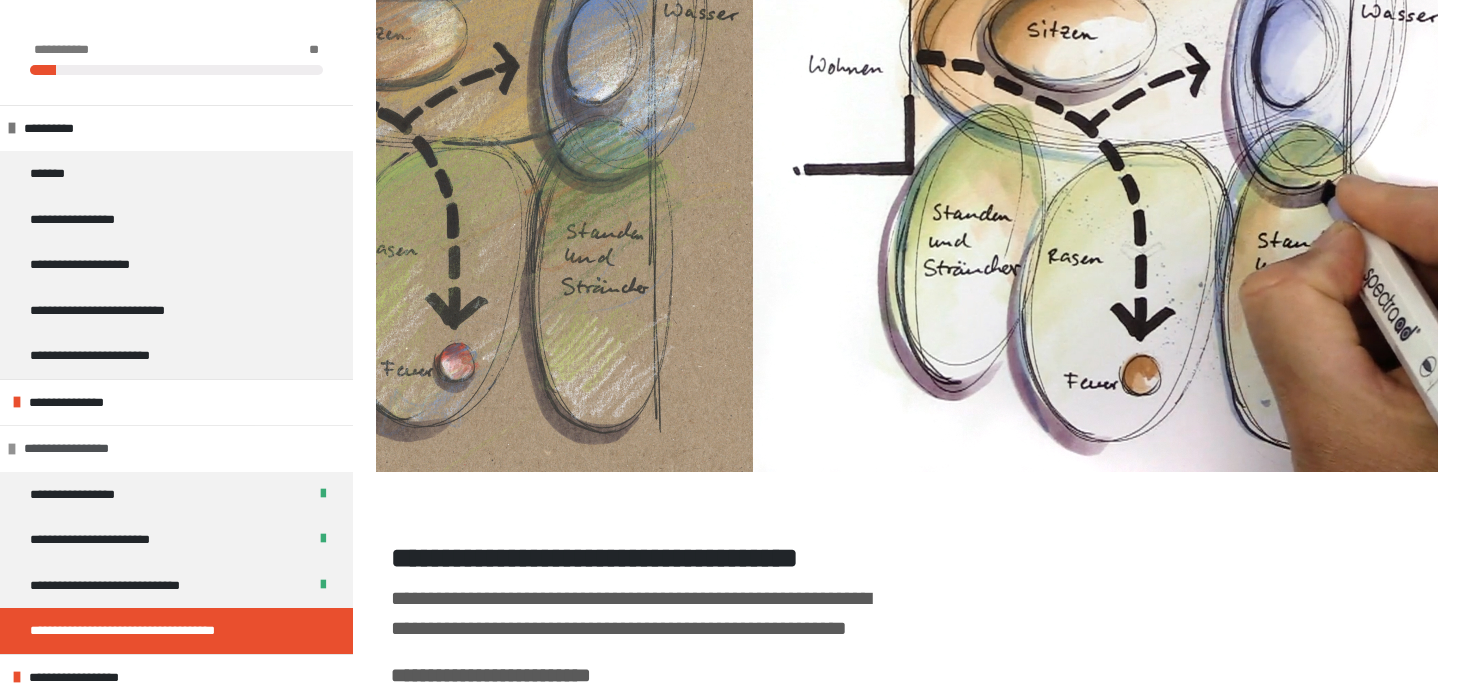 click at bounding box center (12, 449) 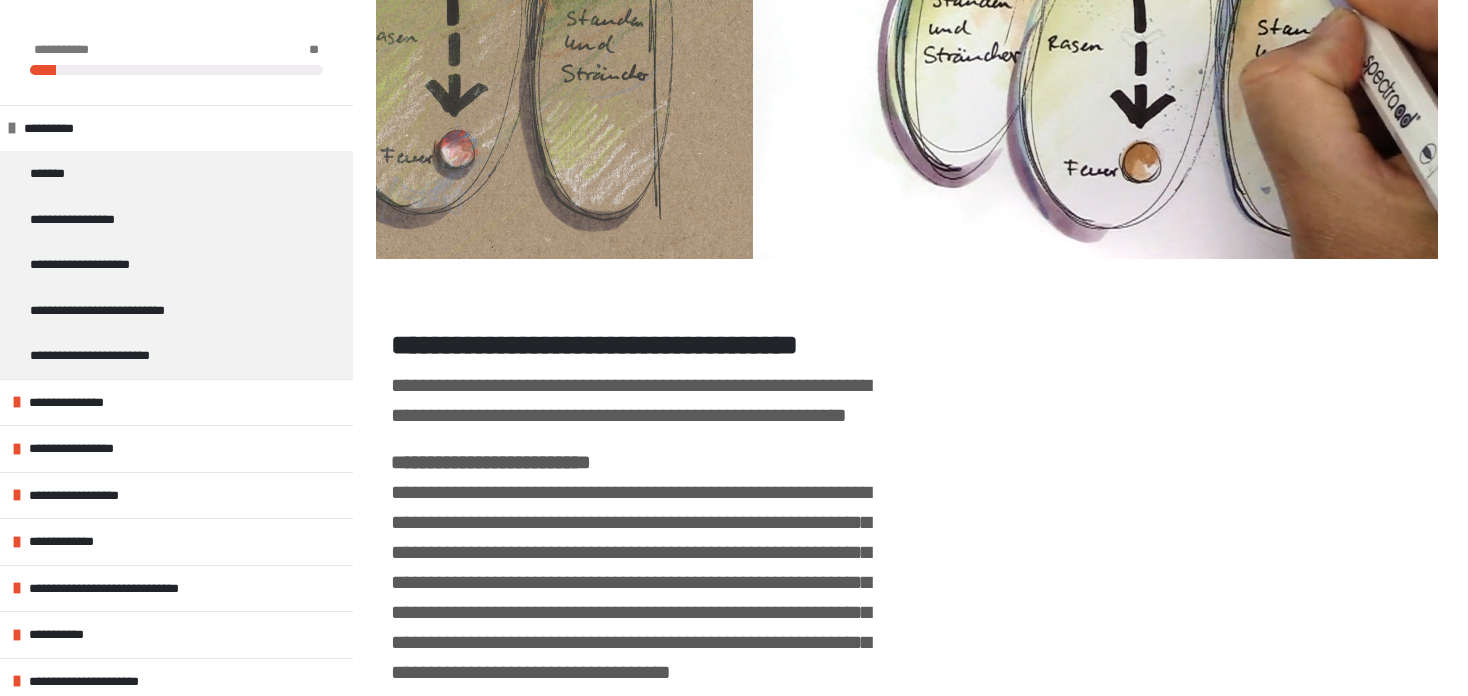 scroll, scrollTop: 692, scrollLeft: 0, axis: vertical 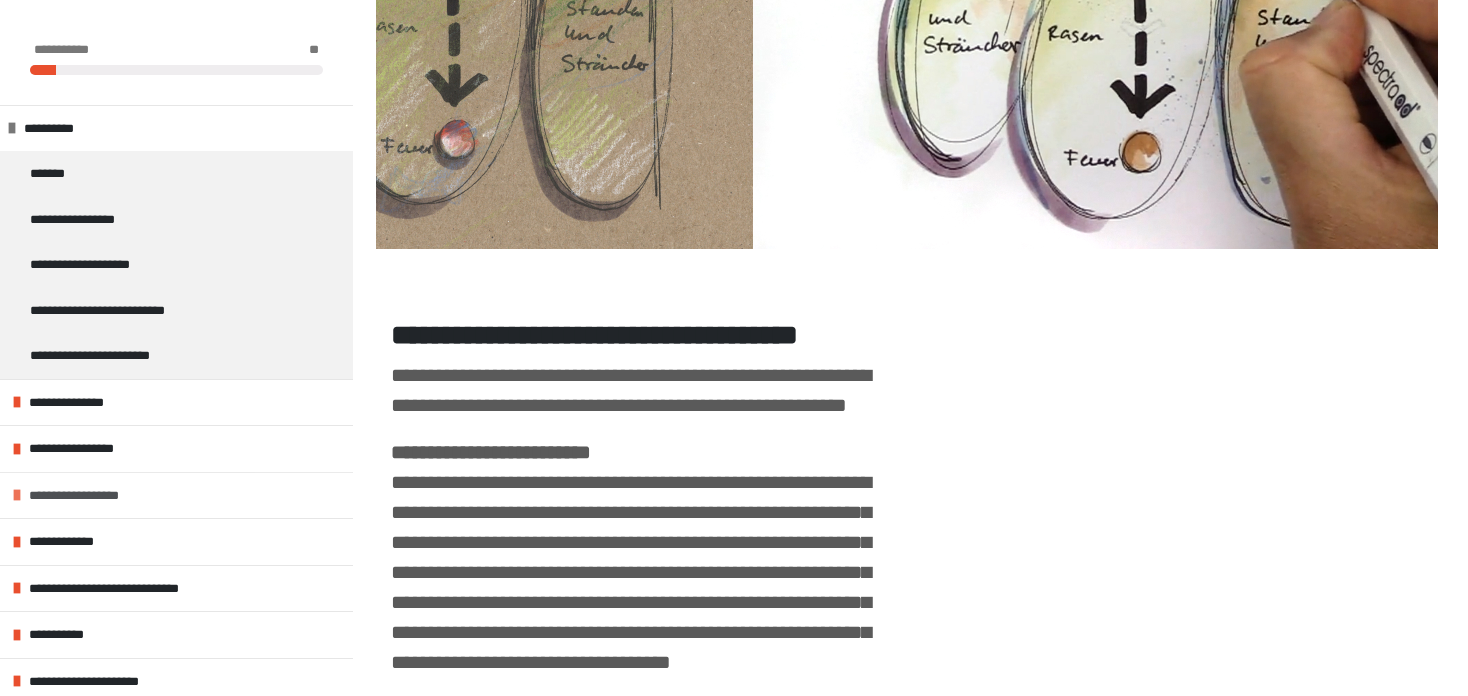click at bounding box center [17, 495] 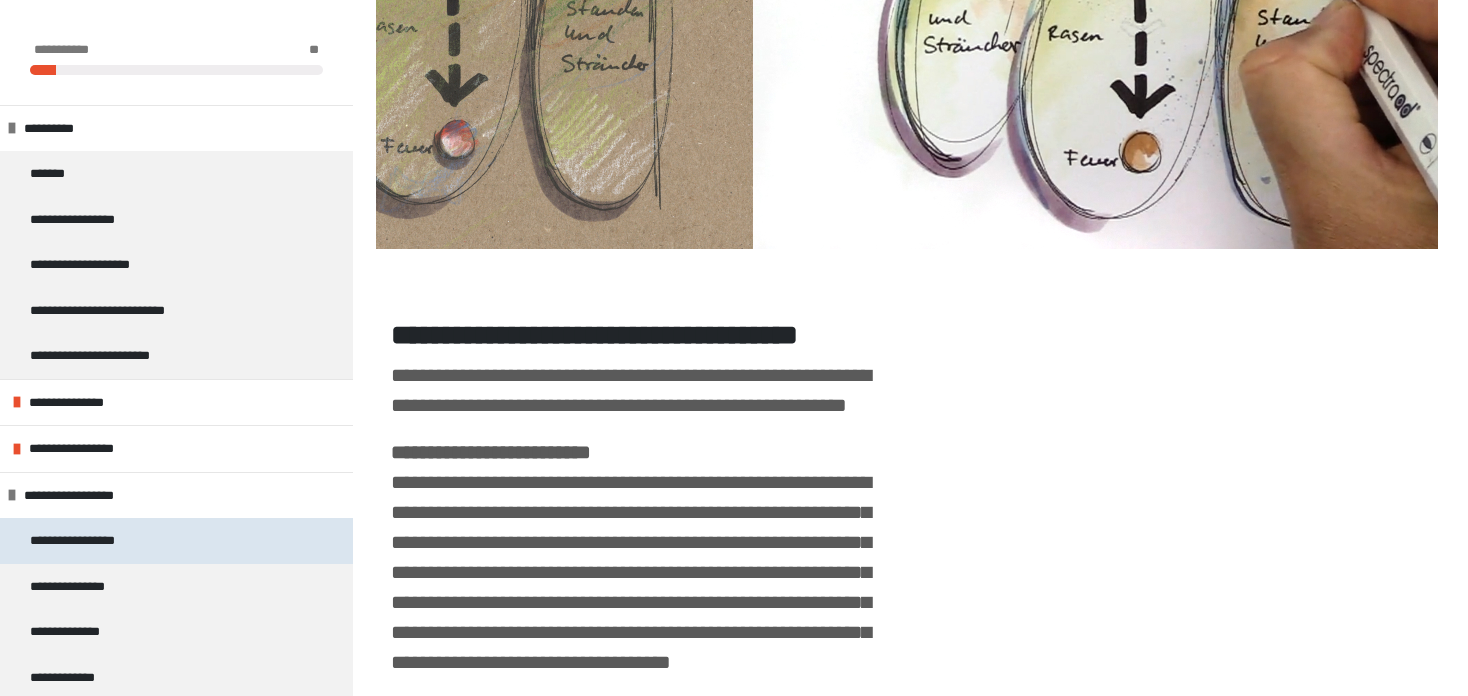 click on "**********" at bounding box center (86, 541) 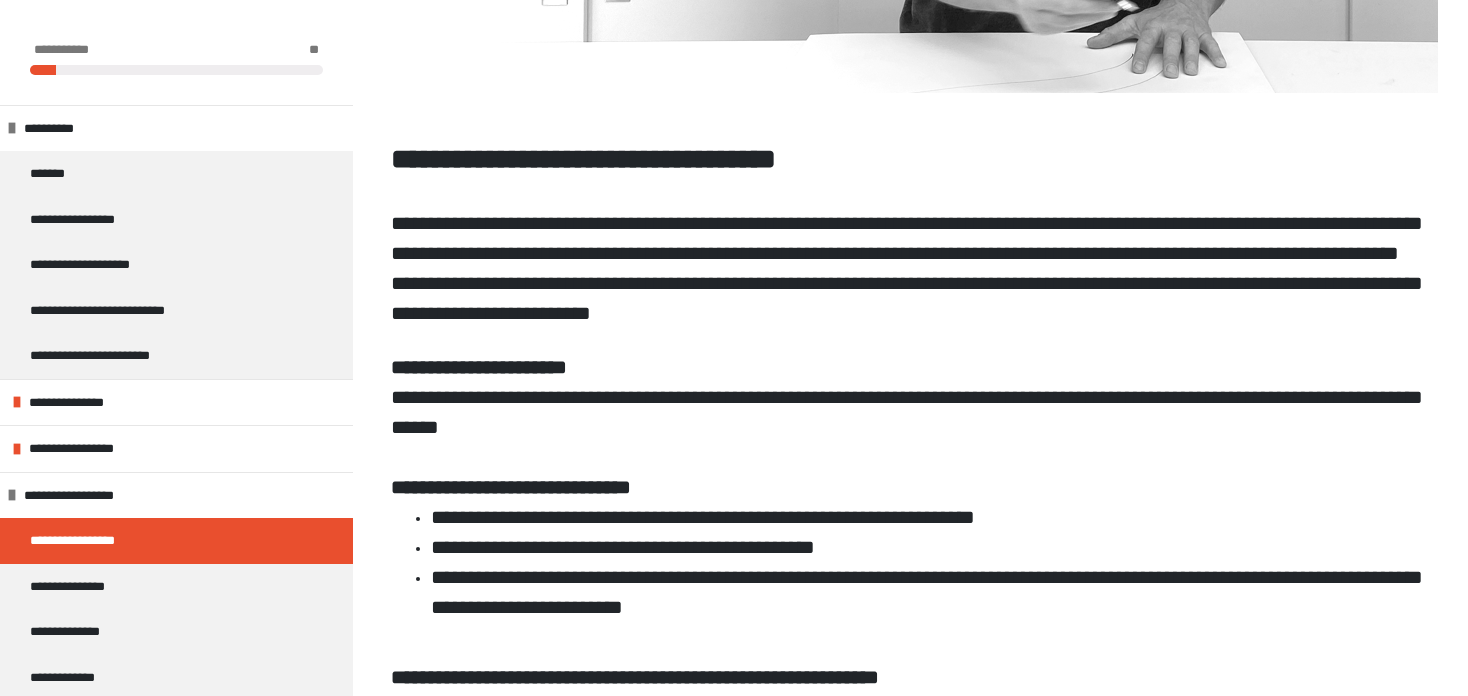 scroll, scrollTop: 852, scrollLeft: 0, axis: vertical 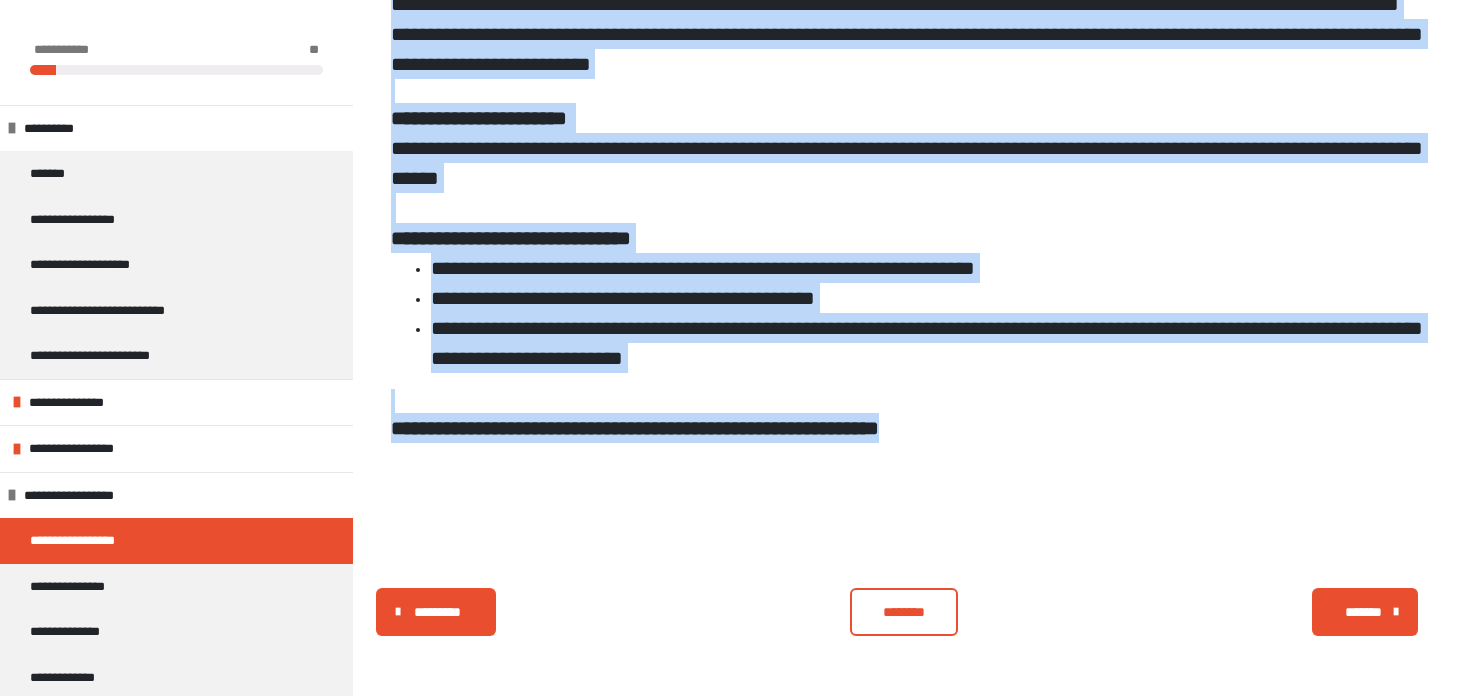 drag, startPoint x: 394, startPoint y: 150, endPoint x: 1056, endPoint y: 433, distance: 719.9535 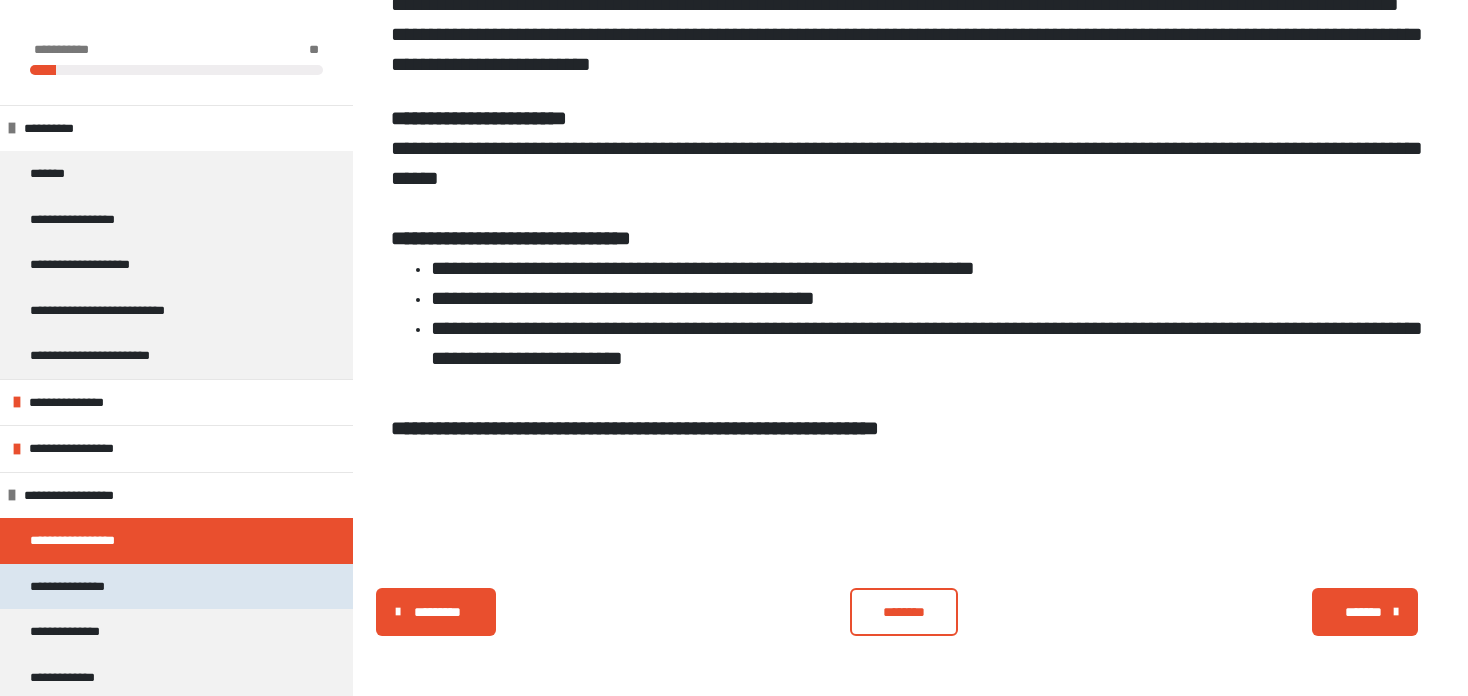 click on "**********" at bounding box center (80, 587) 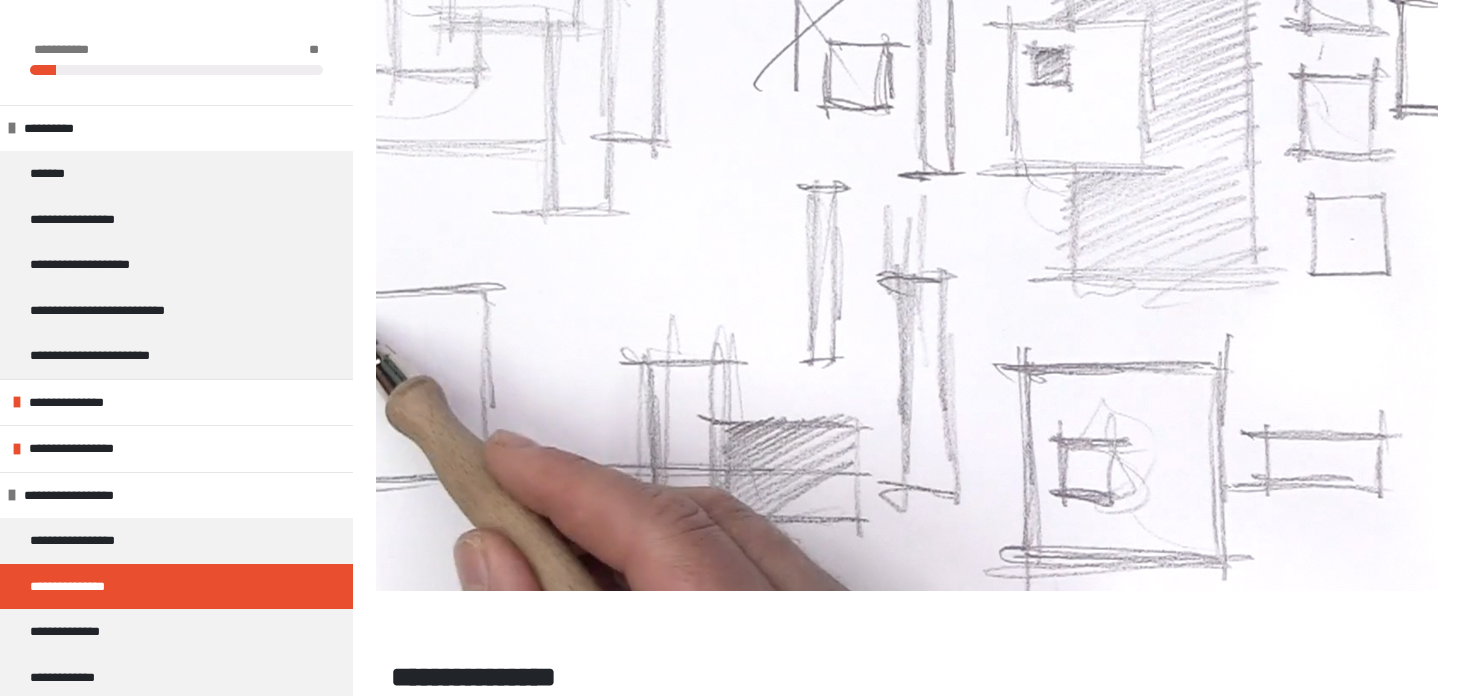 click on "**********" at bounding box center (80, 587) 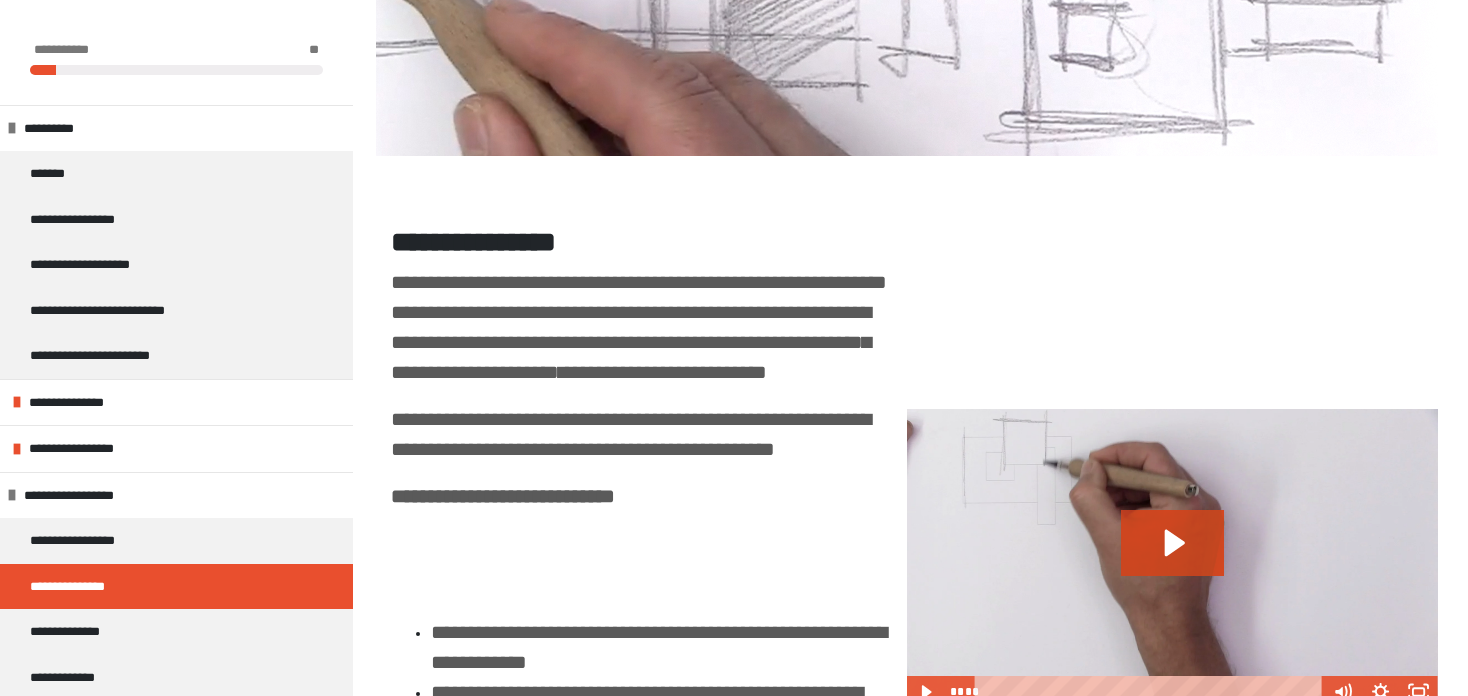 scroll, scrollTop: 801, scrollLeft: 0, axis: vertical 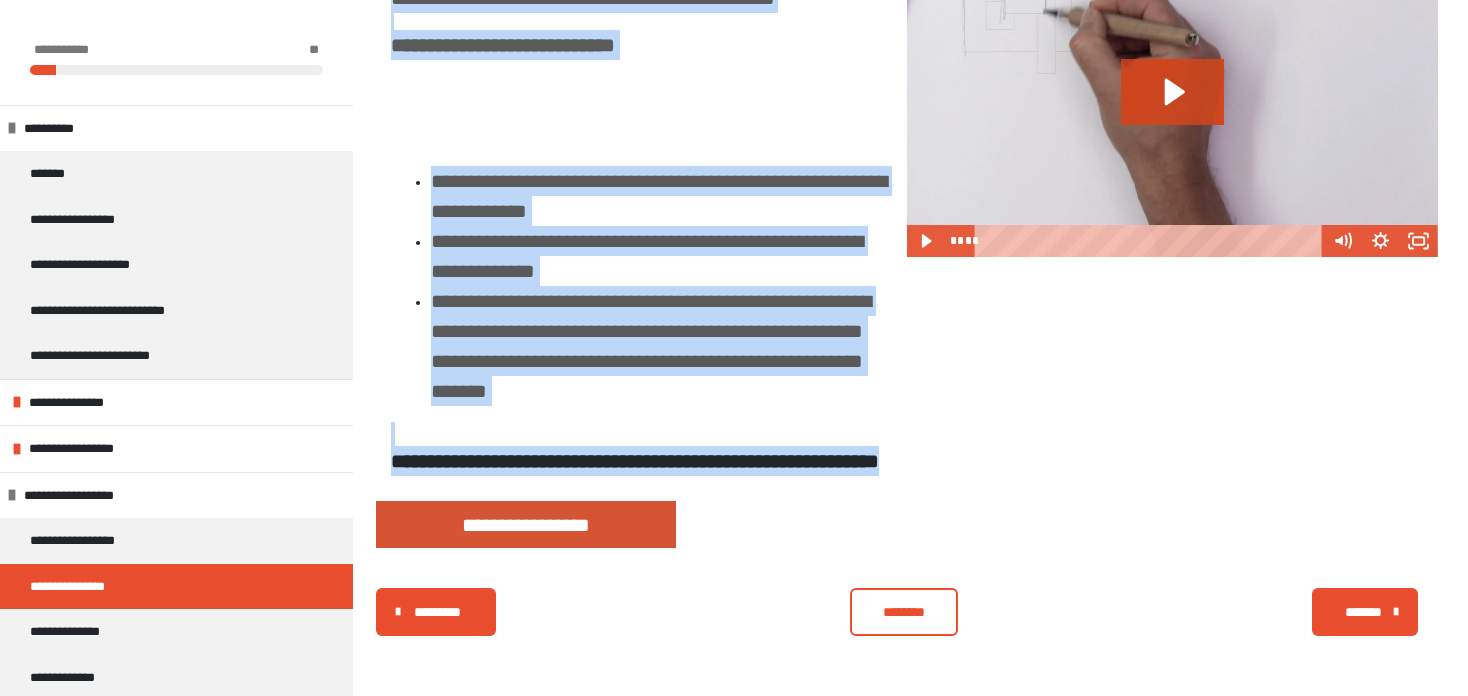 drag, startPoint x: 389, startPoint y: 225, endPoint x: 888, endPoint y: 460, distance: 551.56683 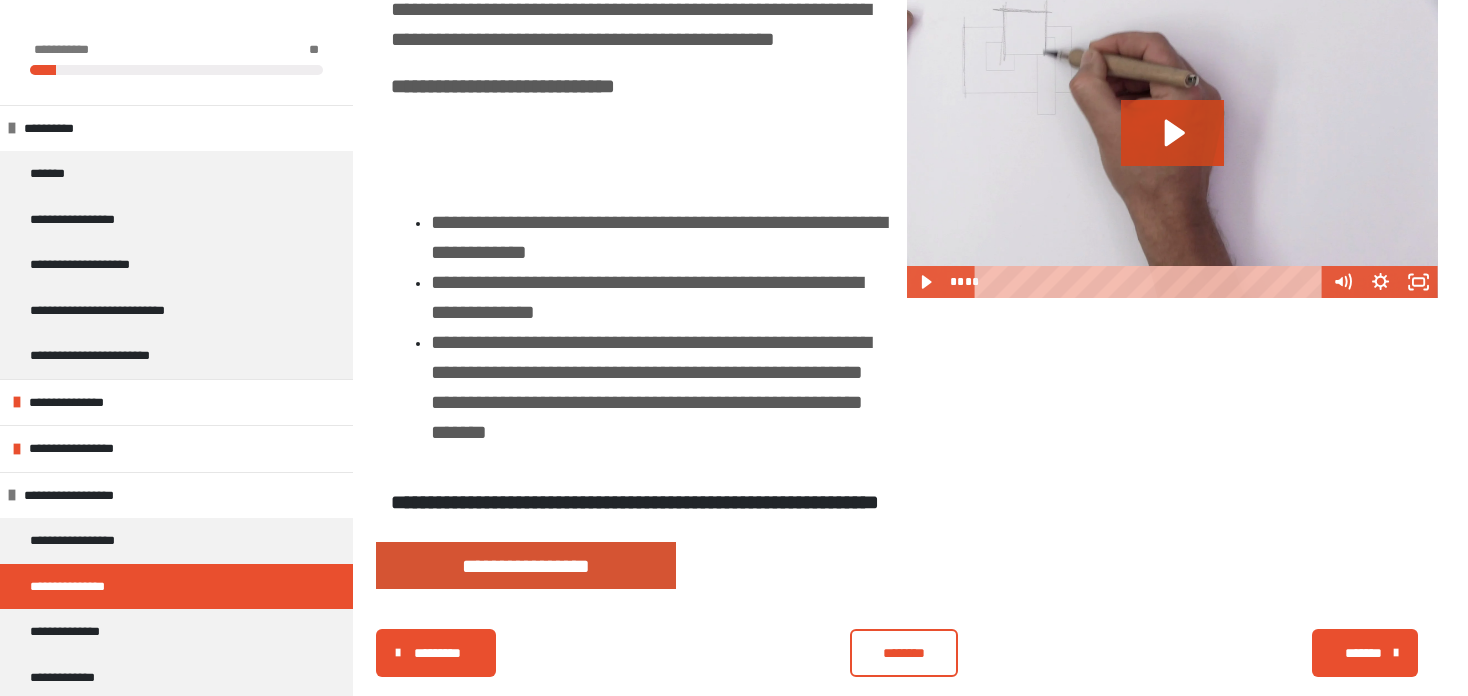 scroll, scrollTop: 1266, scrollLeft: 0, axis: vertical 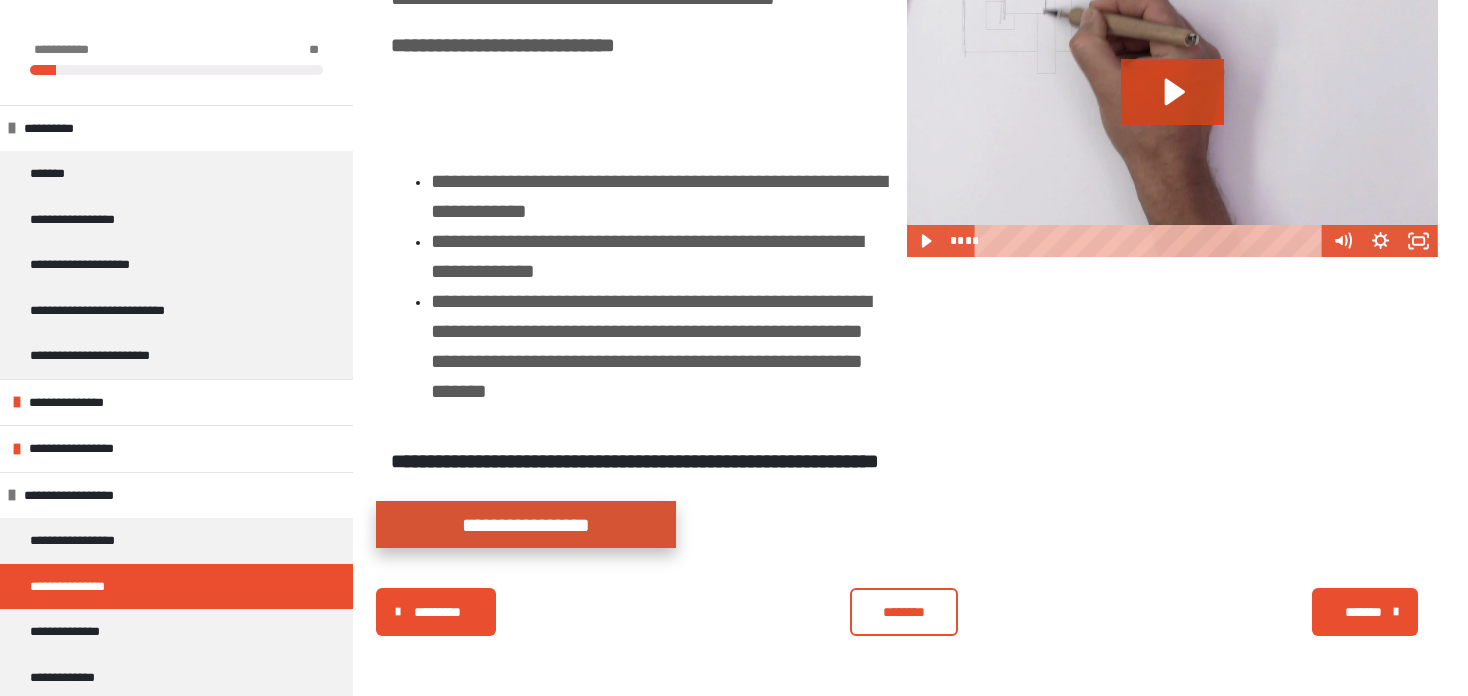 click on "**********" at bounding box center [526, 524] 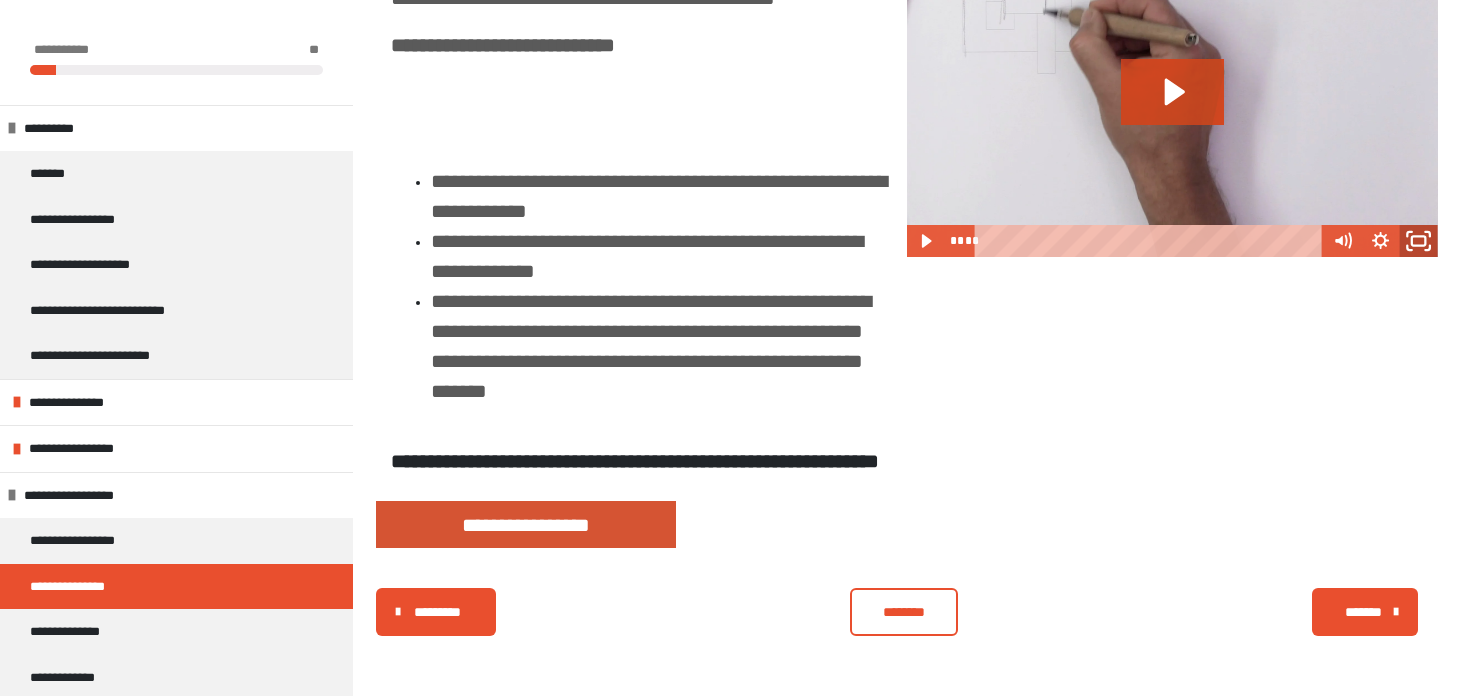 click 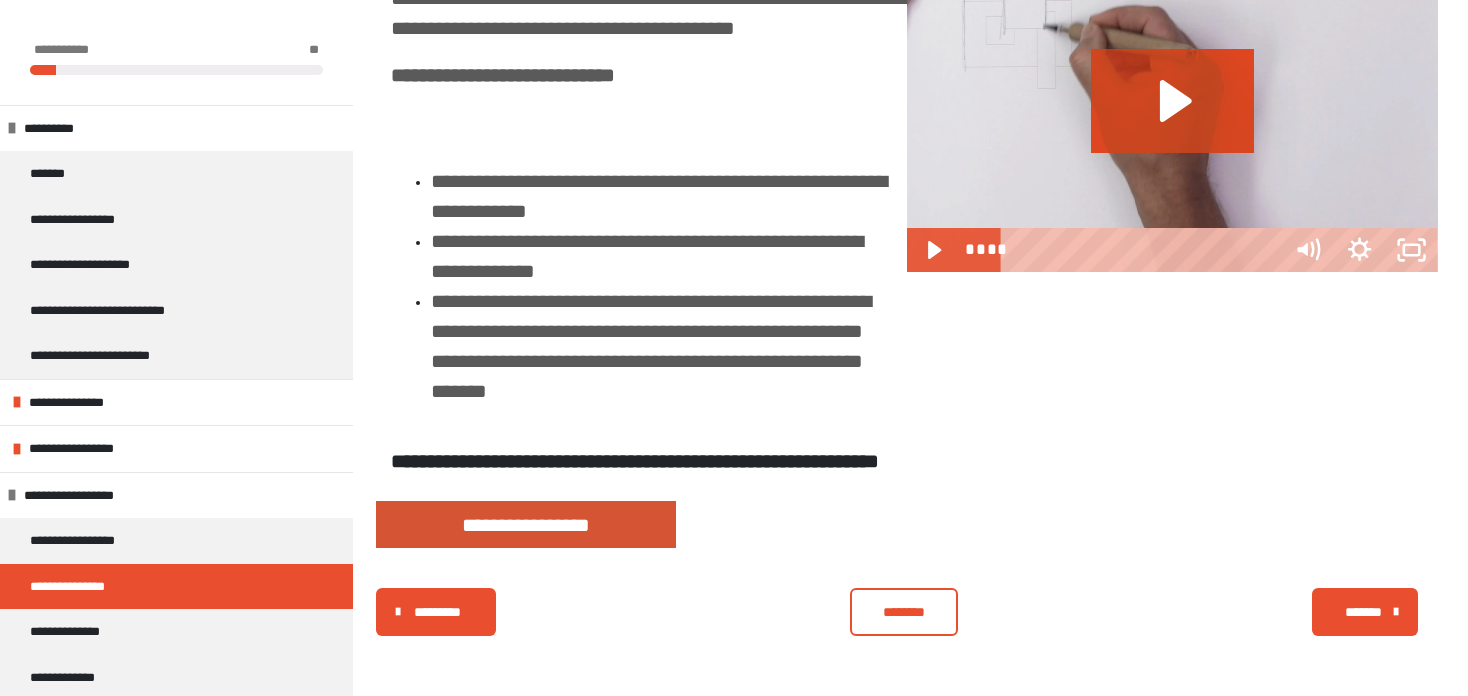 scroll, scrollTop: 1068, scrollLeft: 0, axis: vertical 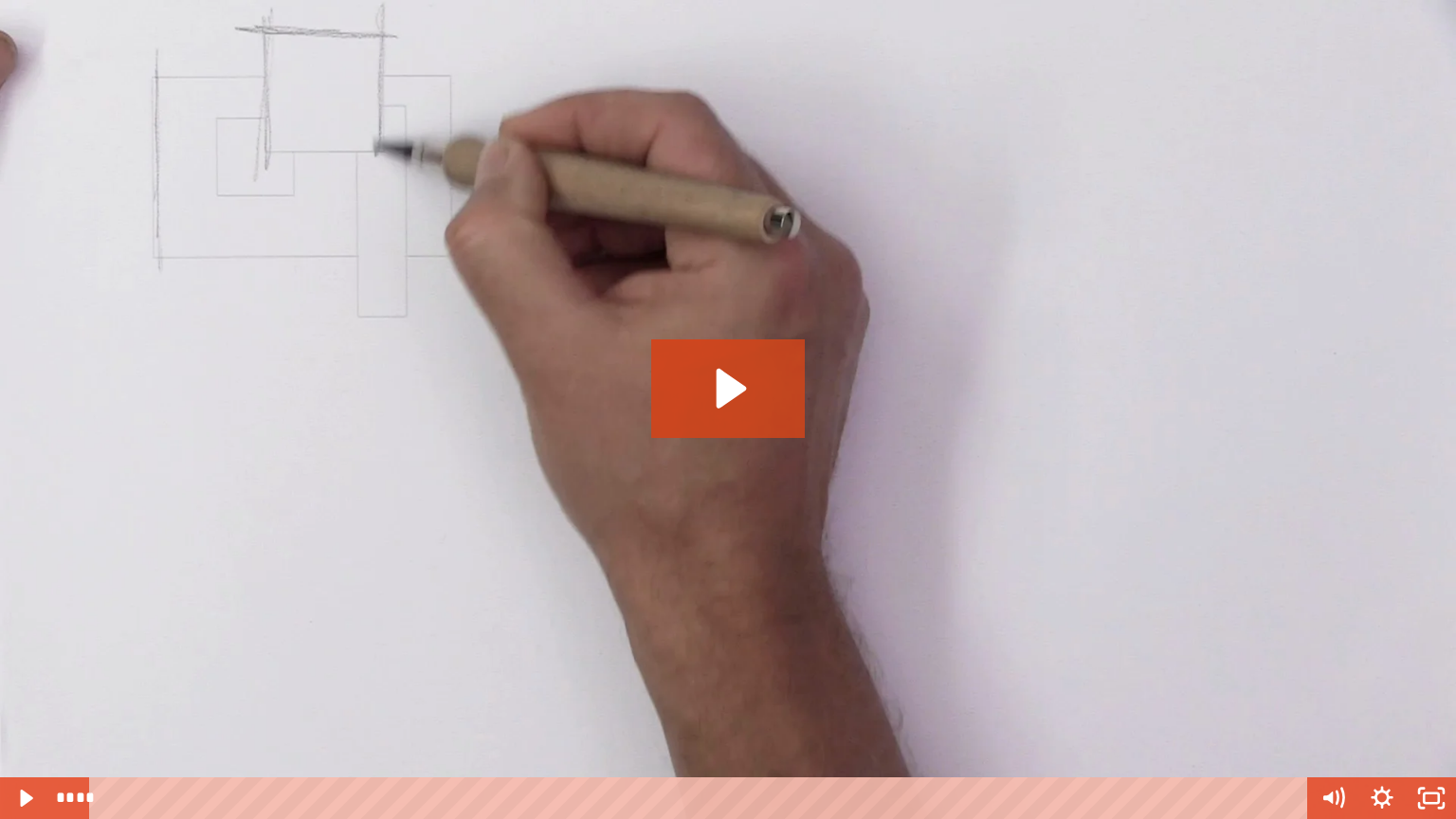 type 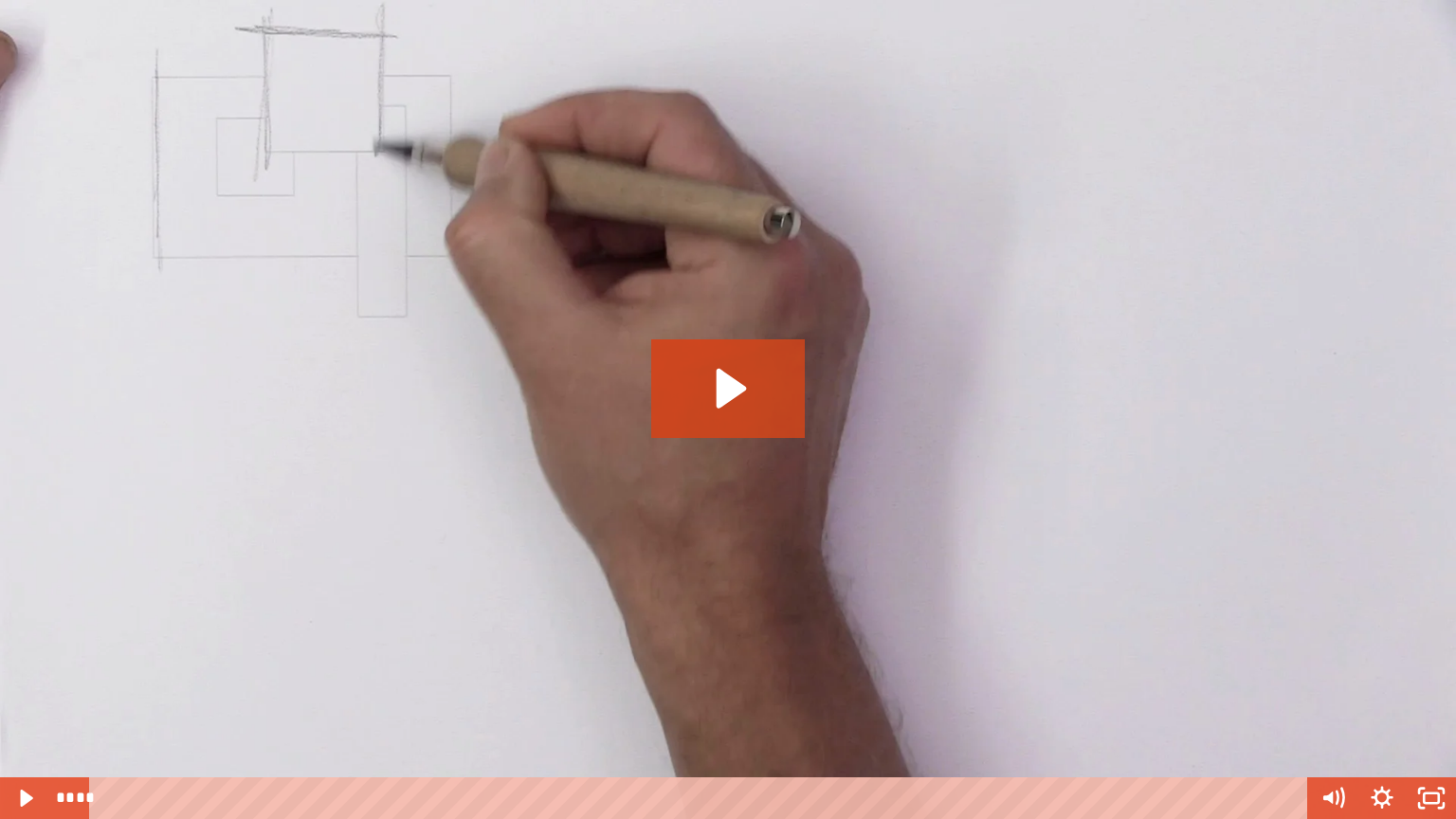 click at bounding box center [728, 410] 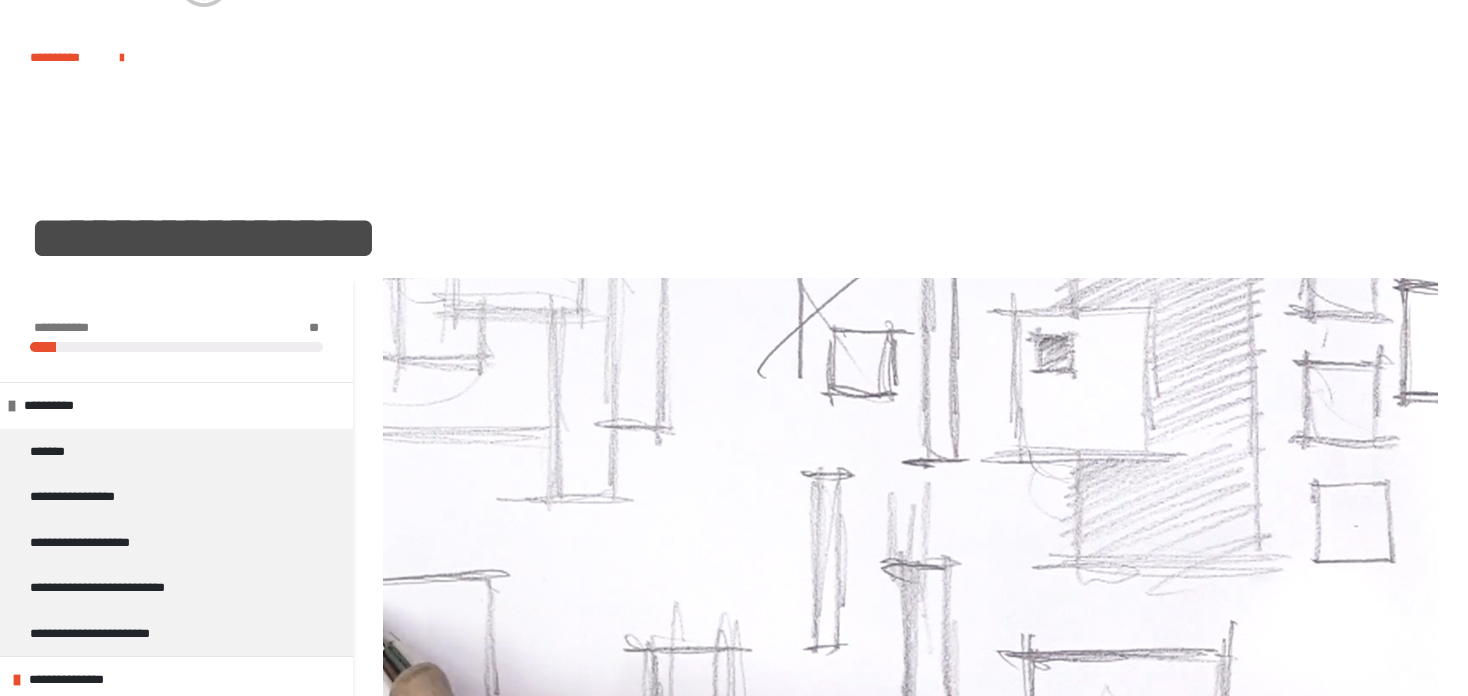 scroll, scrollTop: 0, scrollLeft: 0, axis: both 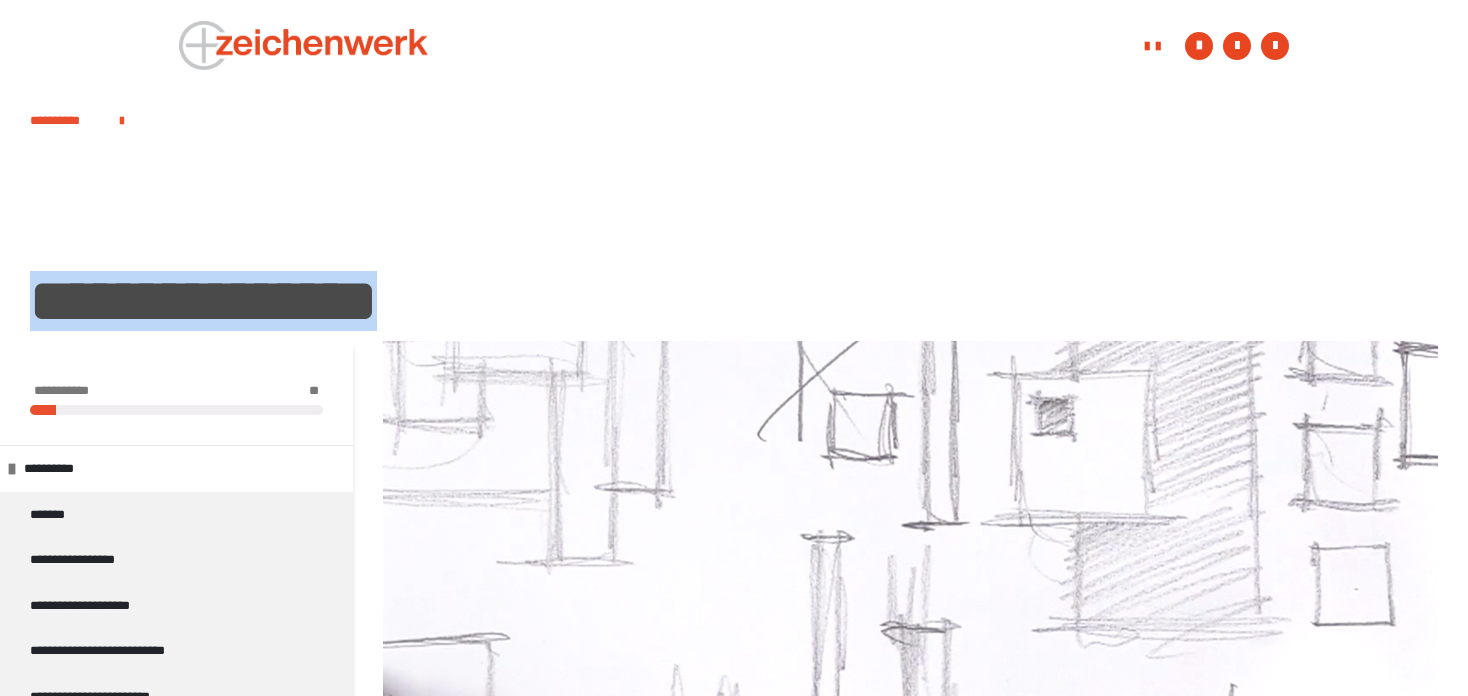 drag, startPoint x: 523, startPoint y: 309, endPoint x: 35, endPoint y: 290, distance: 488.36975 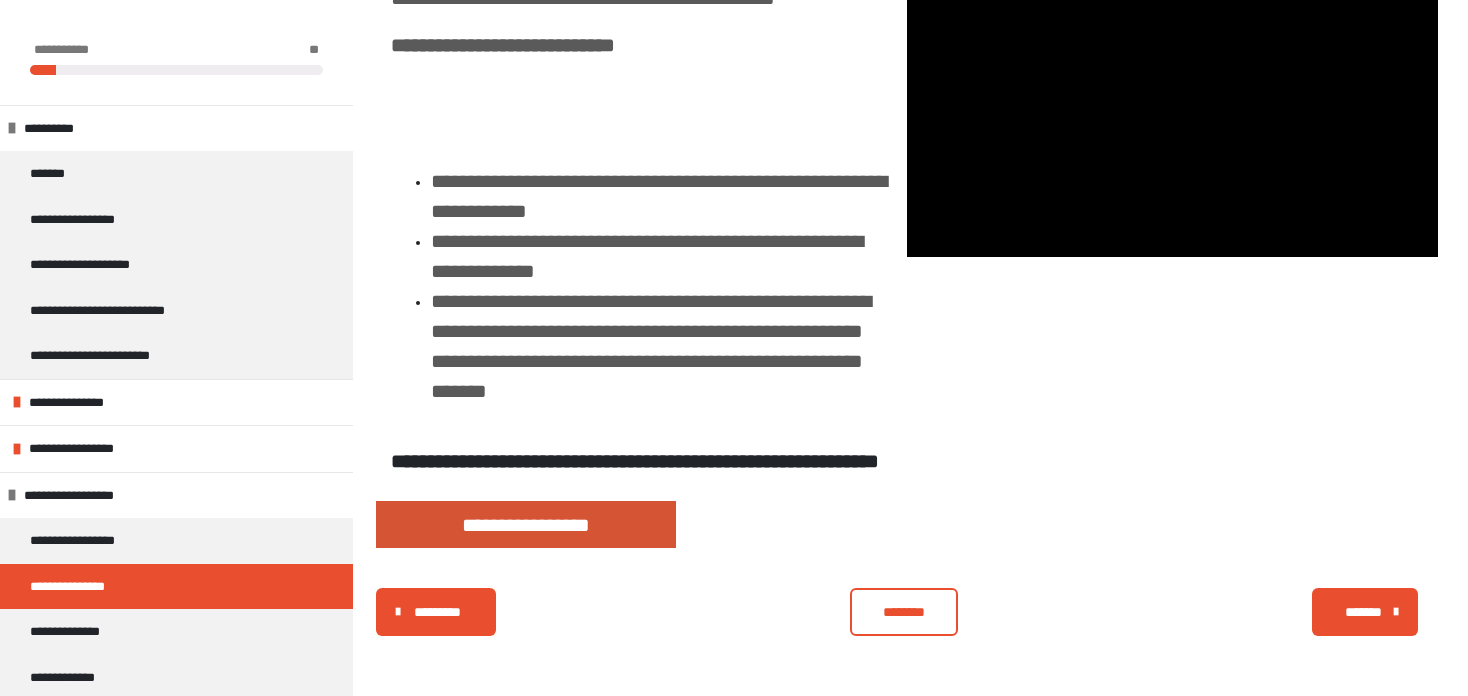 scroll, scrollTop: 1266, scrollLeft: 0, axis: vertical 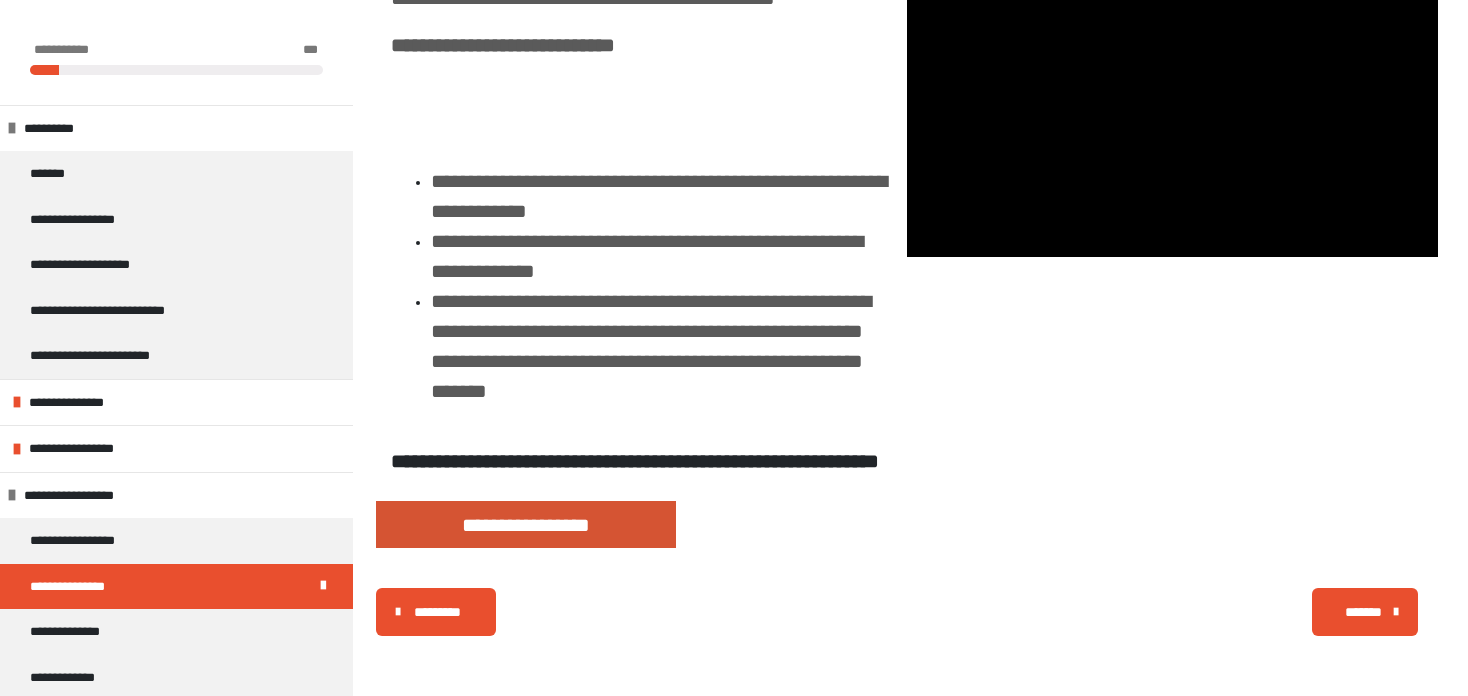 click on "*******" at bounding box center (1365, 612) 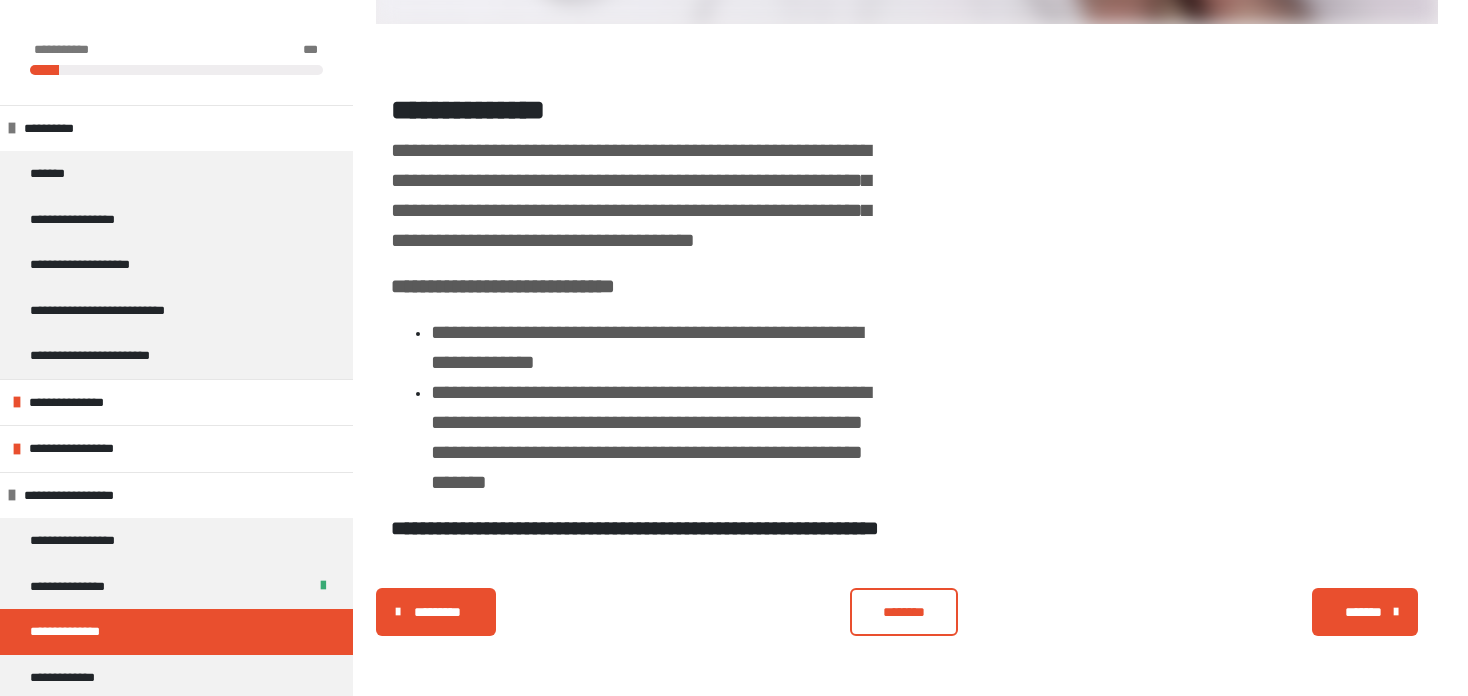 scroll, scrollTop: 976, scrollLeft: 0, axis: vertical 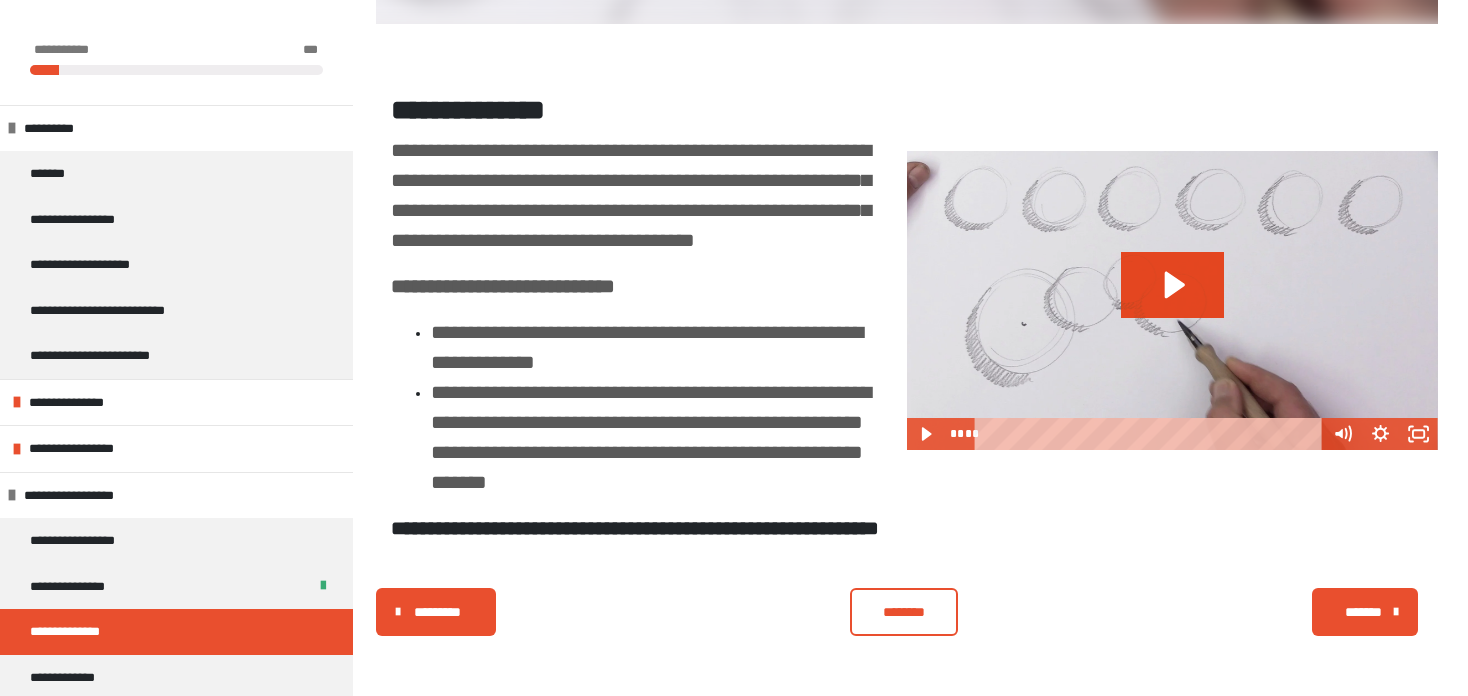 click on "********* ******** *******" at bounding box center [907, 612] 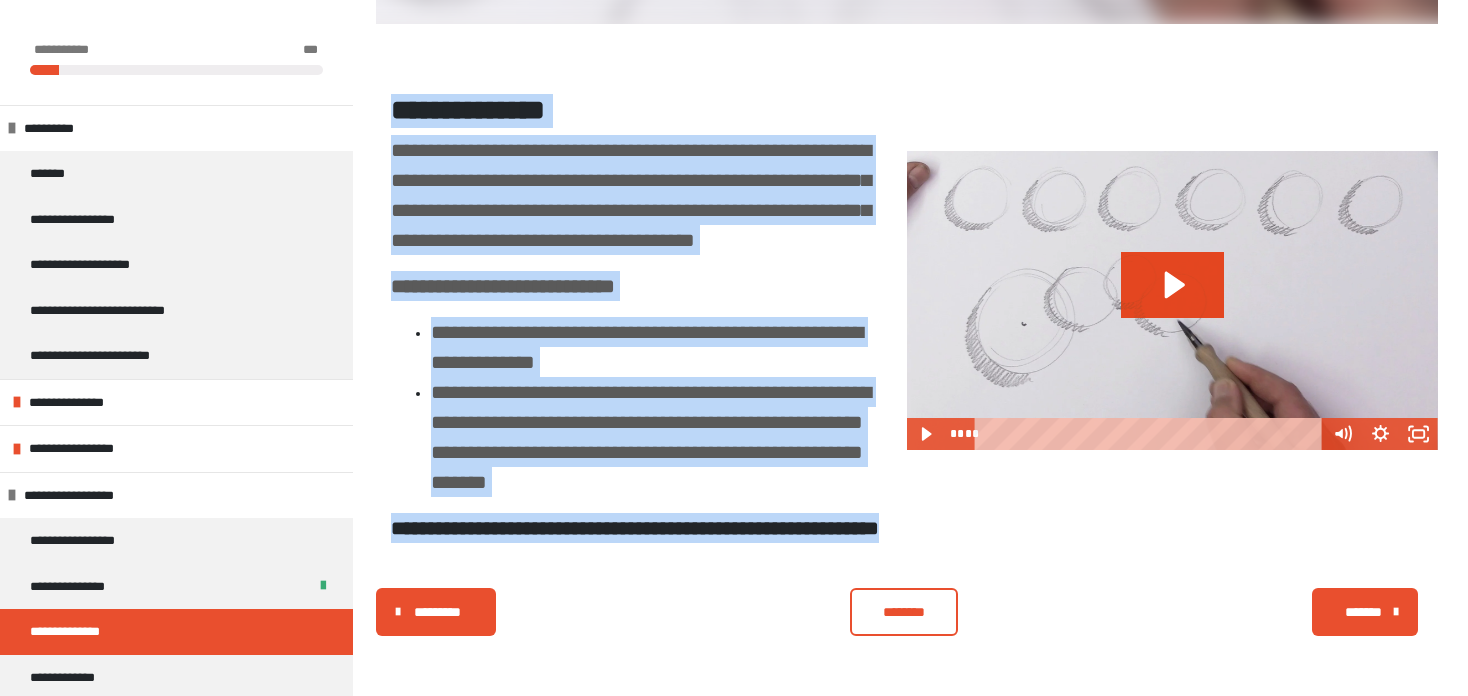 drag, startPoint x: 391, startPoint y: 49, endPoint x: 642, endPoint y: 527, distance: 539.8935 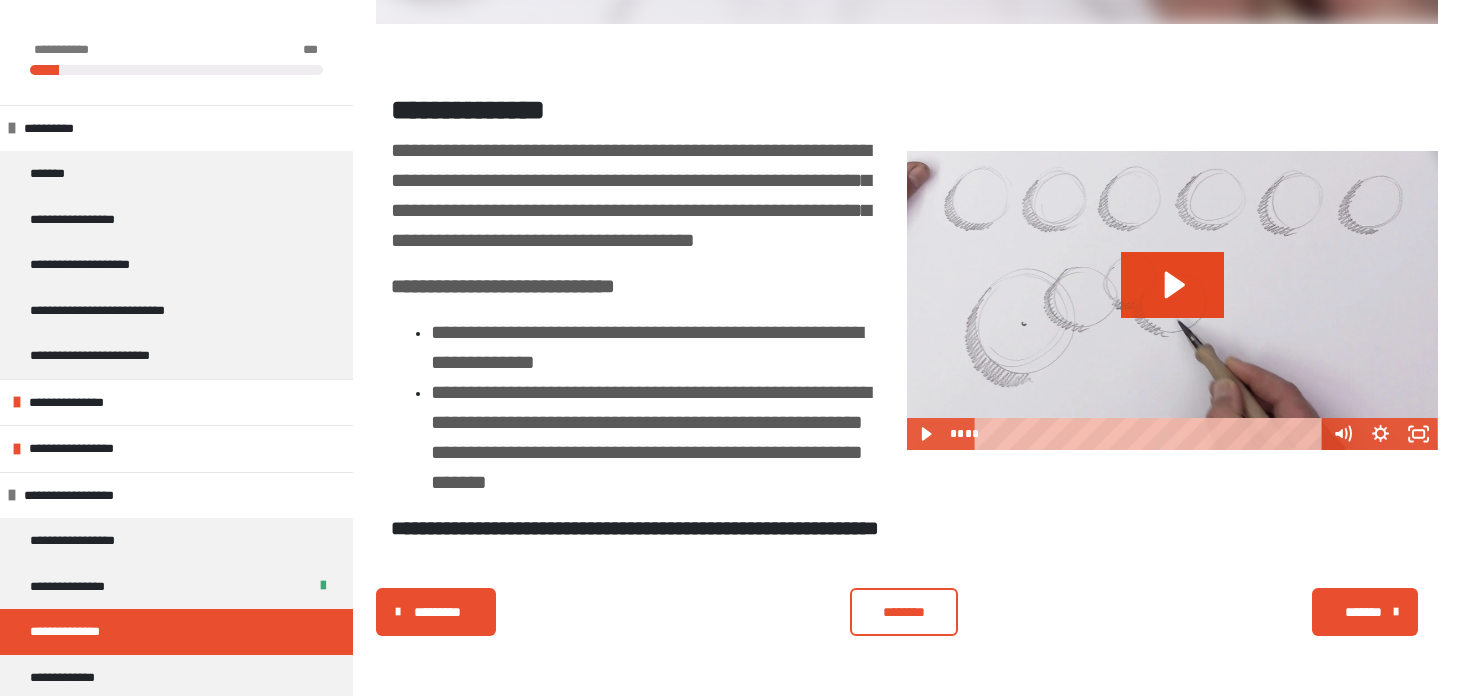 click on "**********" at bounding box center [734, 60] 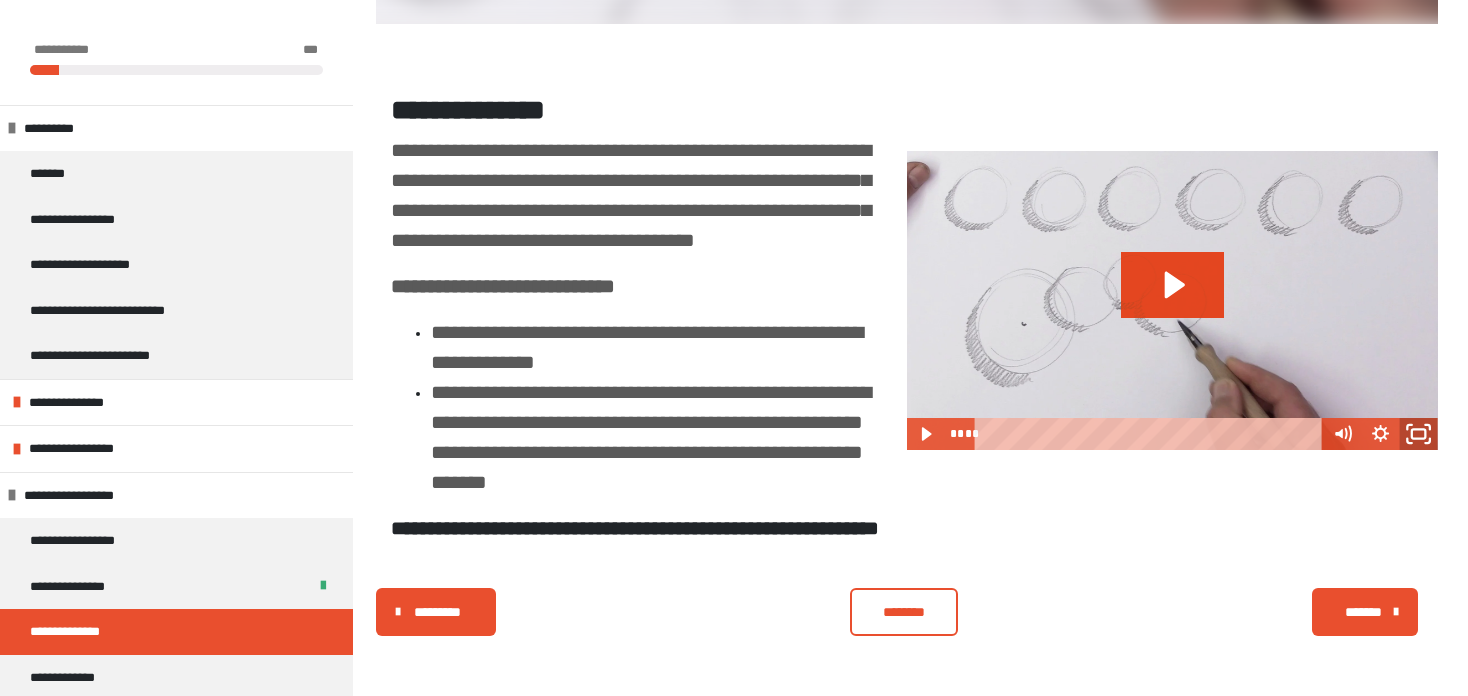 click 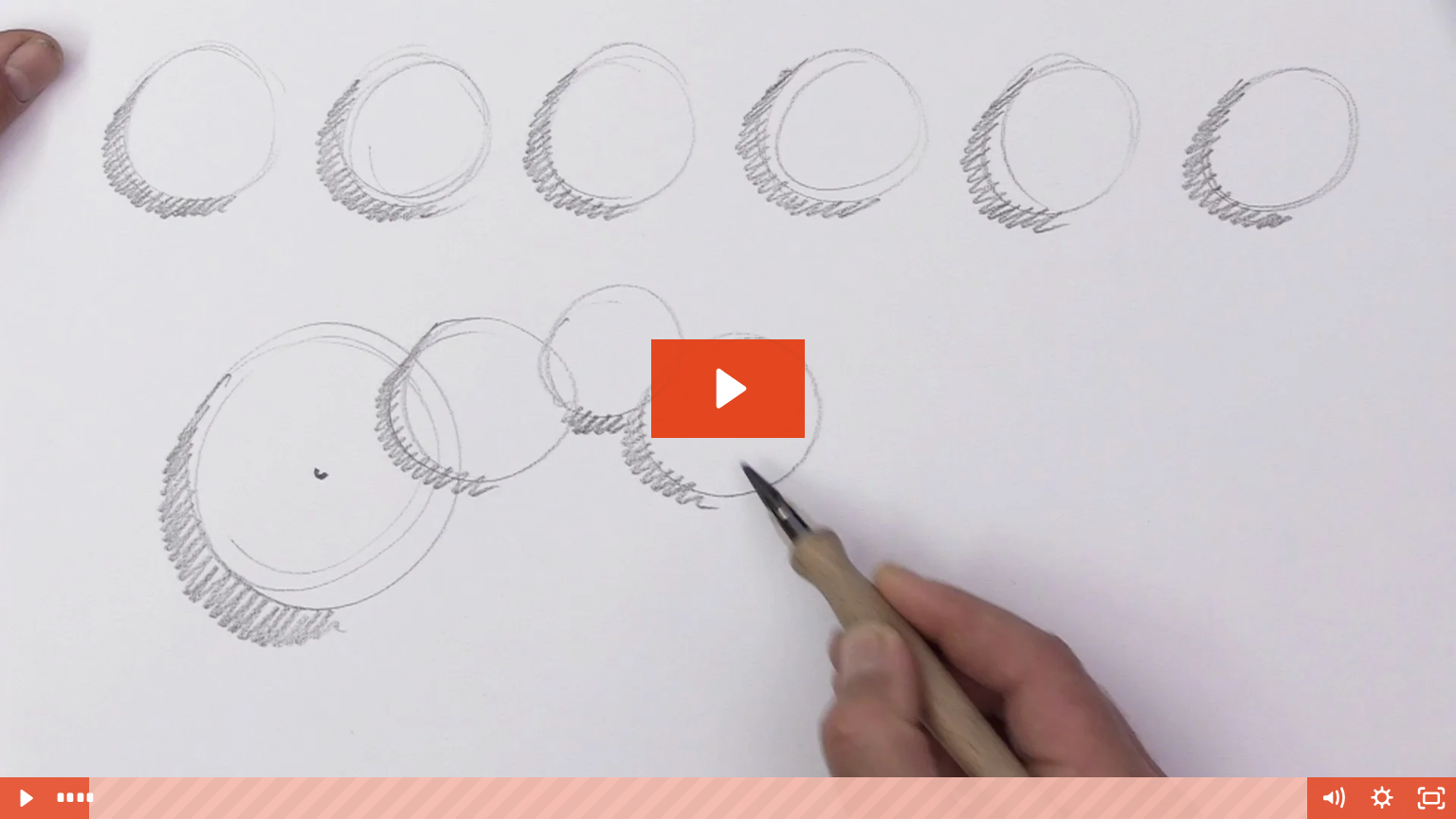 type 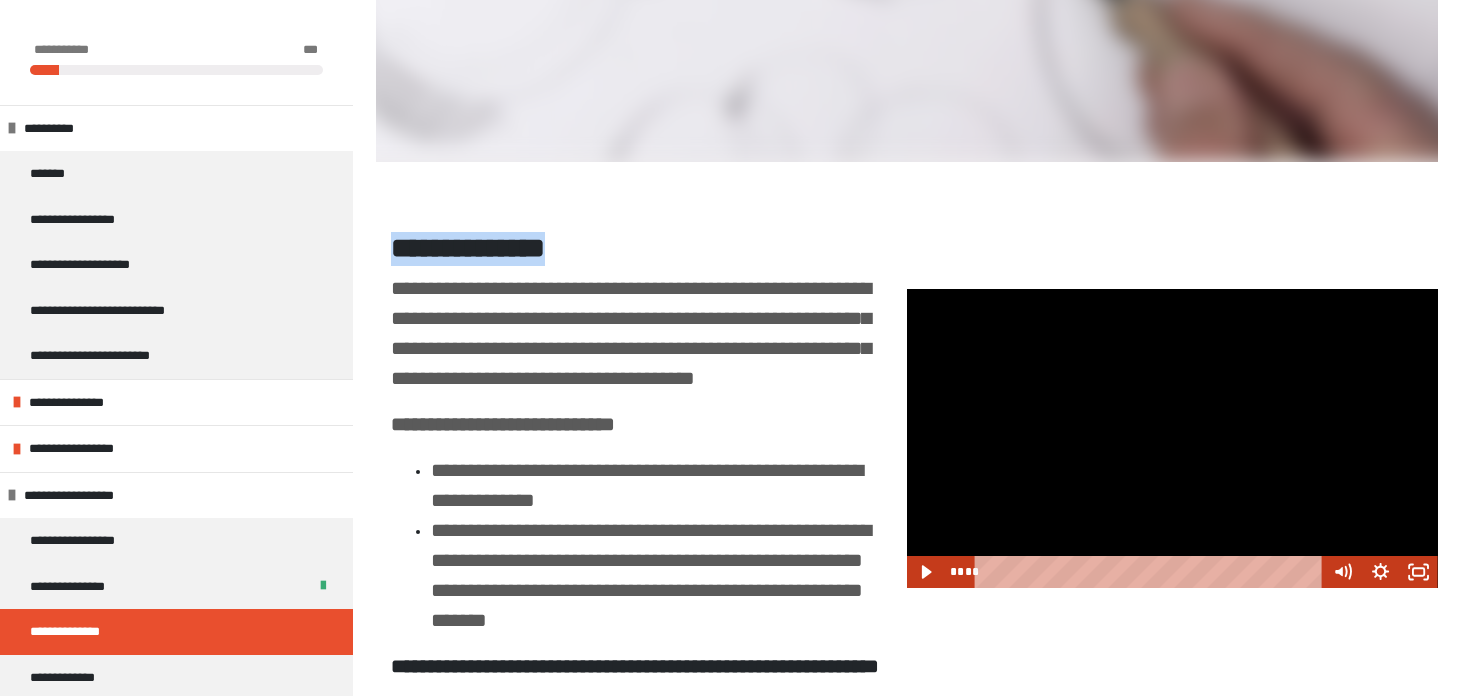 drag, startPoint x: 647, startPoint y: 248, endPoint x: 386, endPoint y: 254, distance: 261.06897 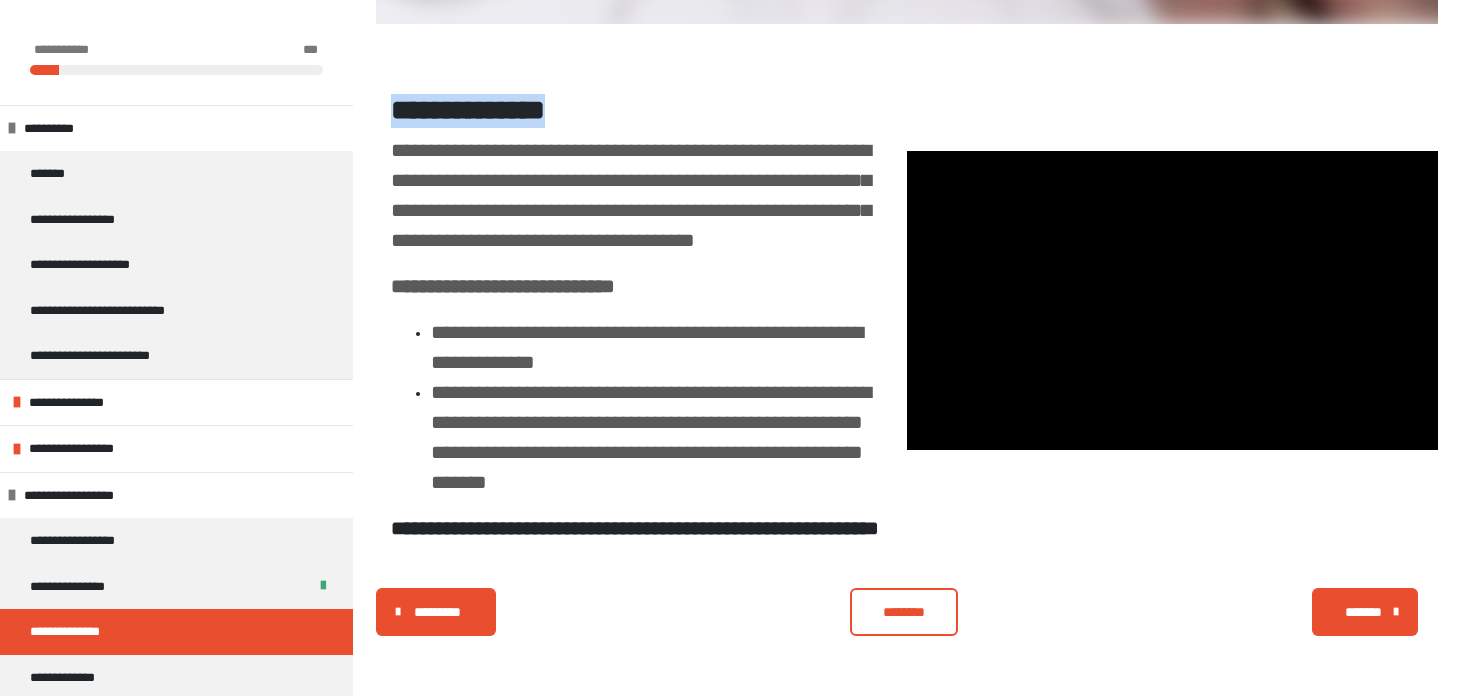 scroll, scrollTop: 976, scrollLeft: 0, axis: vertical 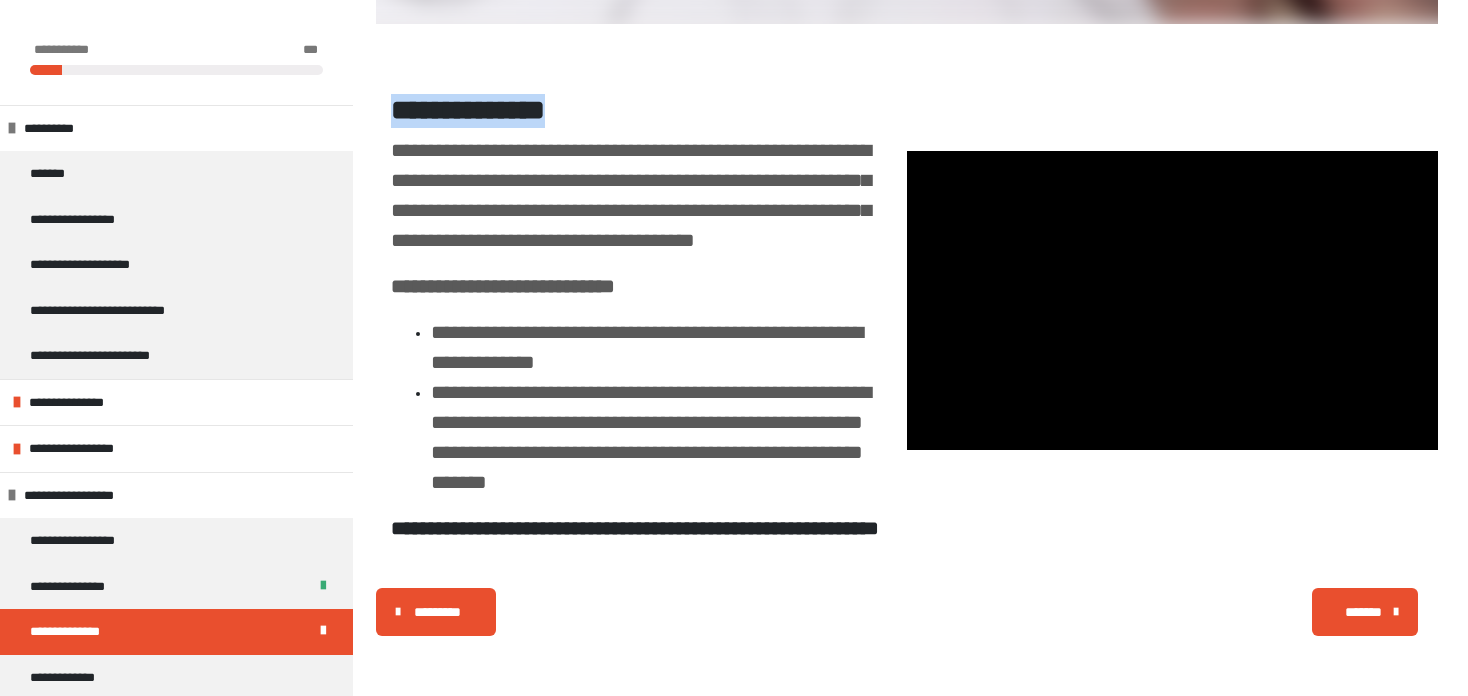 click on "*******" at bounding box center [1363, 612] 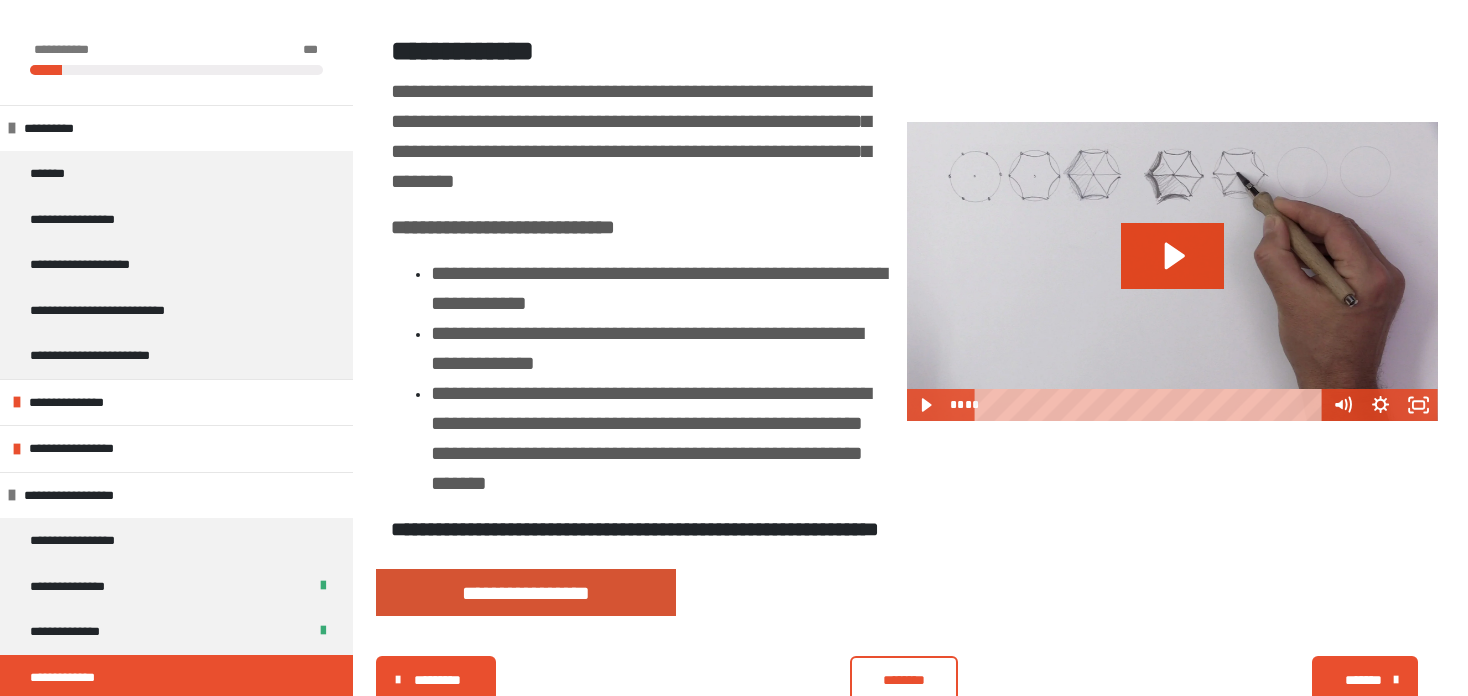 scroll, scrollTop: 1104, scrollLeft: 0, axis: vertical 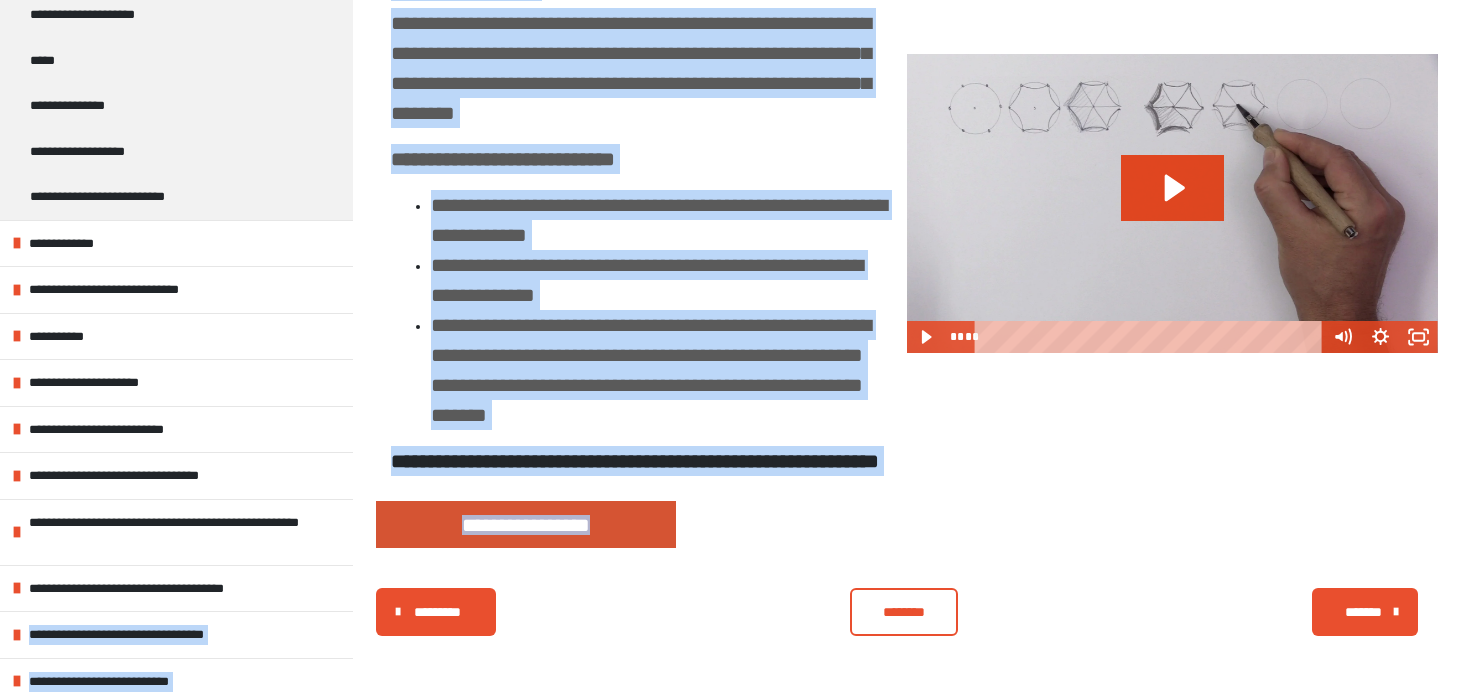 drag, startPoint x: 335, startPoint y: 651, endPoint x: 335, endPoint y: 738, distance: 87 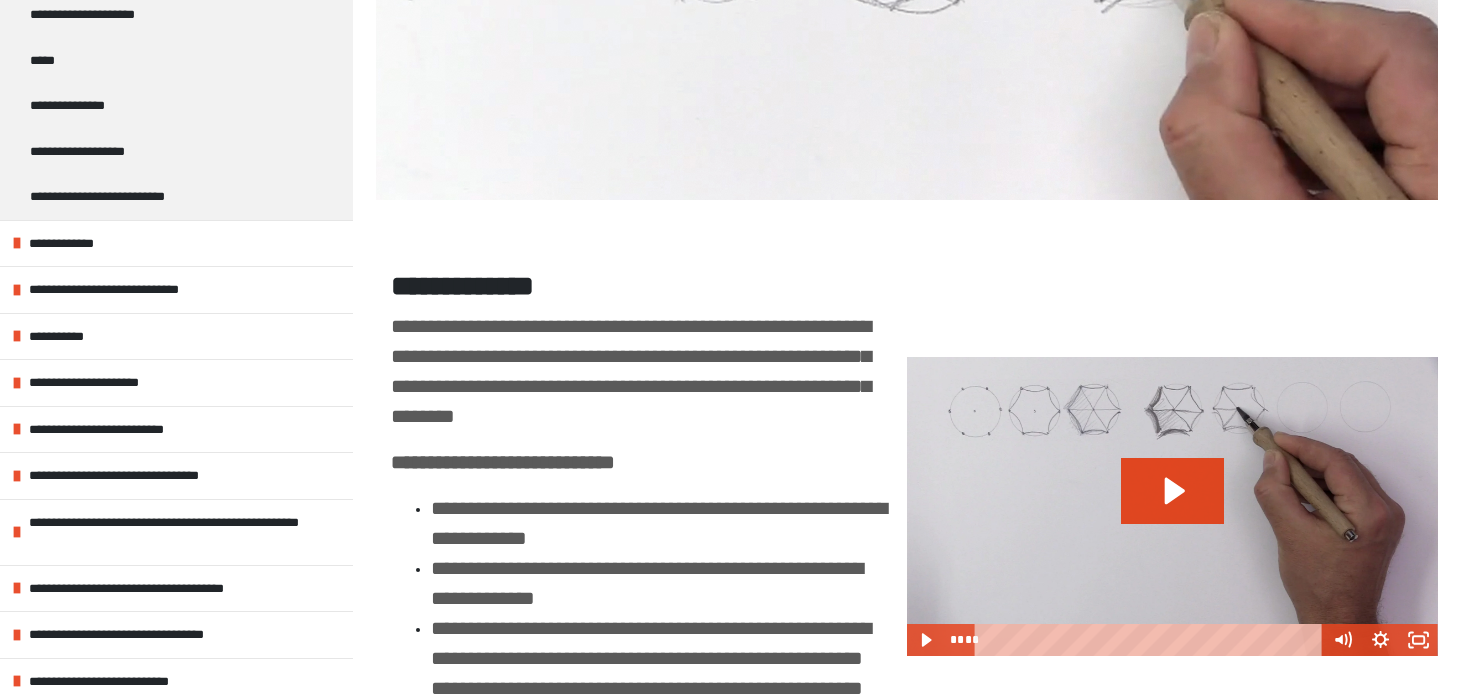 scroll, scrollTop: 743, scrollLeft: 0, axis: vertical 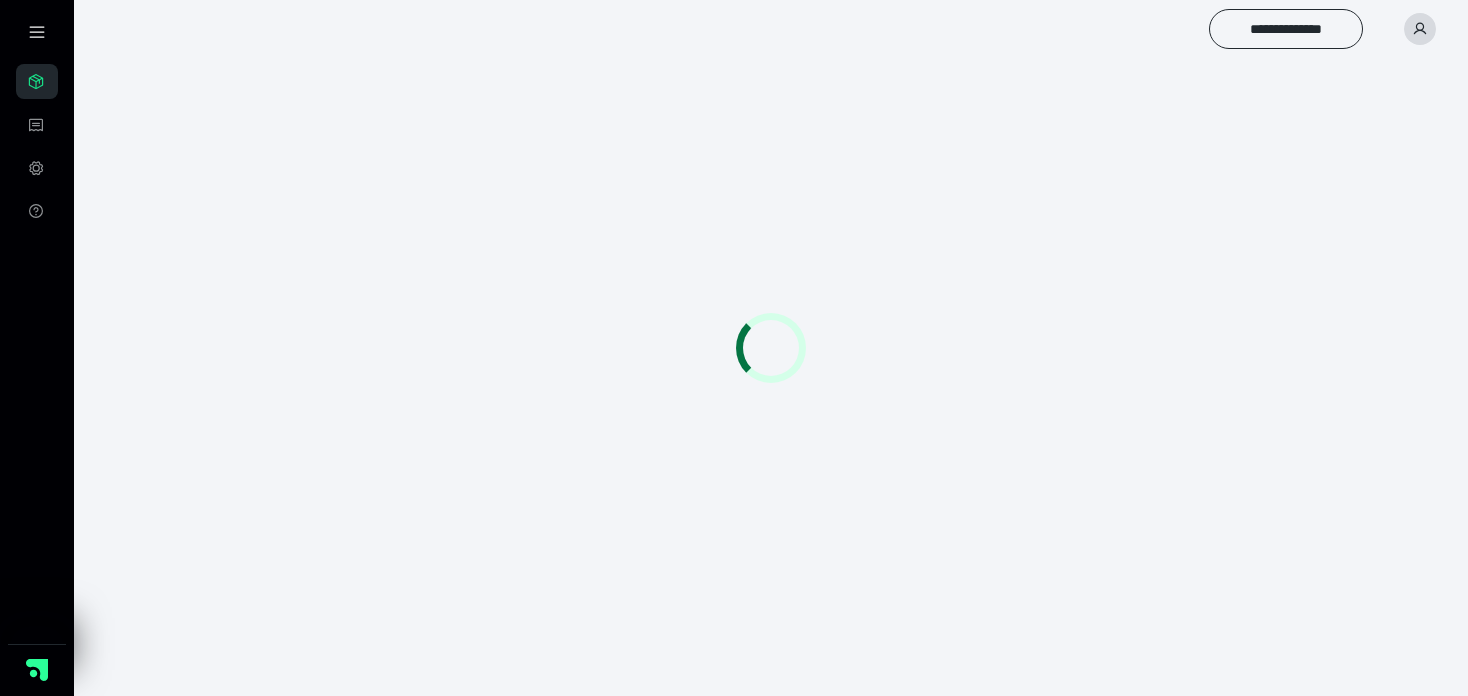 type 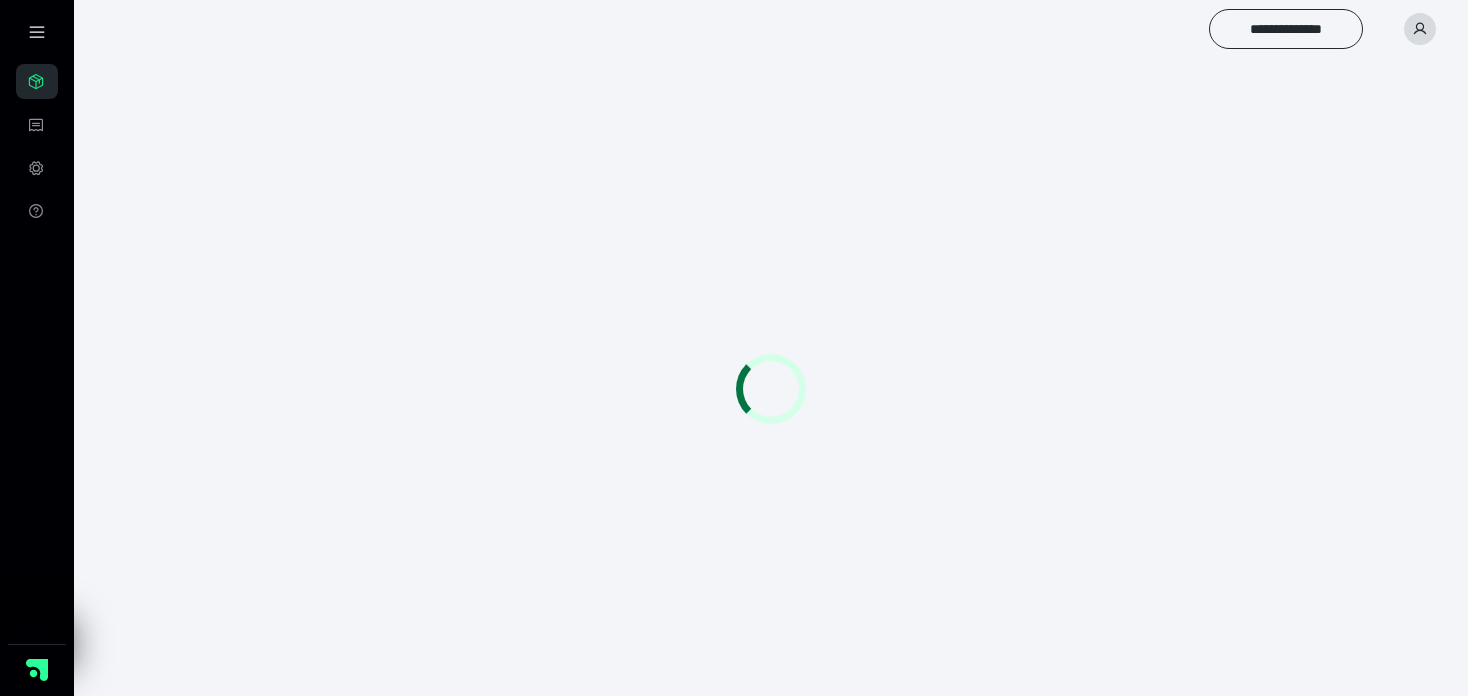 scroll, scrollTop: 0, scrollLeft: 0, axis: both 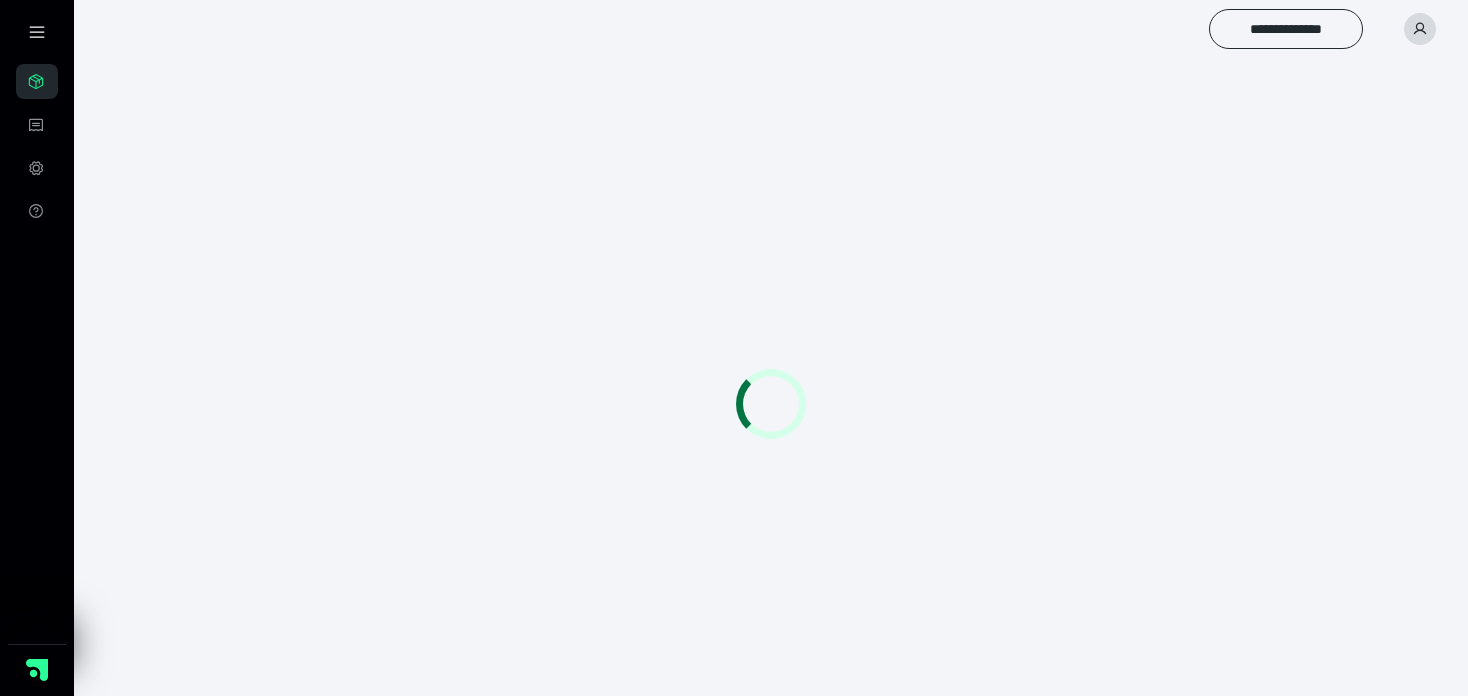 drag, startPoint x: 1069, startPoint y: 0, endPoint x: 840, endPoint y: 479, distance: 530.9256 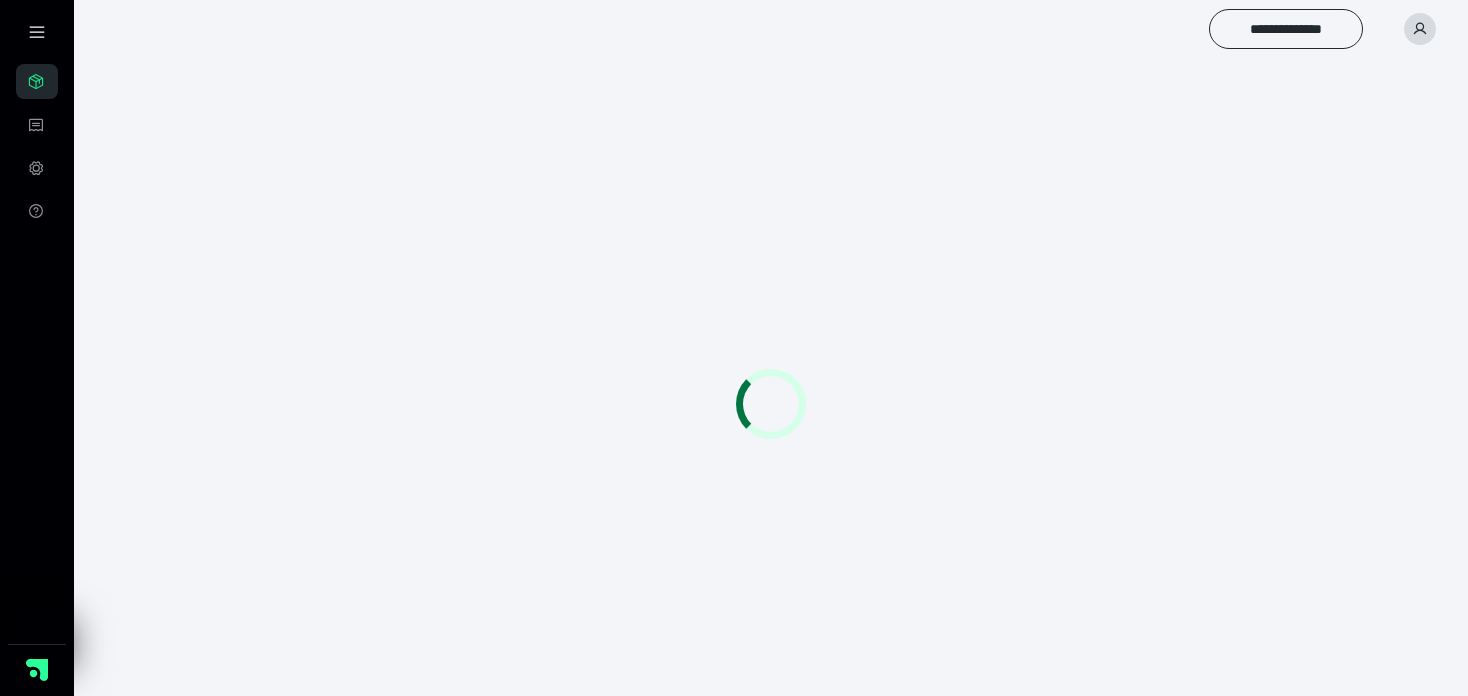 scroll, scrollTop: 0, scrollLeft: 0, axis: both 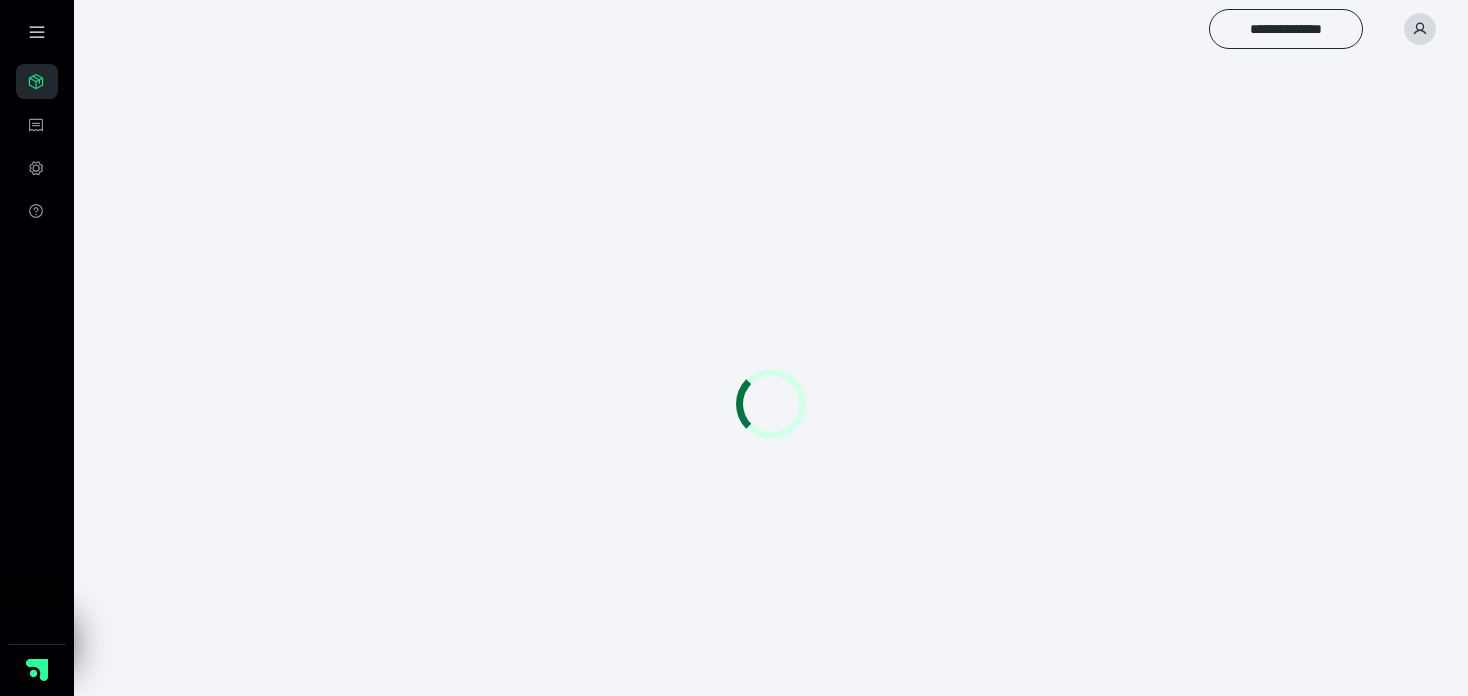click at bounding box center [771, 404] 